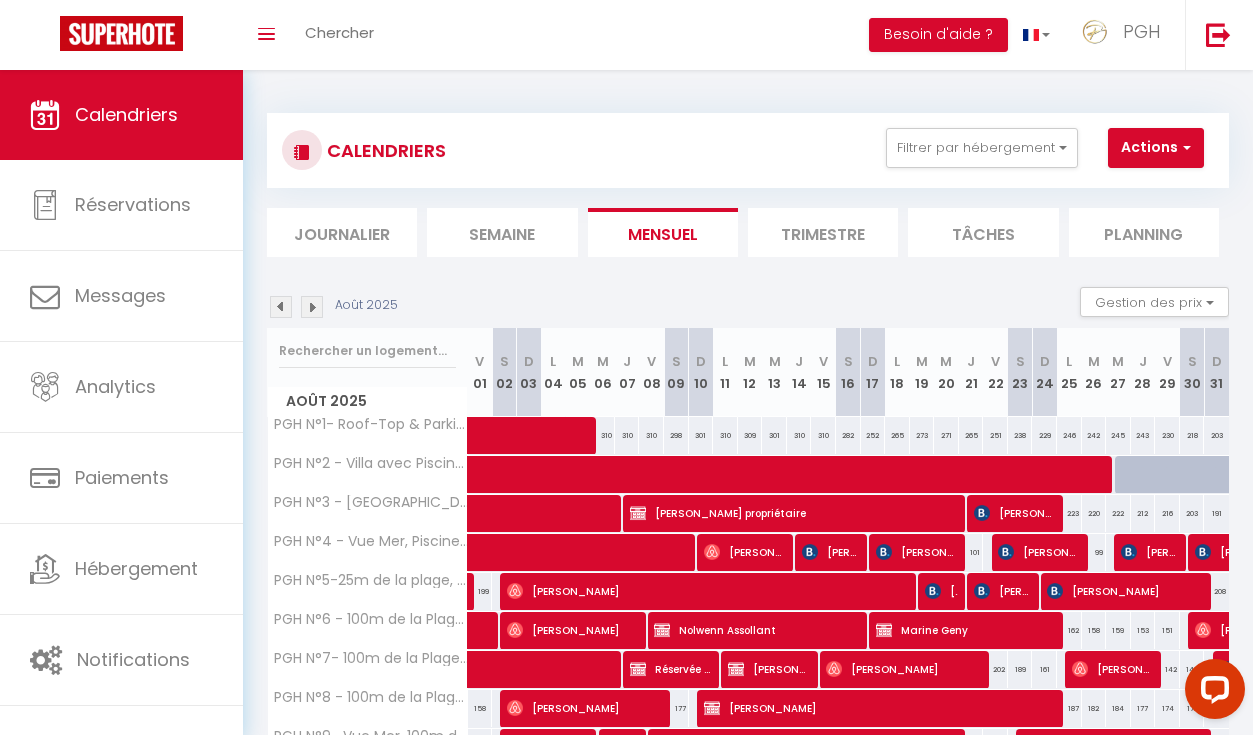 scroll, scrollTop: 0, scrollLeft: 0, axis: both 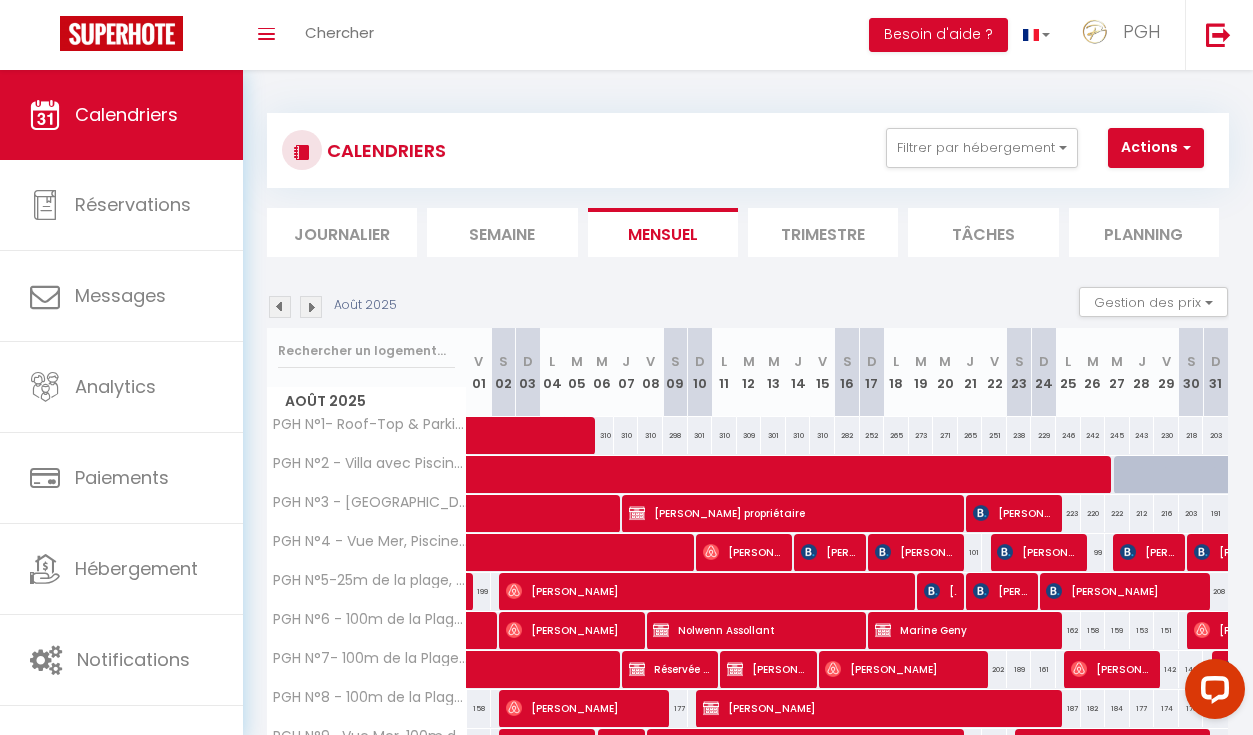 click on "Actions" at bounding box center (1156, 148) 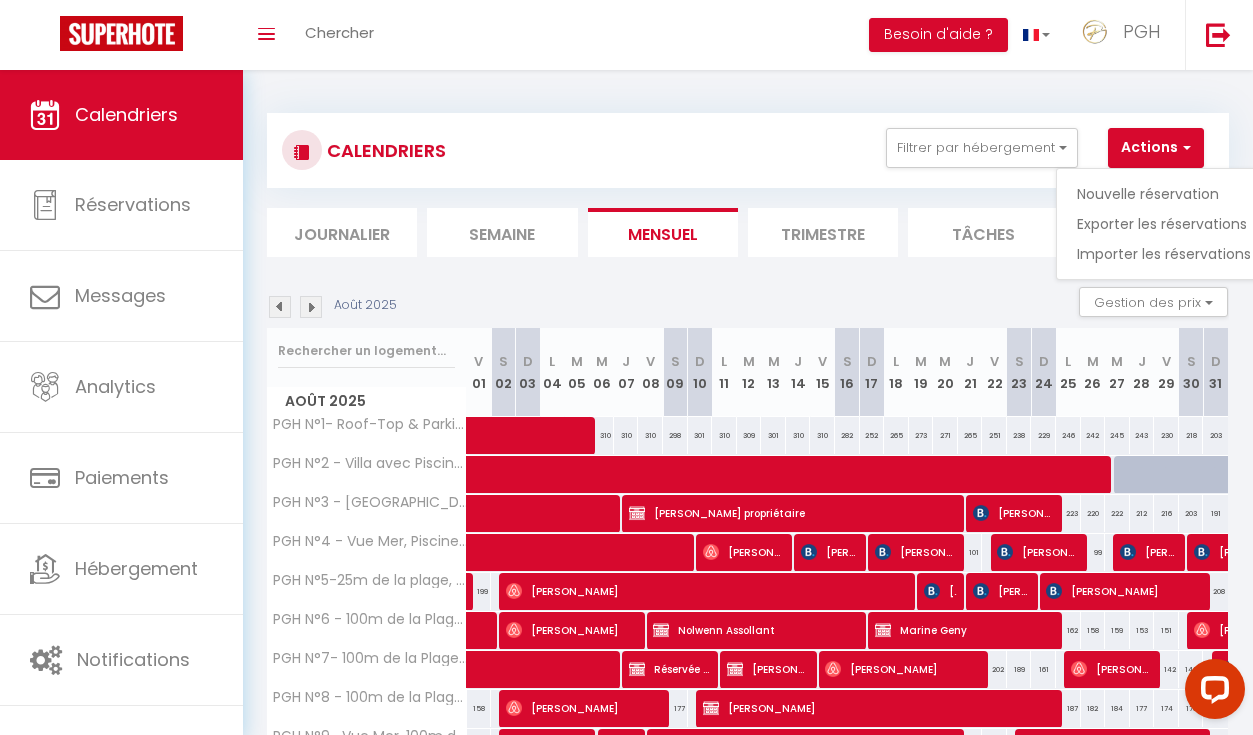 click on "Nouvelle réservation" at bounding box center [1164, 194] 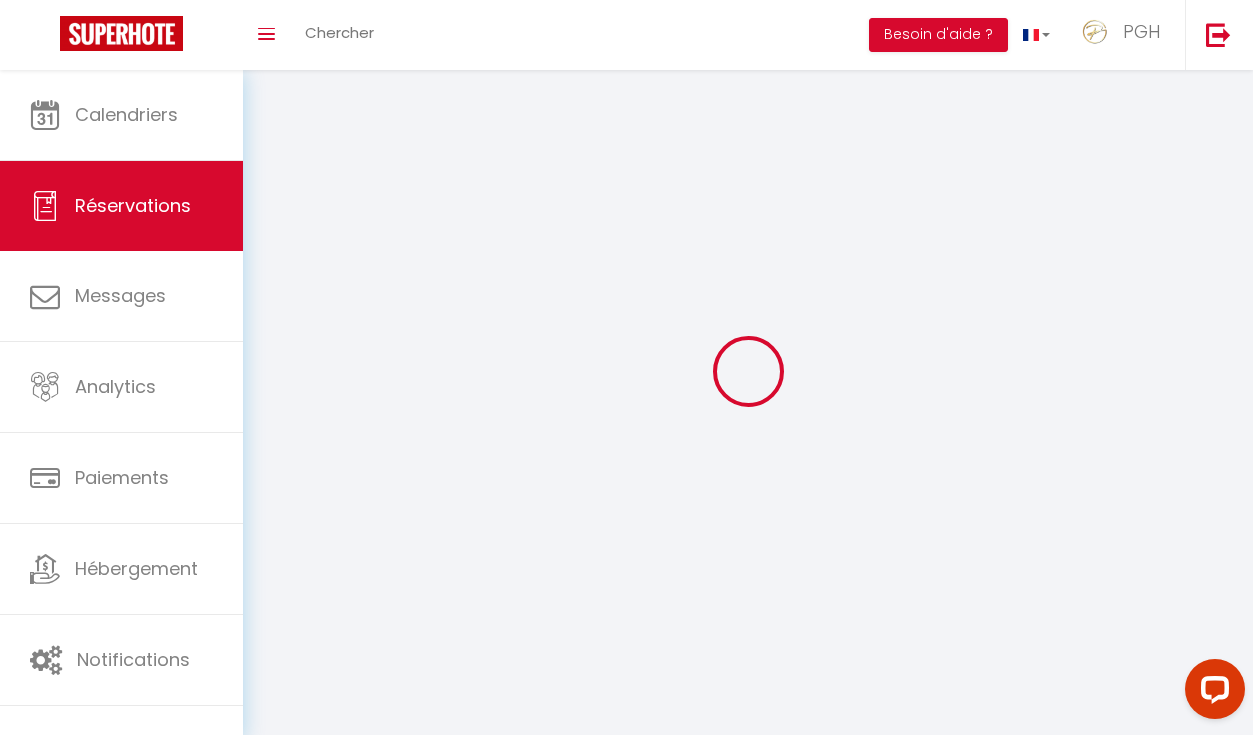 select 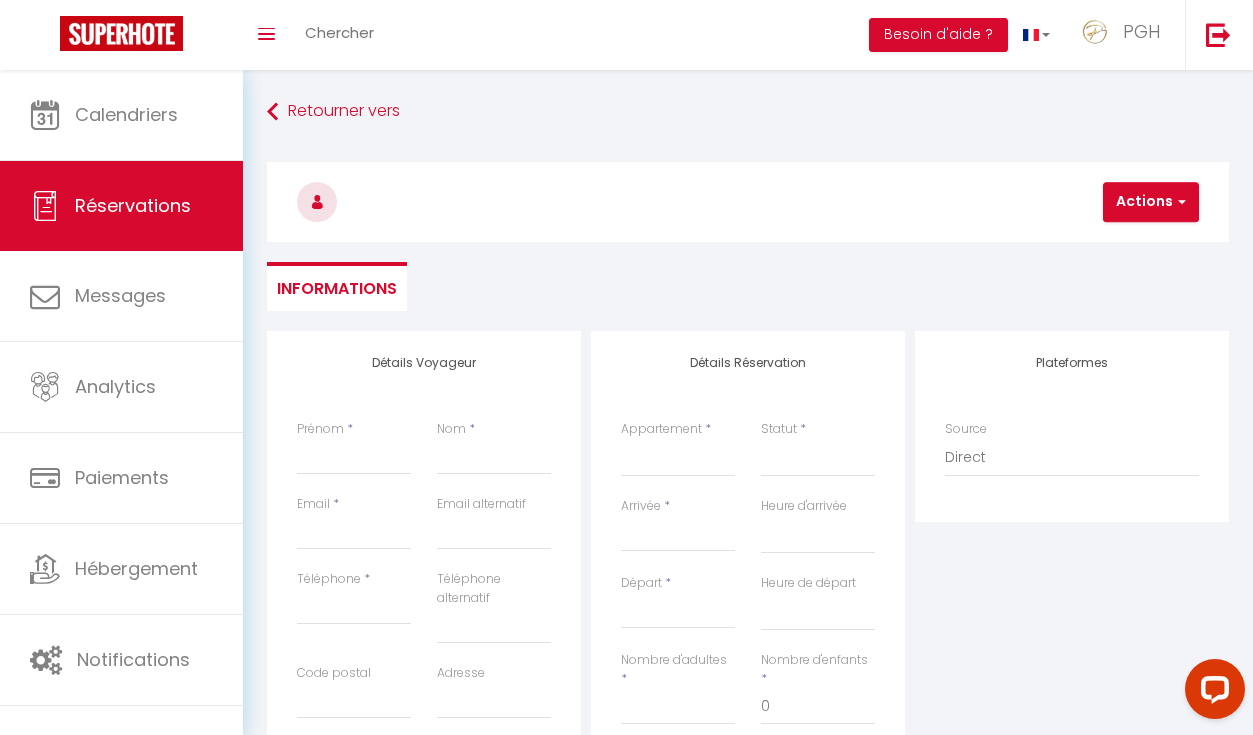 select 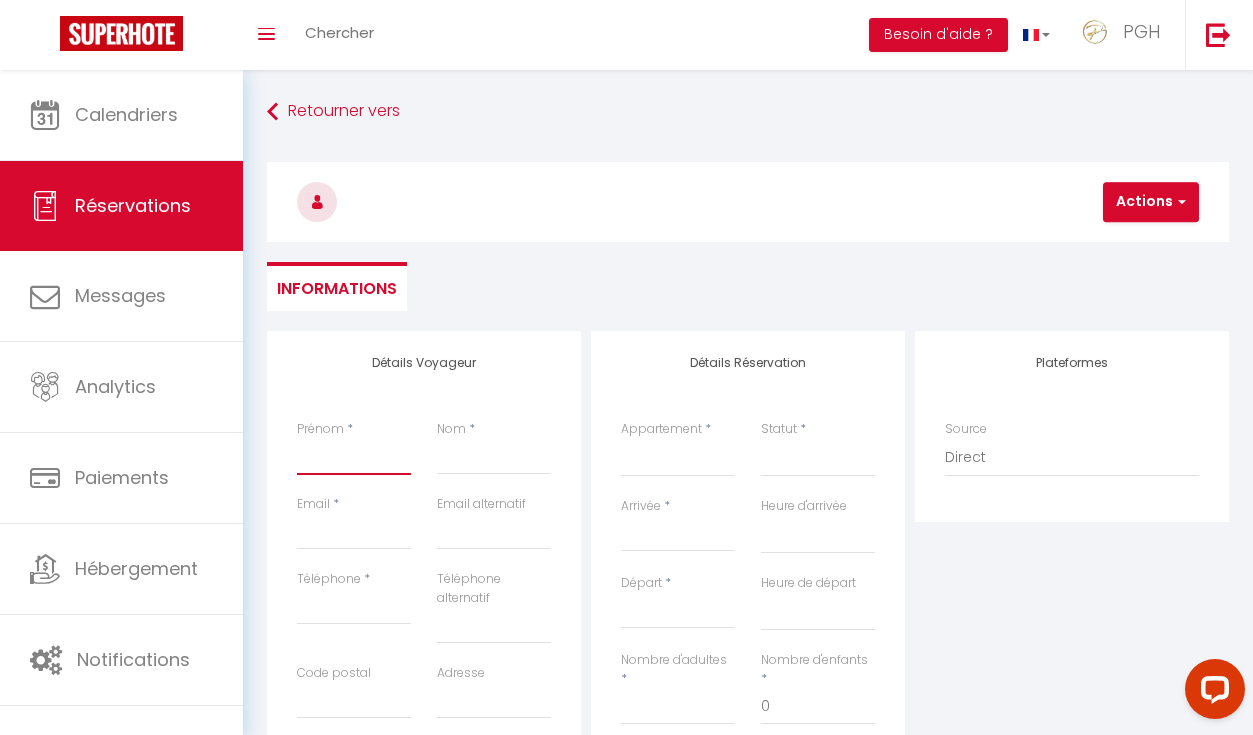type on "M" 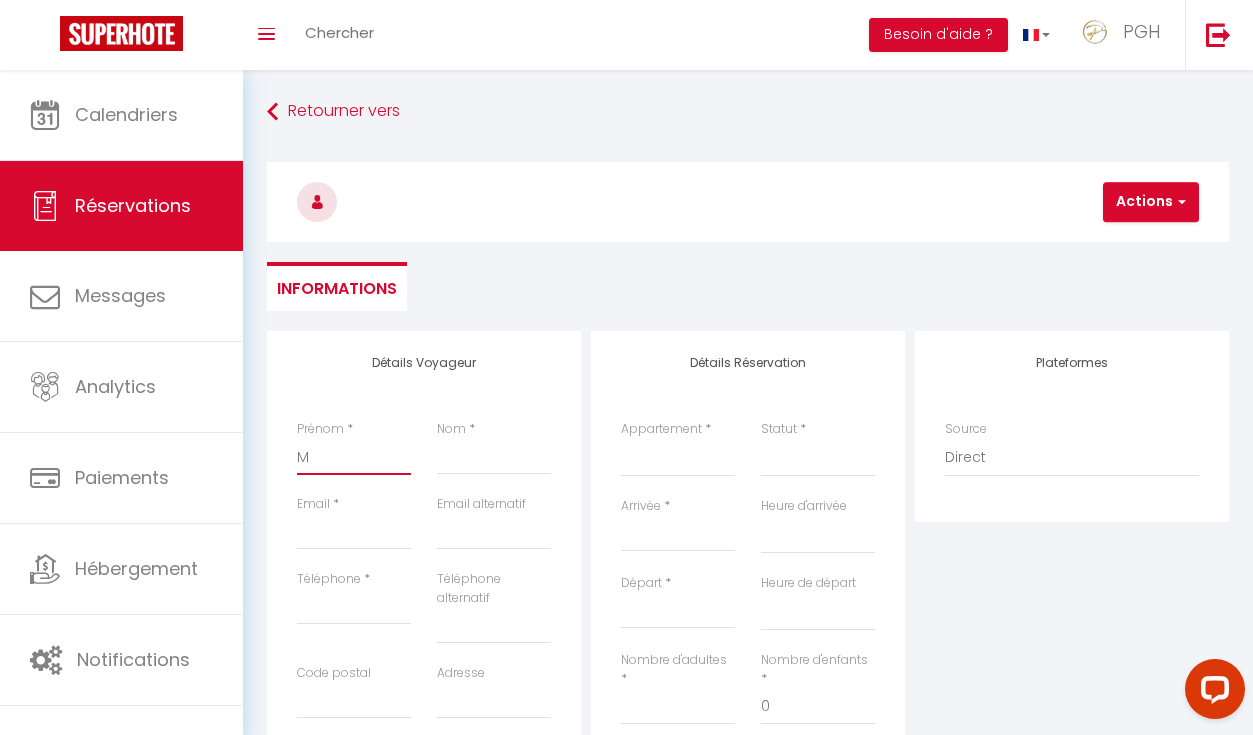 select 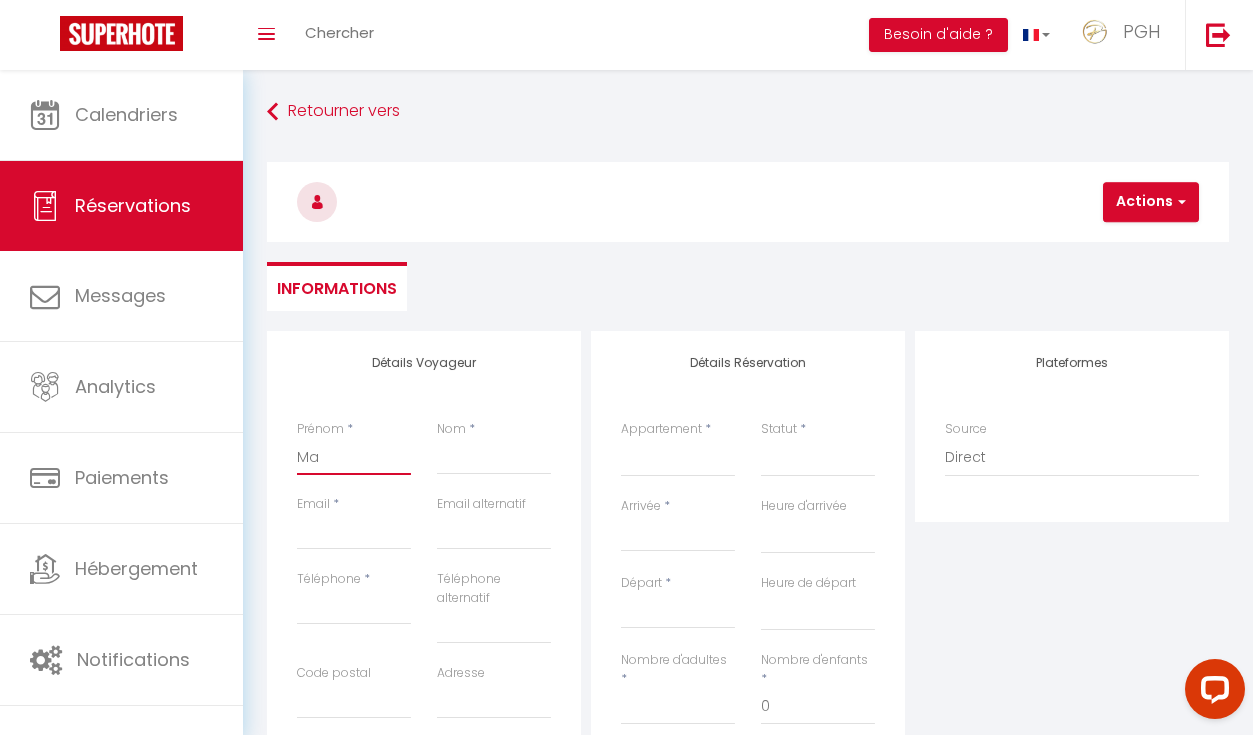 select 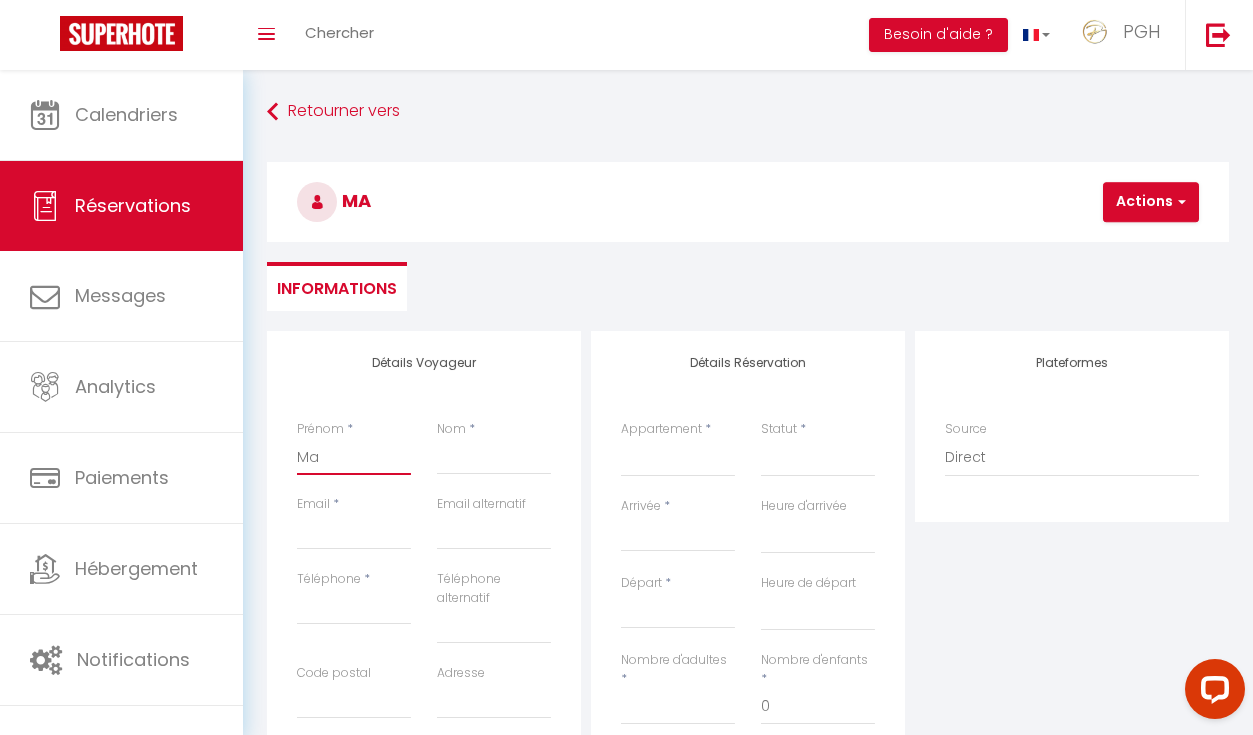 type on "Mar" 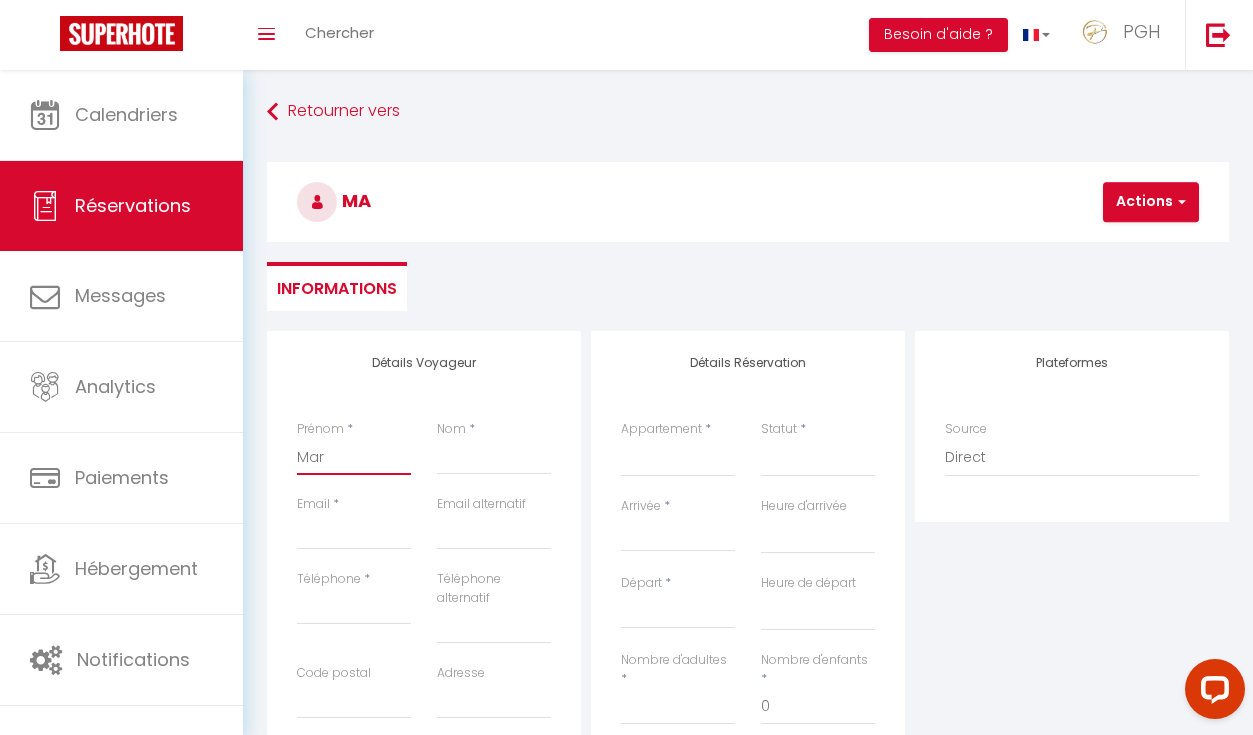 select 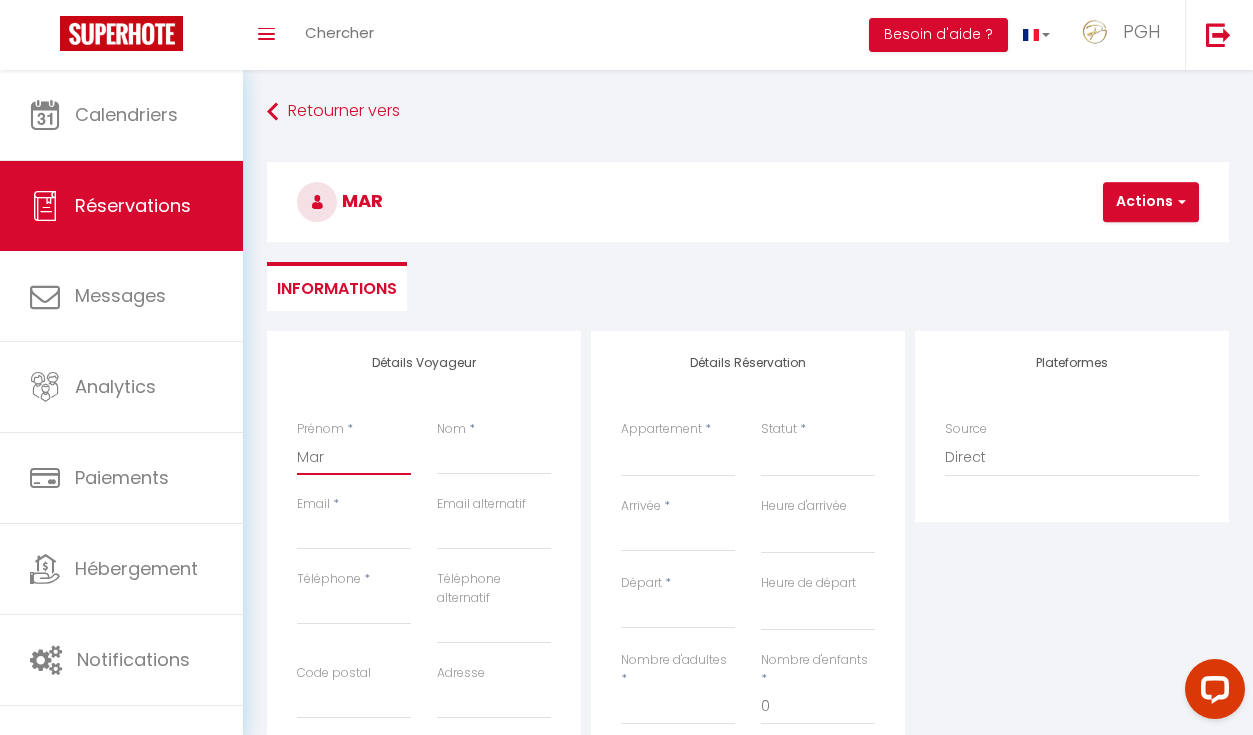 type on "Marl" 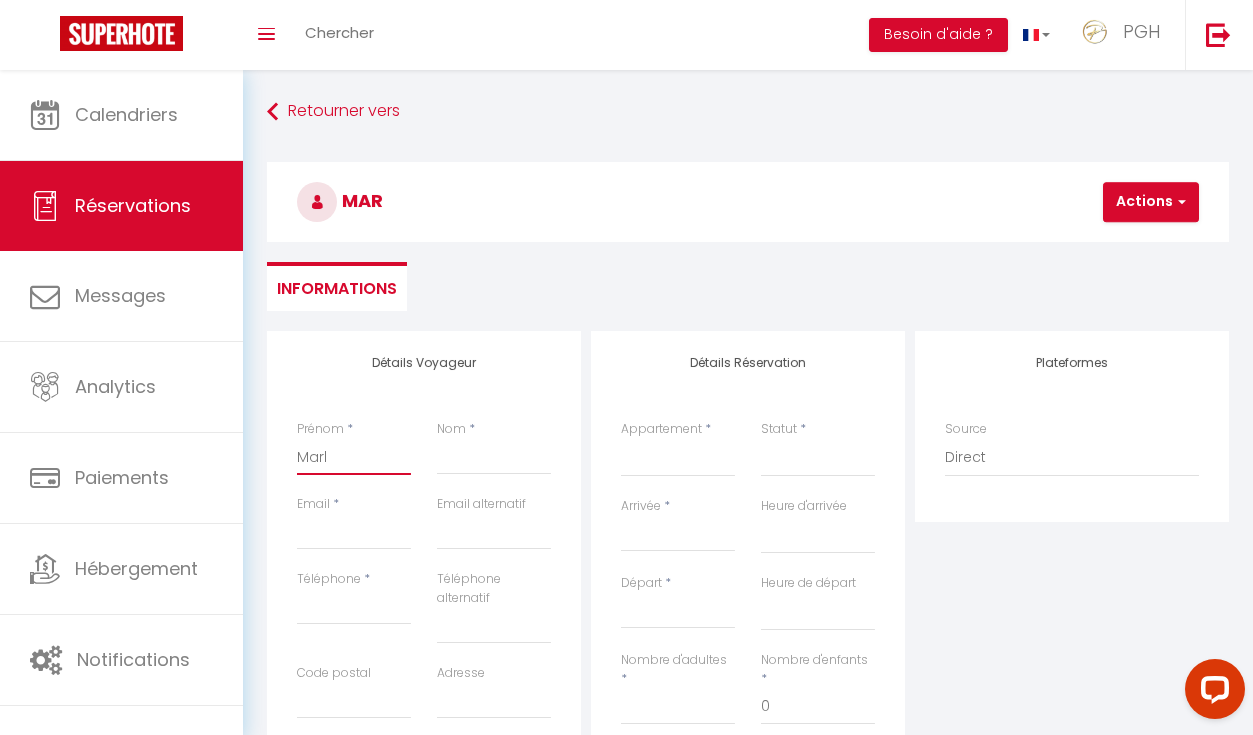 select 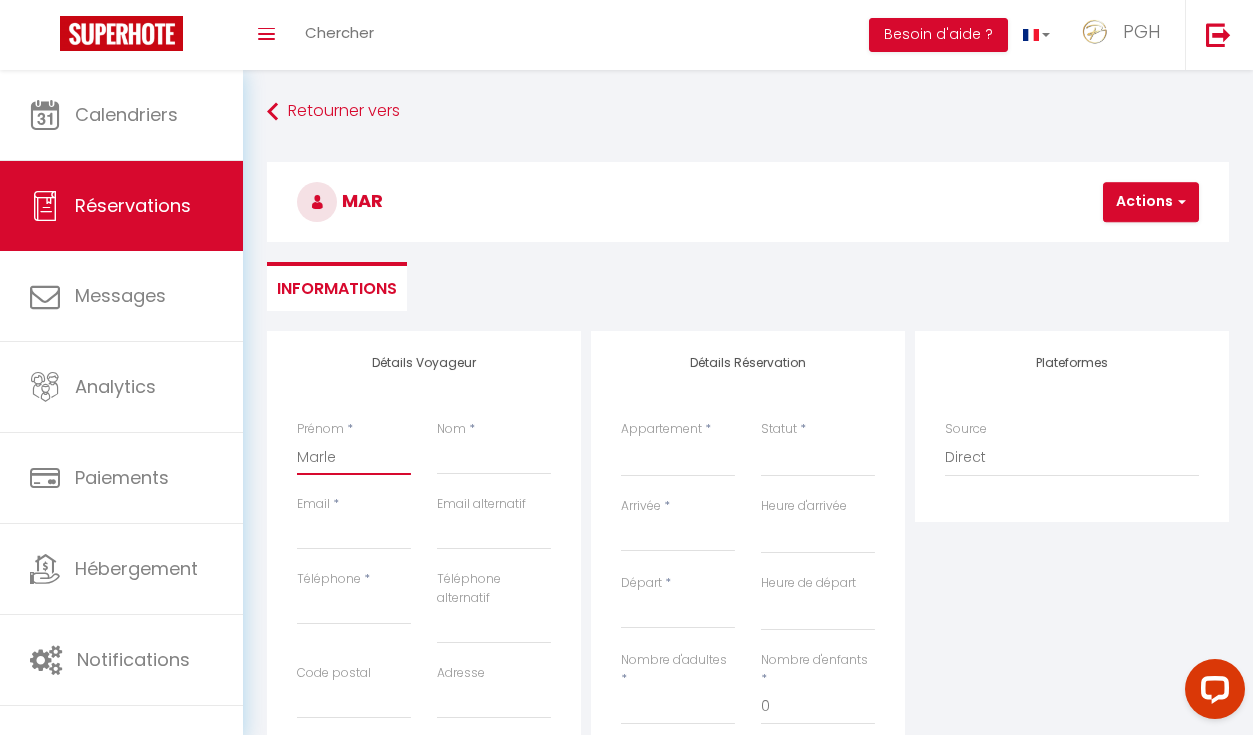 select 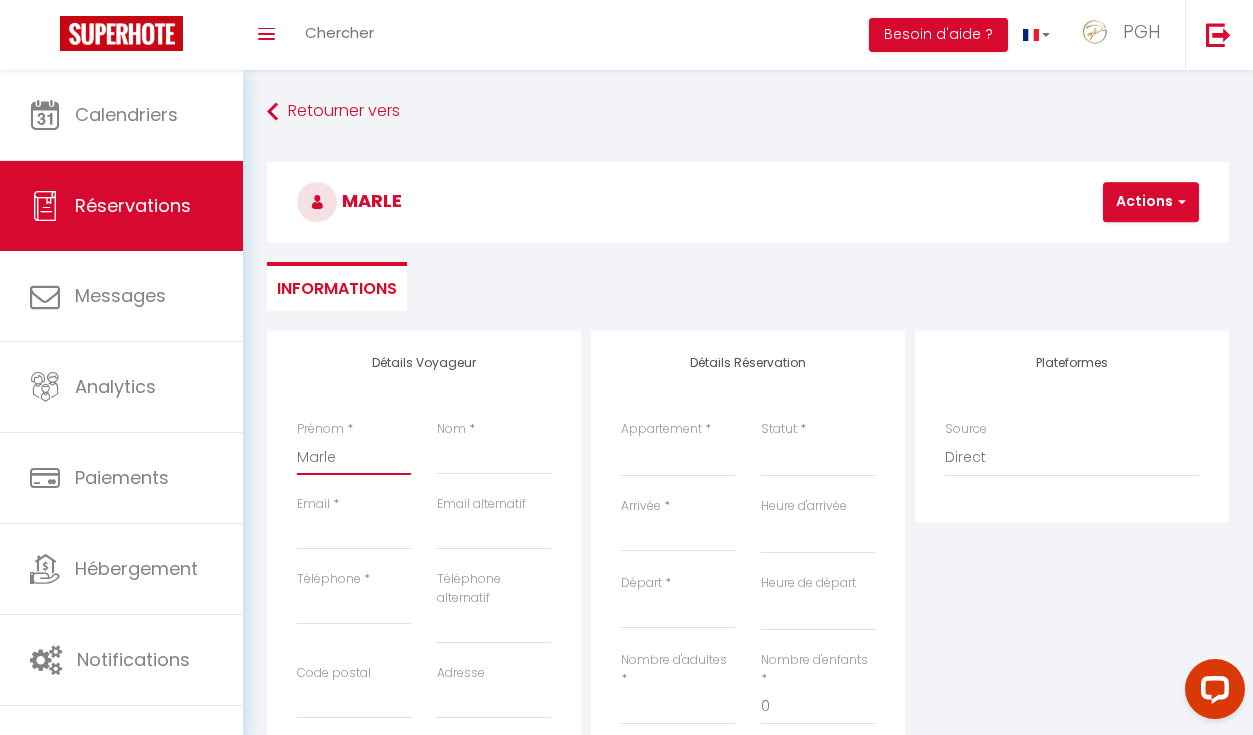 type on "Marlen" 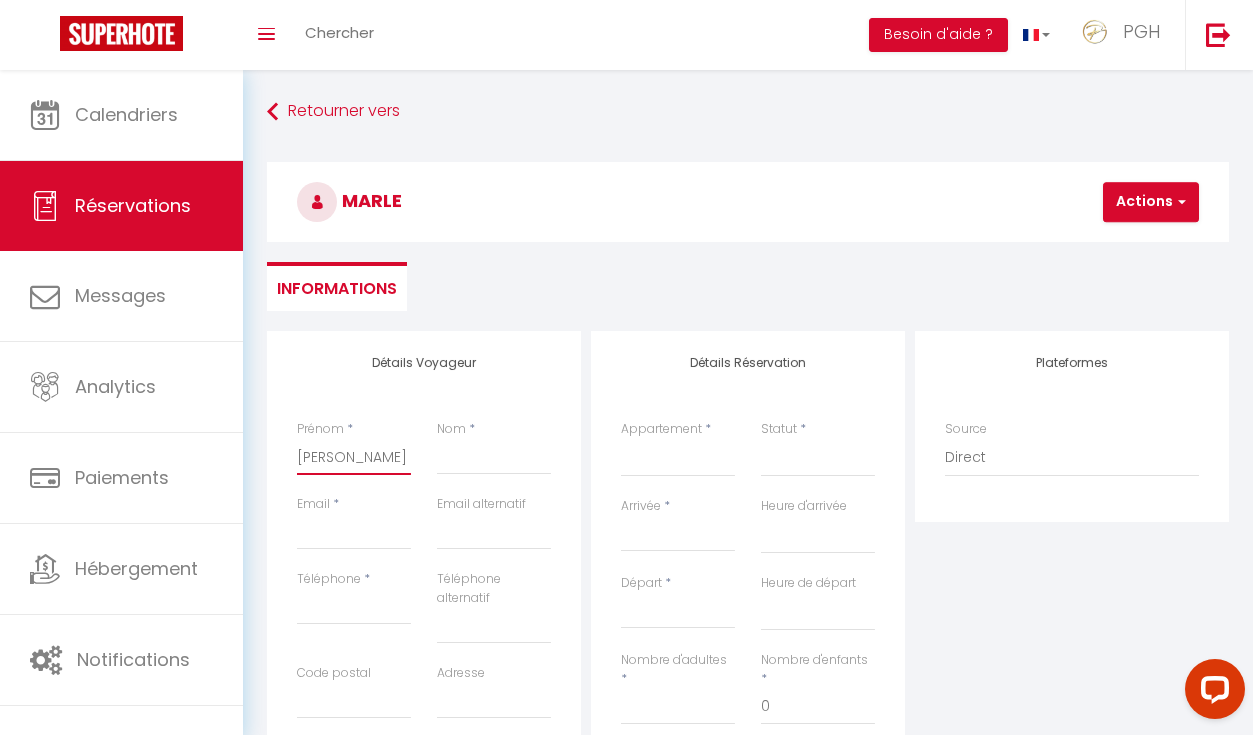 select 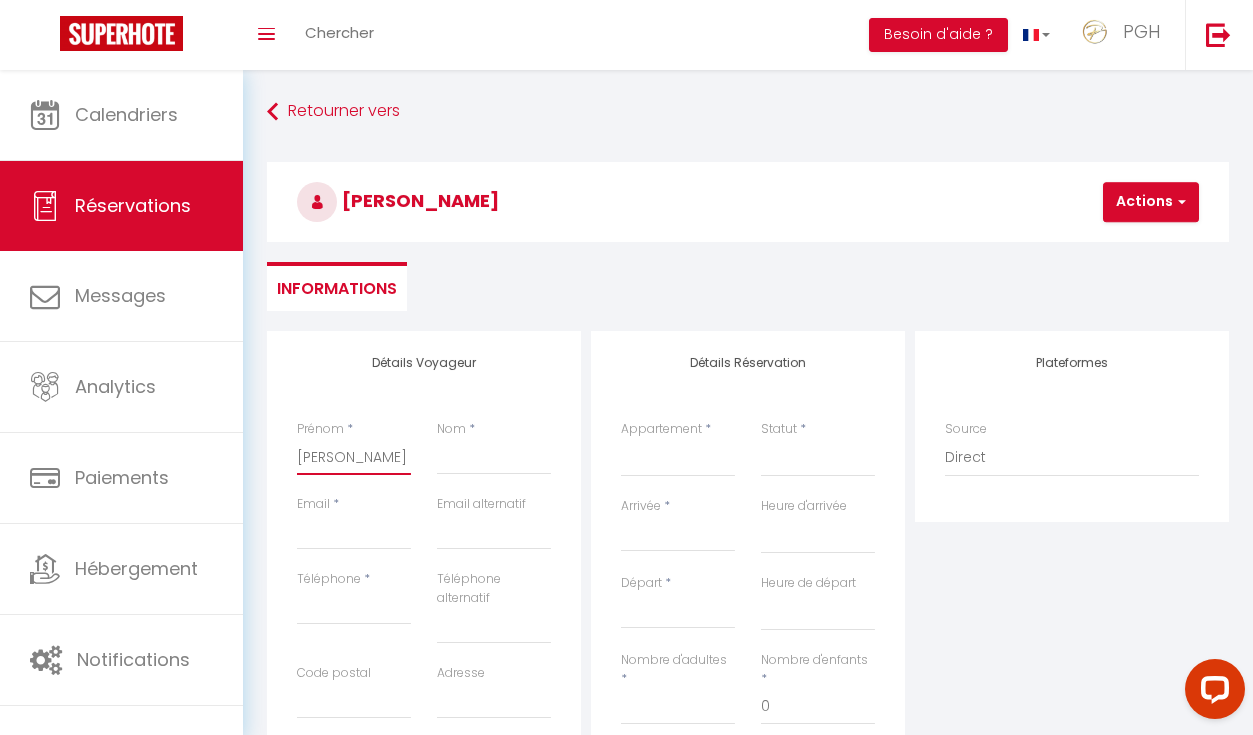 type on "Marlen" 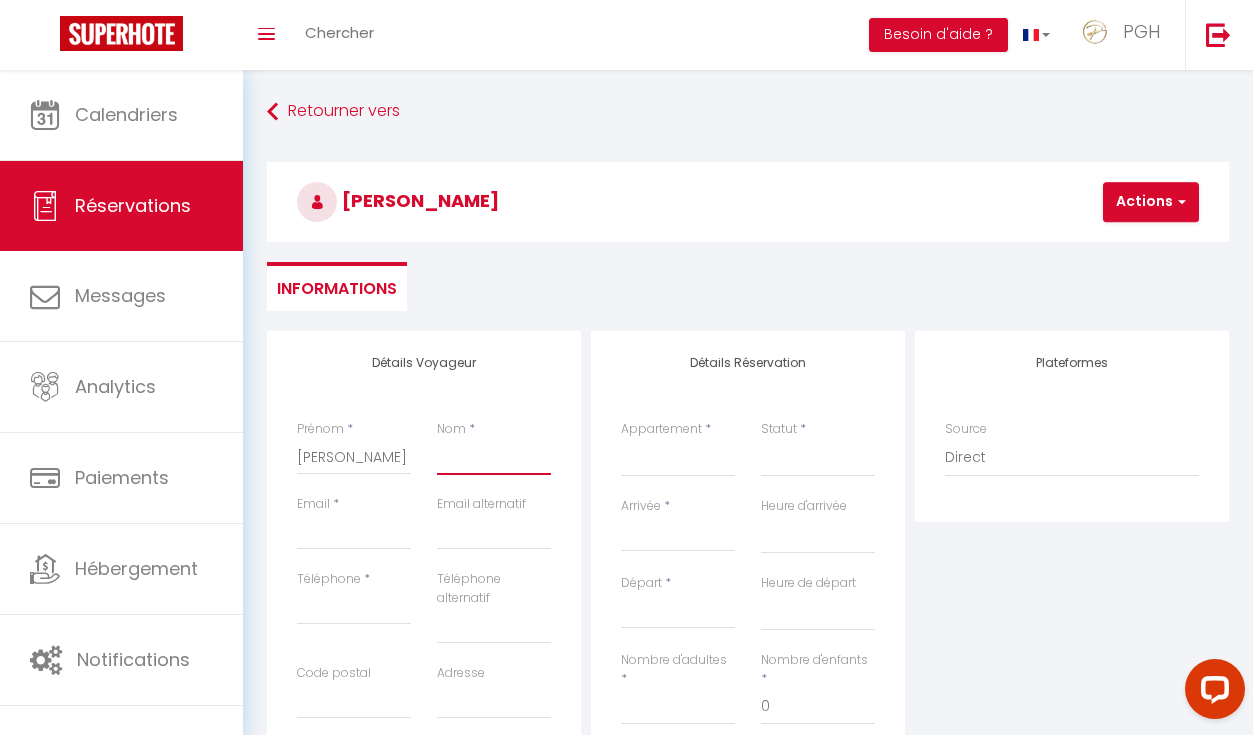 type on "Z" 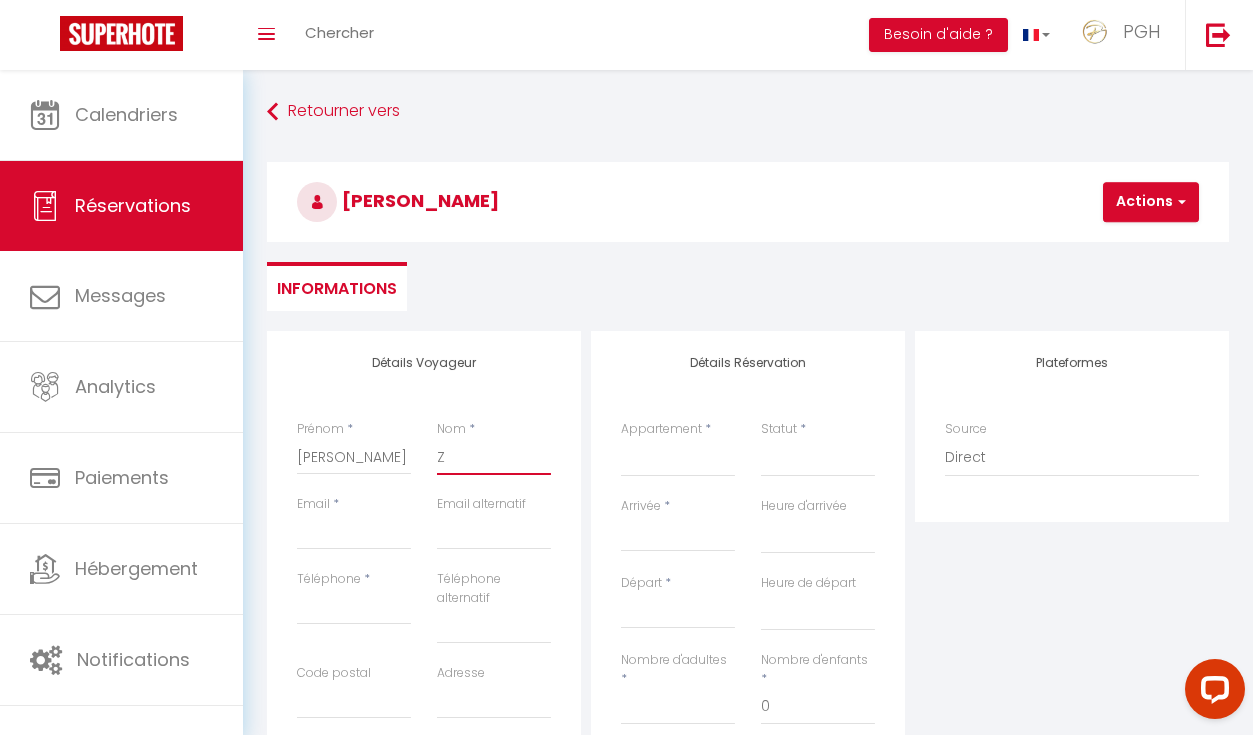 select 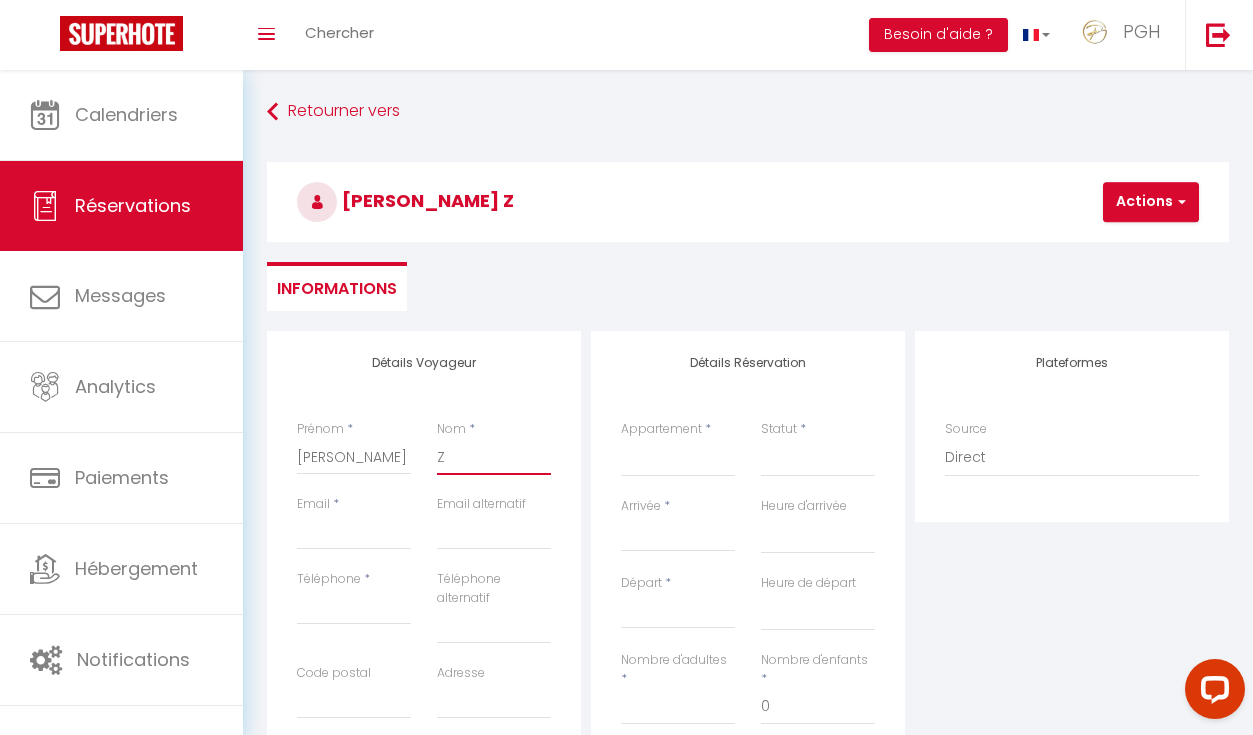 type on "Za" 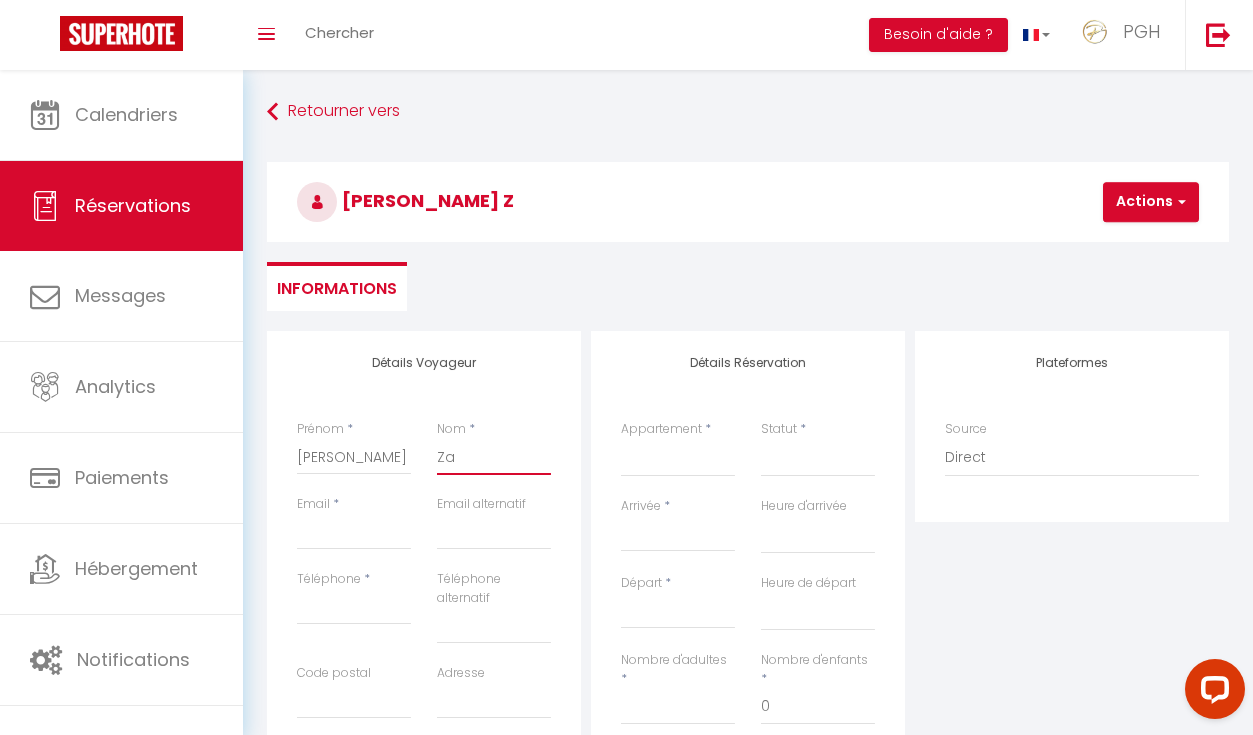 select 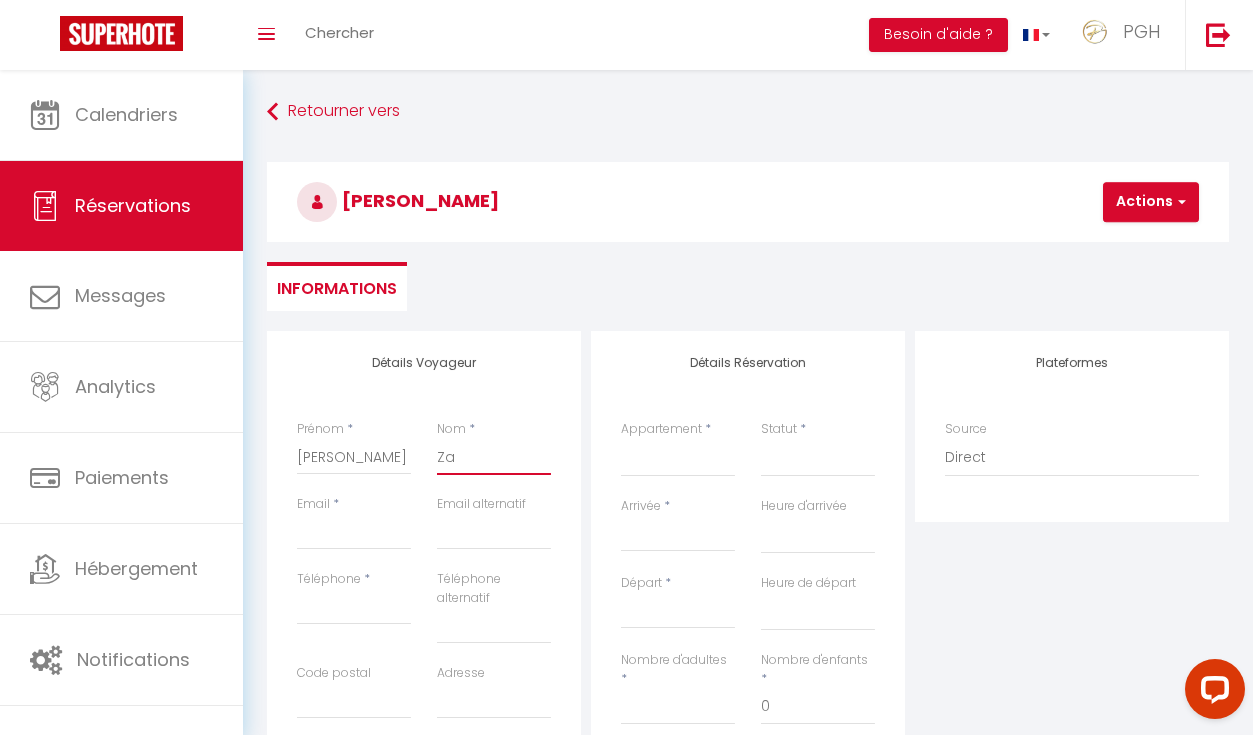 type on "Zan" 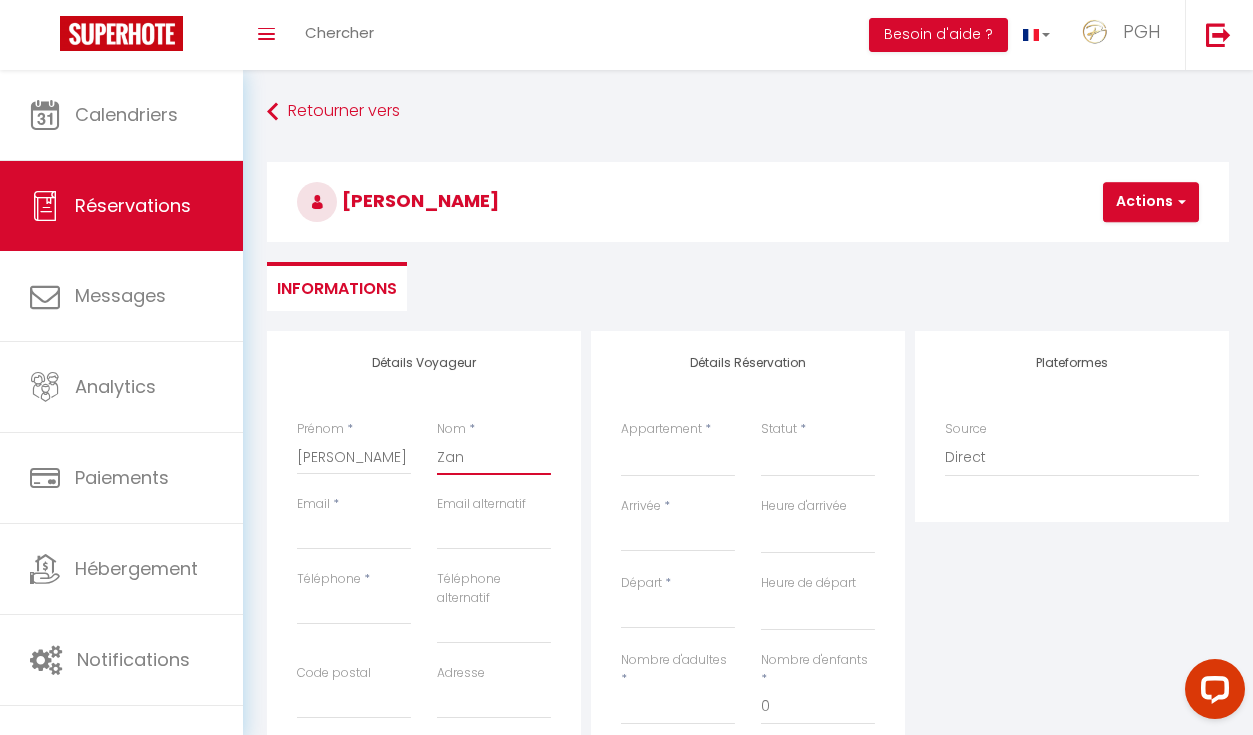 select 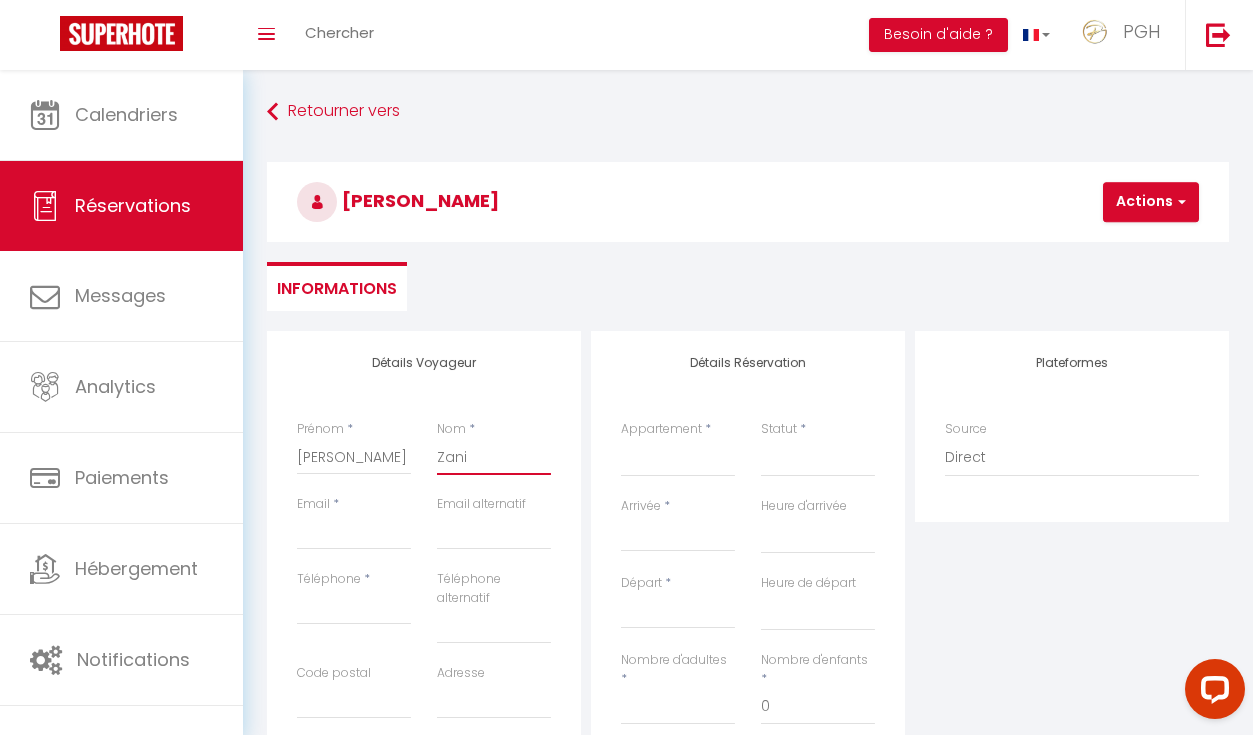 select 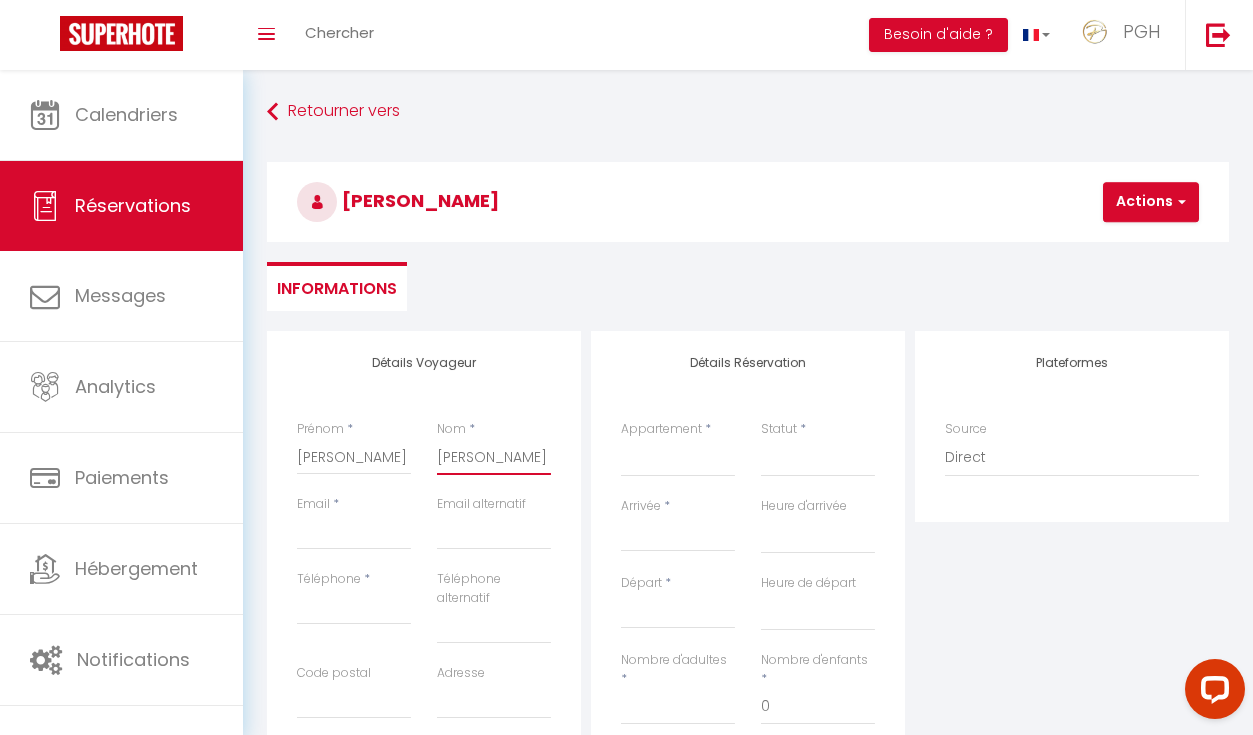select 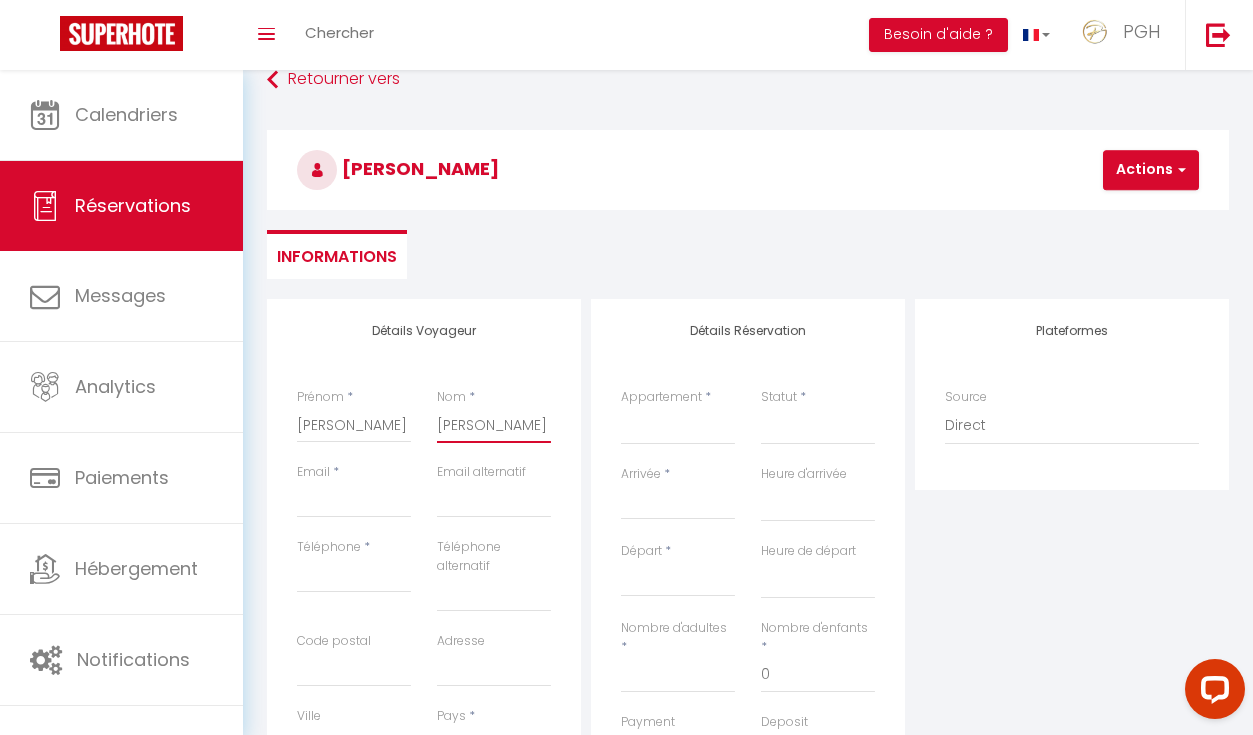 scroll, scrollTop: 101, scrollLeft: 0, axis: vertical 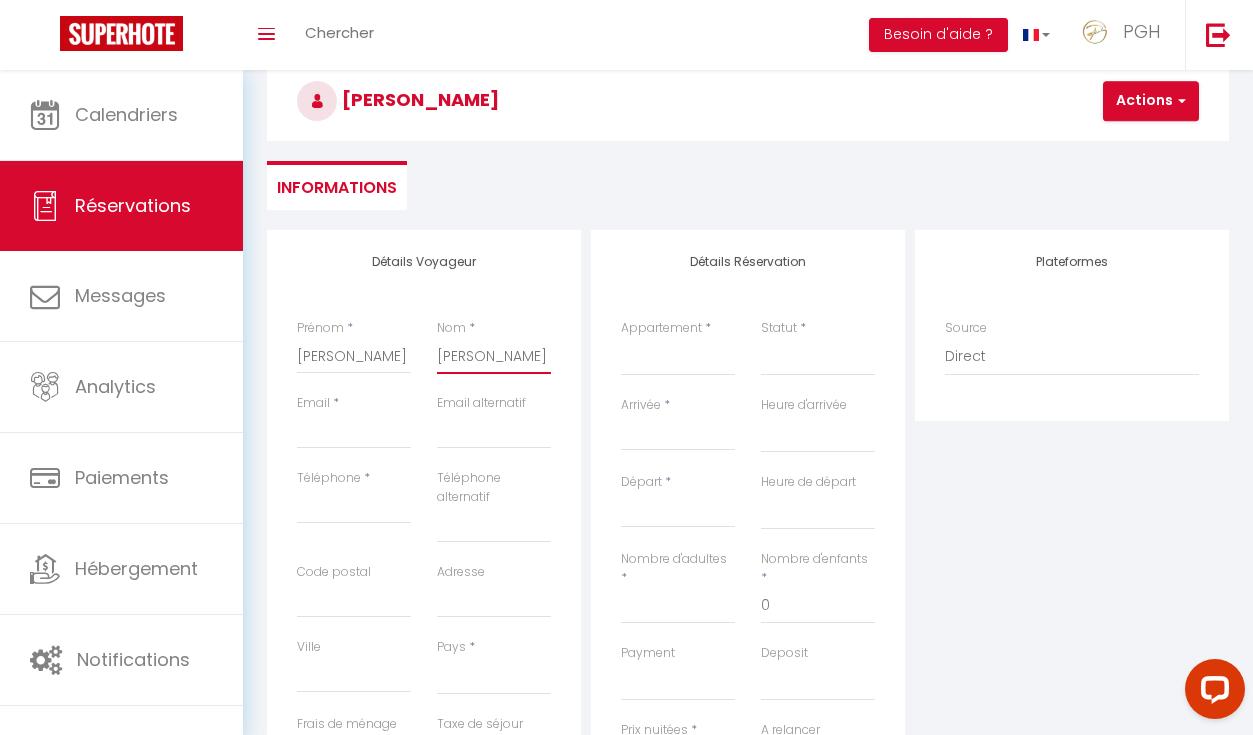 type on "Zanini" 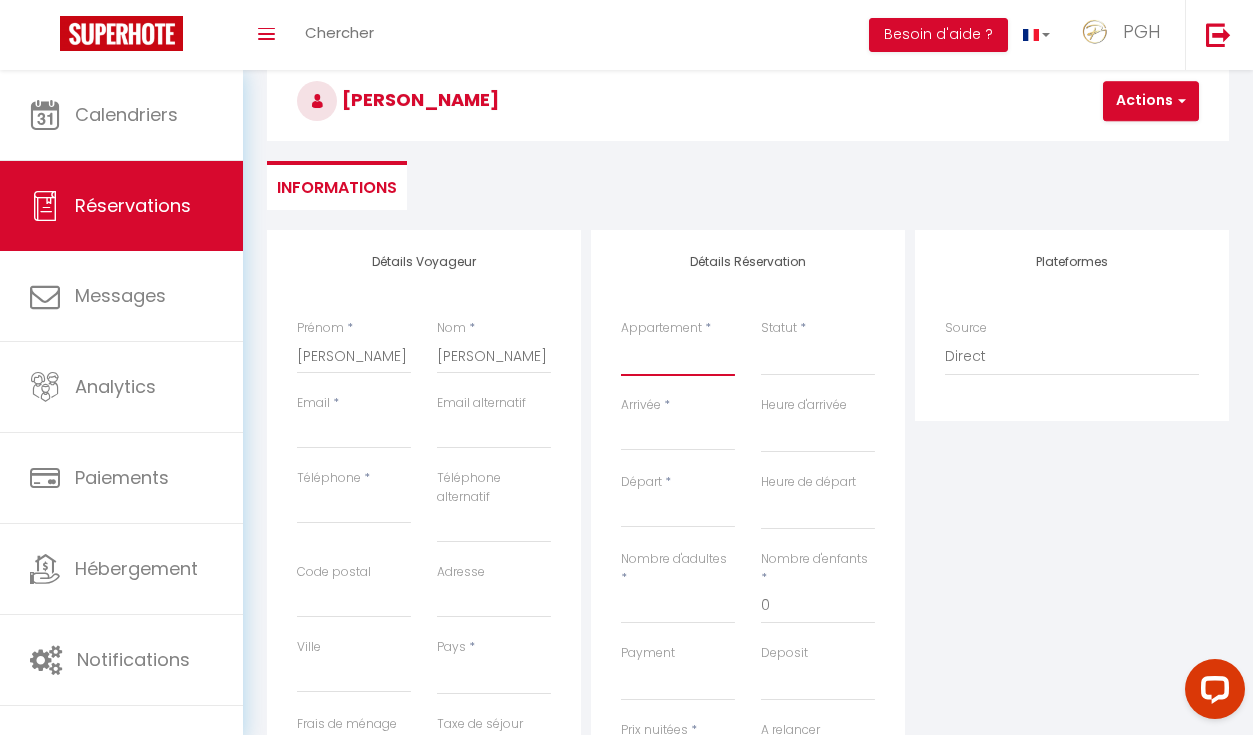 select on "19246" 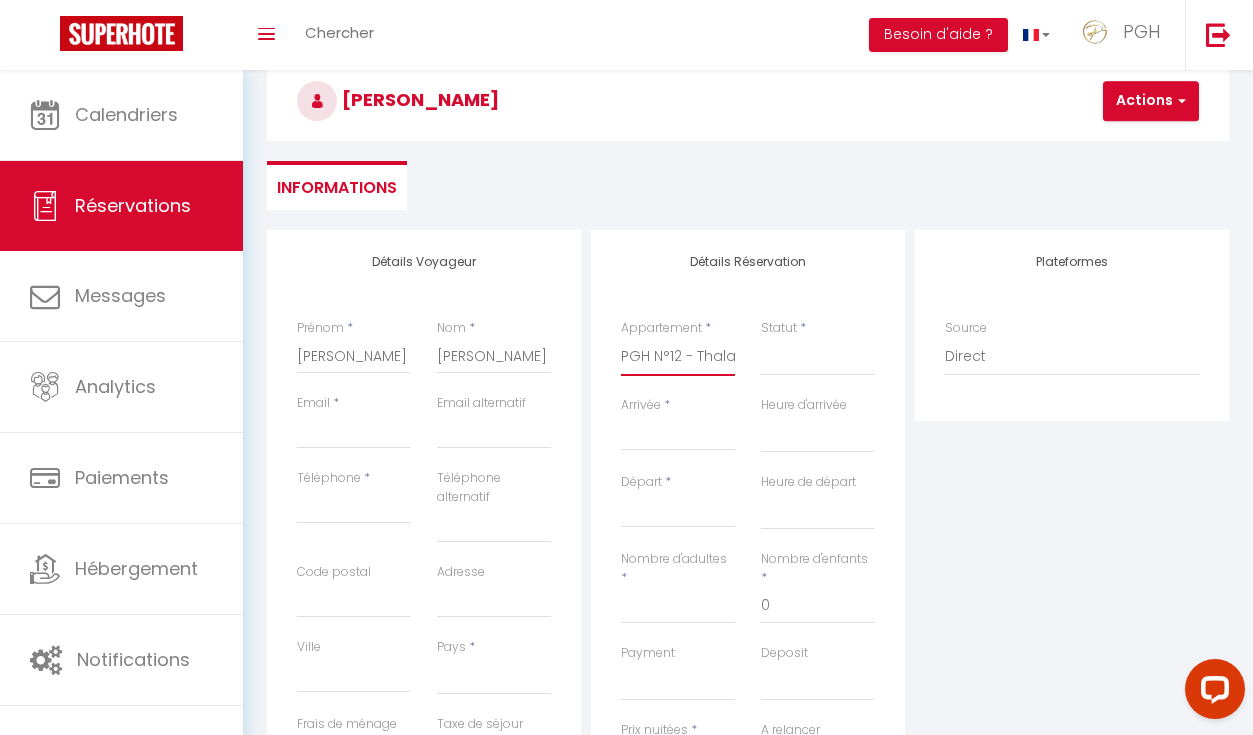 select 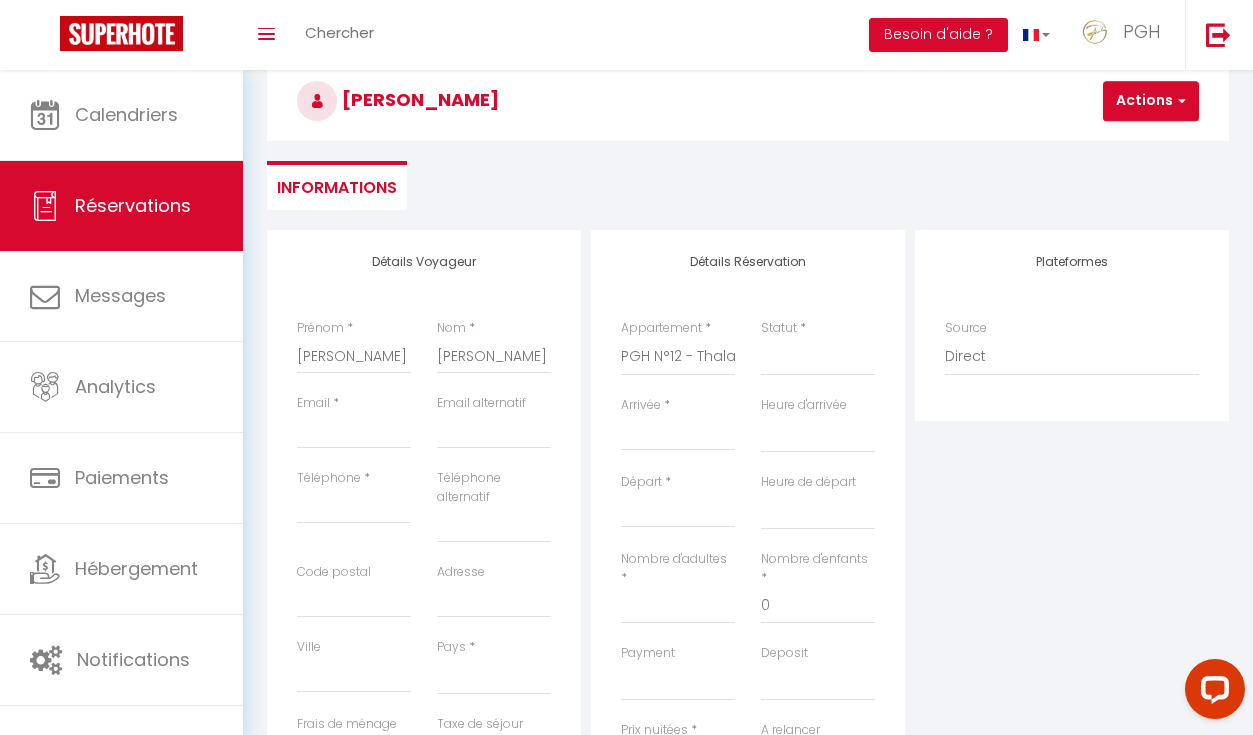 click on "Arrivée" at bounding box center (678, 435) 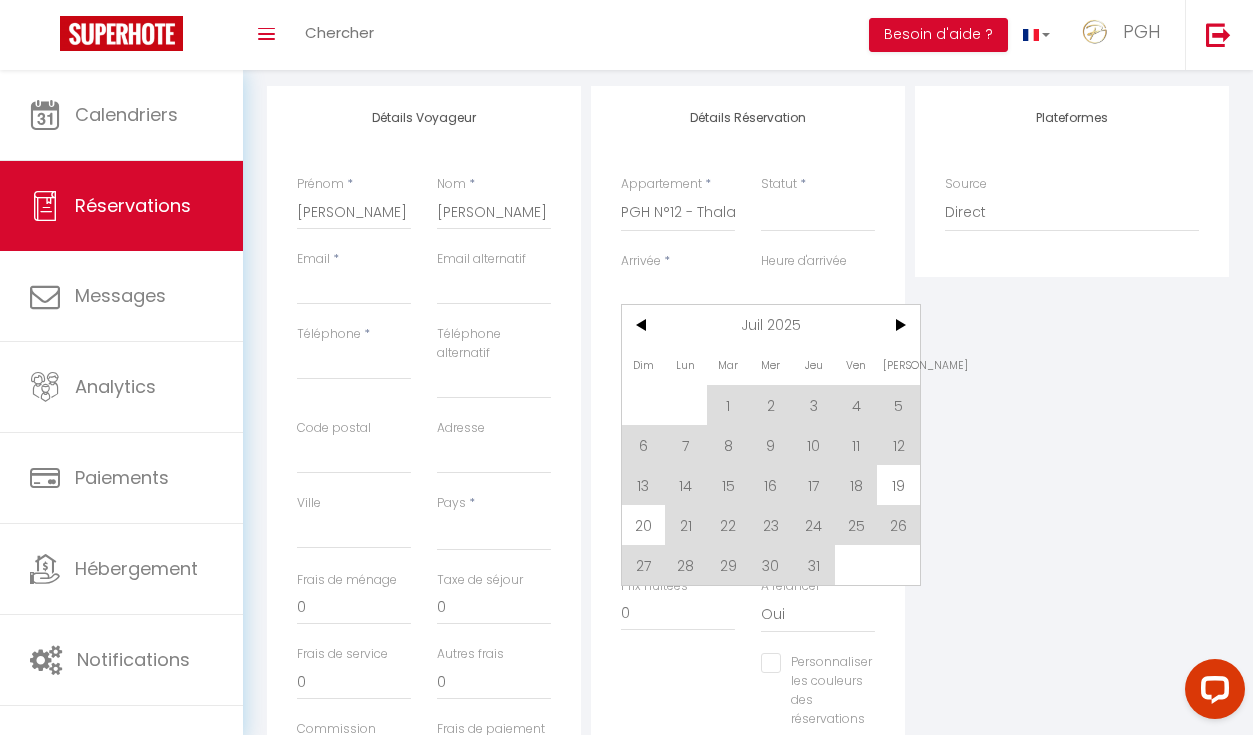 scroll, scrollTop: 293, scrollLeft: 0, axis: vertical 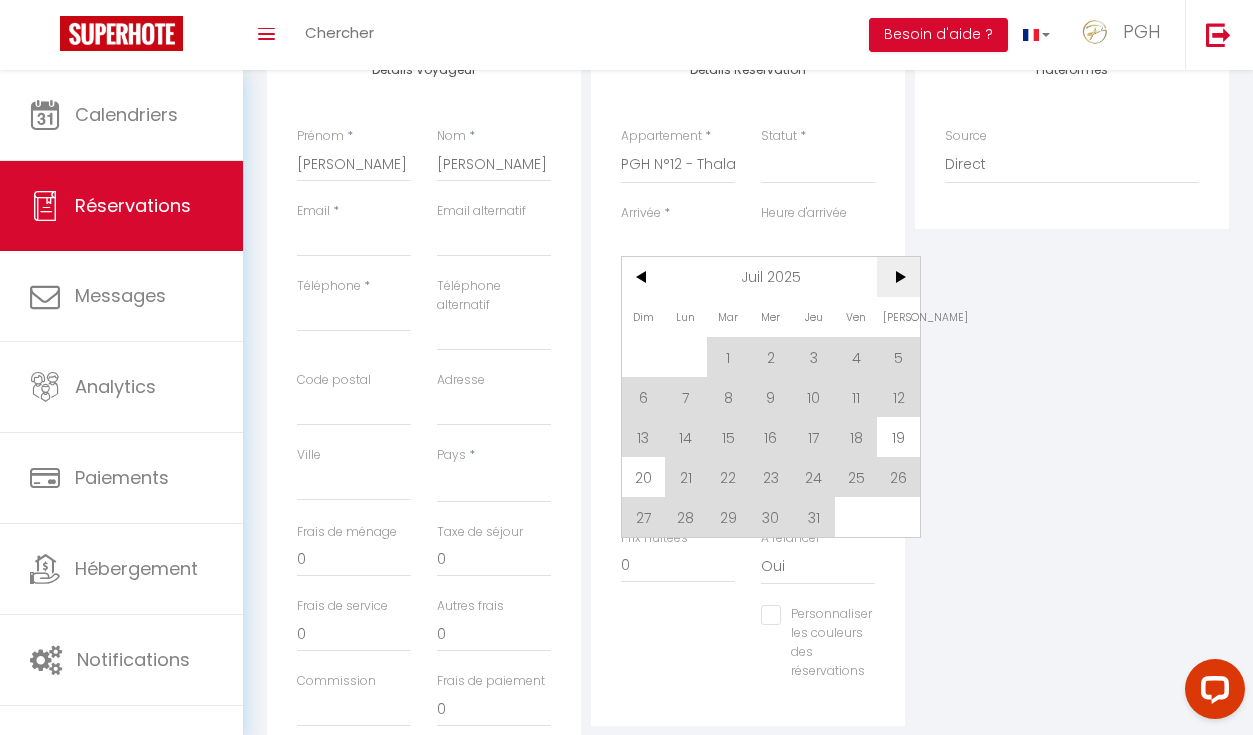 click on ">" at bounding box center (898, 277) 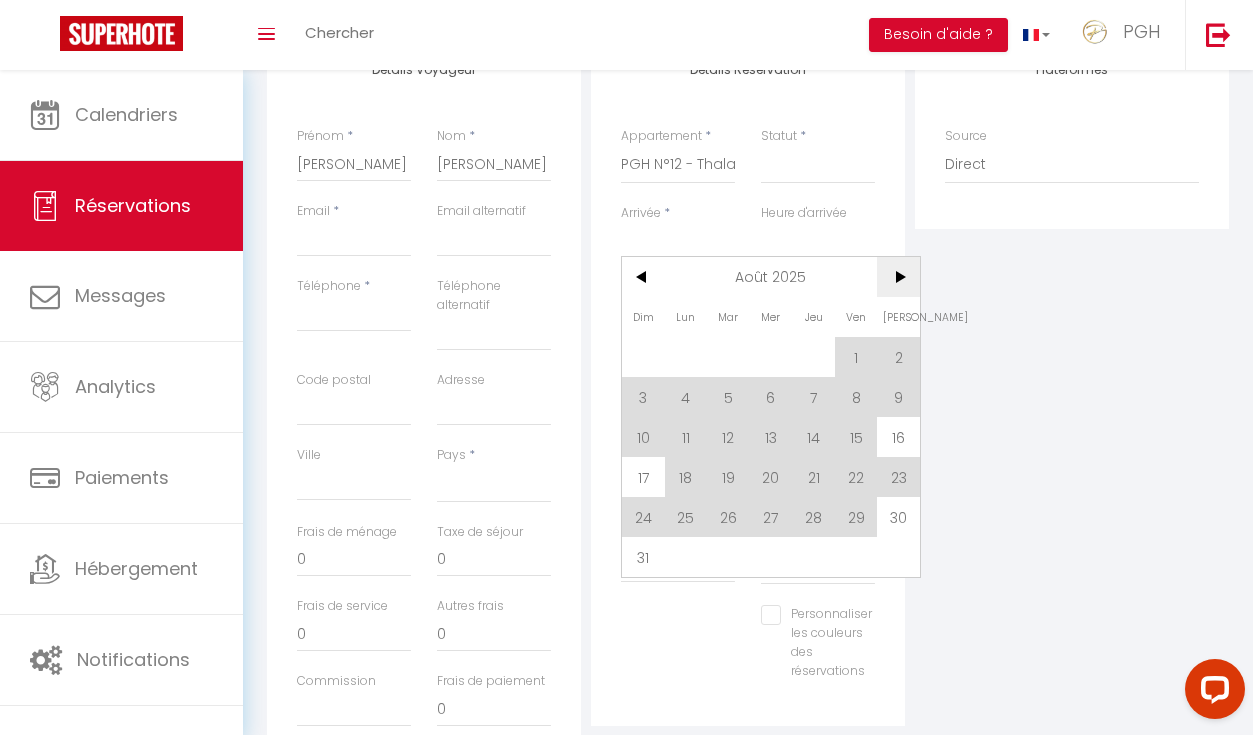 click on ">" at bounding box center (898, 277) 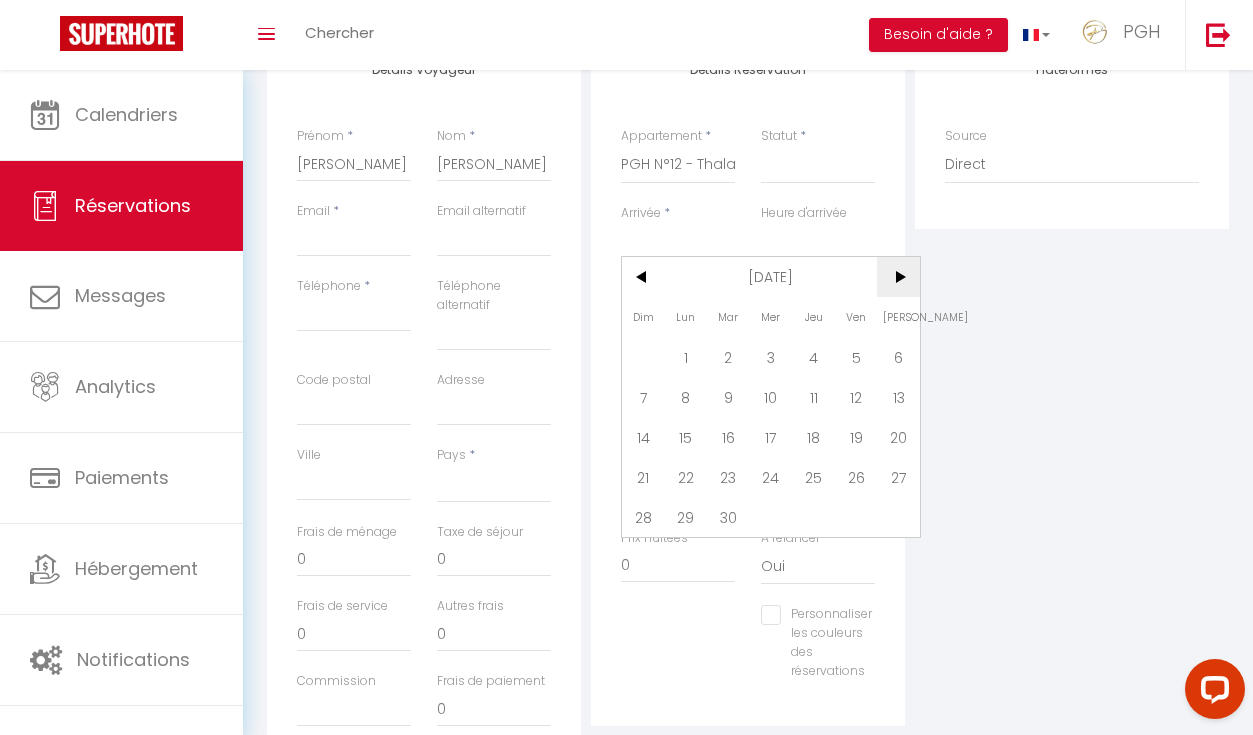 click on ">" at bounding box center (898, 277) 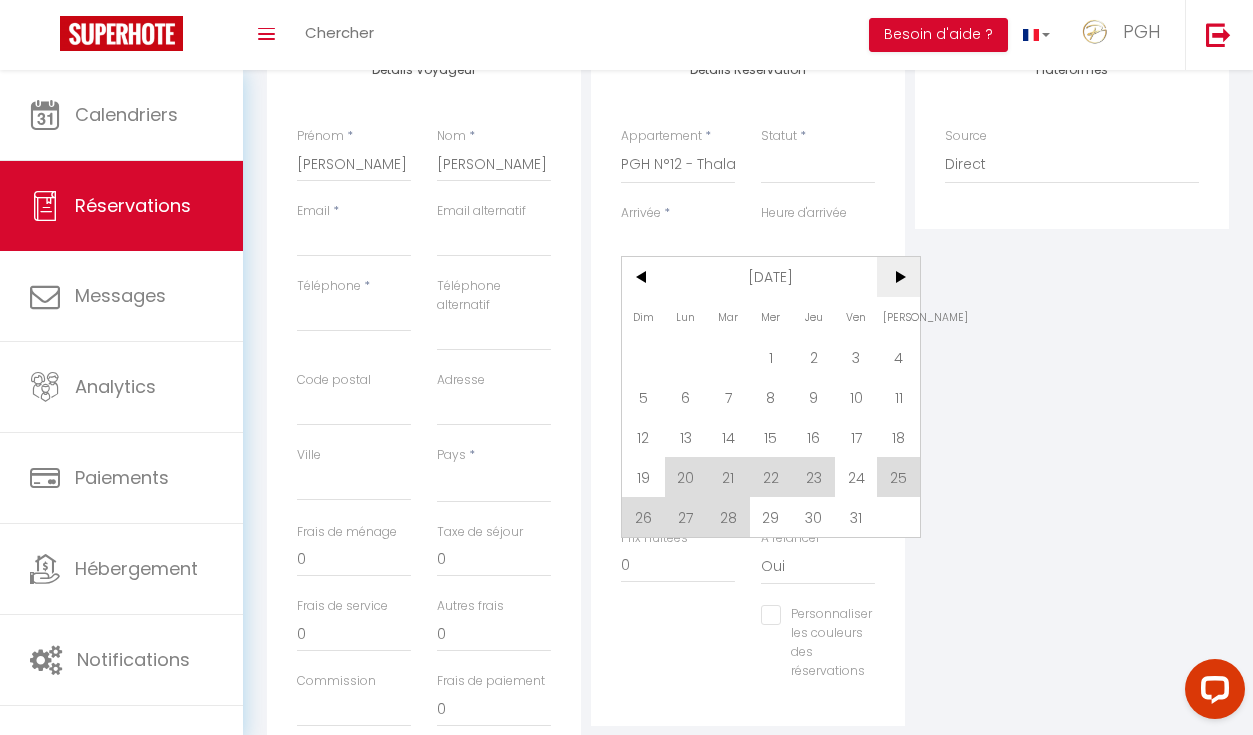click on ">" at bounding box center (898, 277) 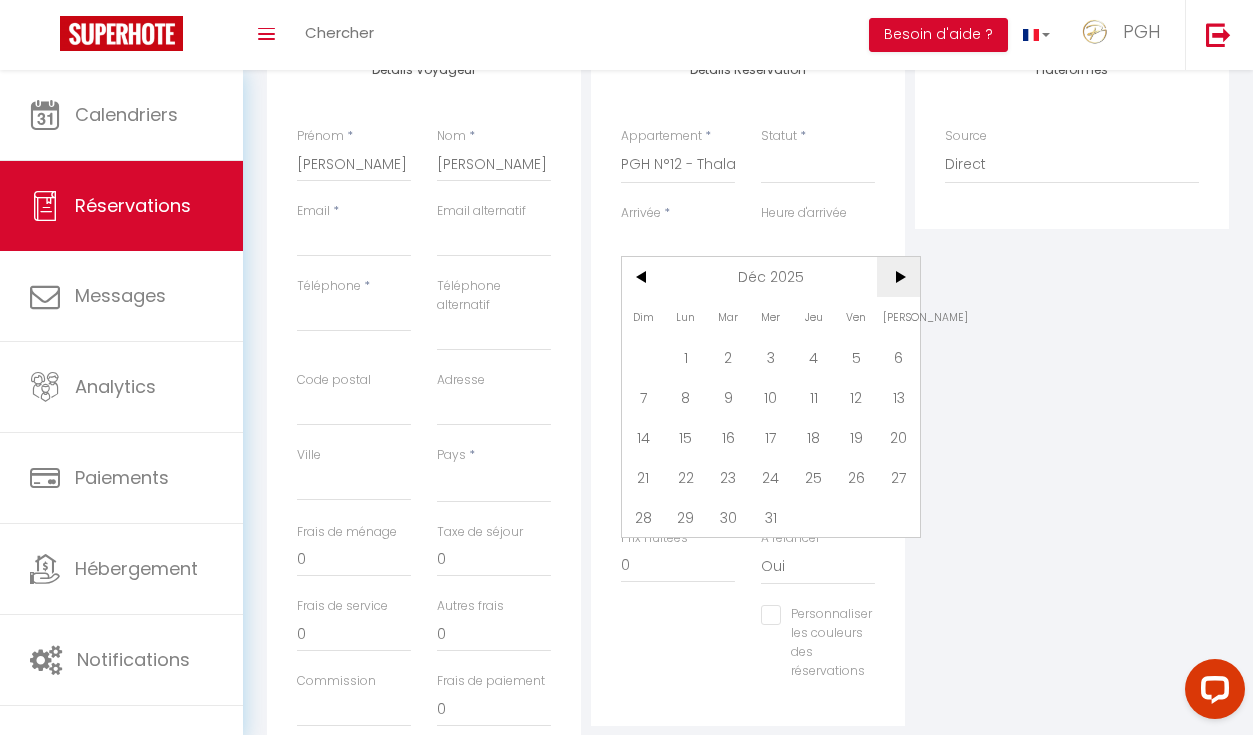 click on ">" at bounding box center (898, 277) 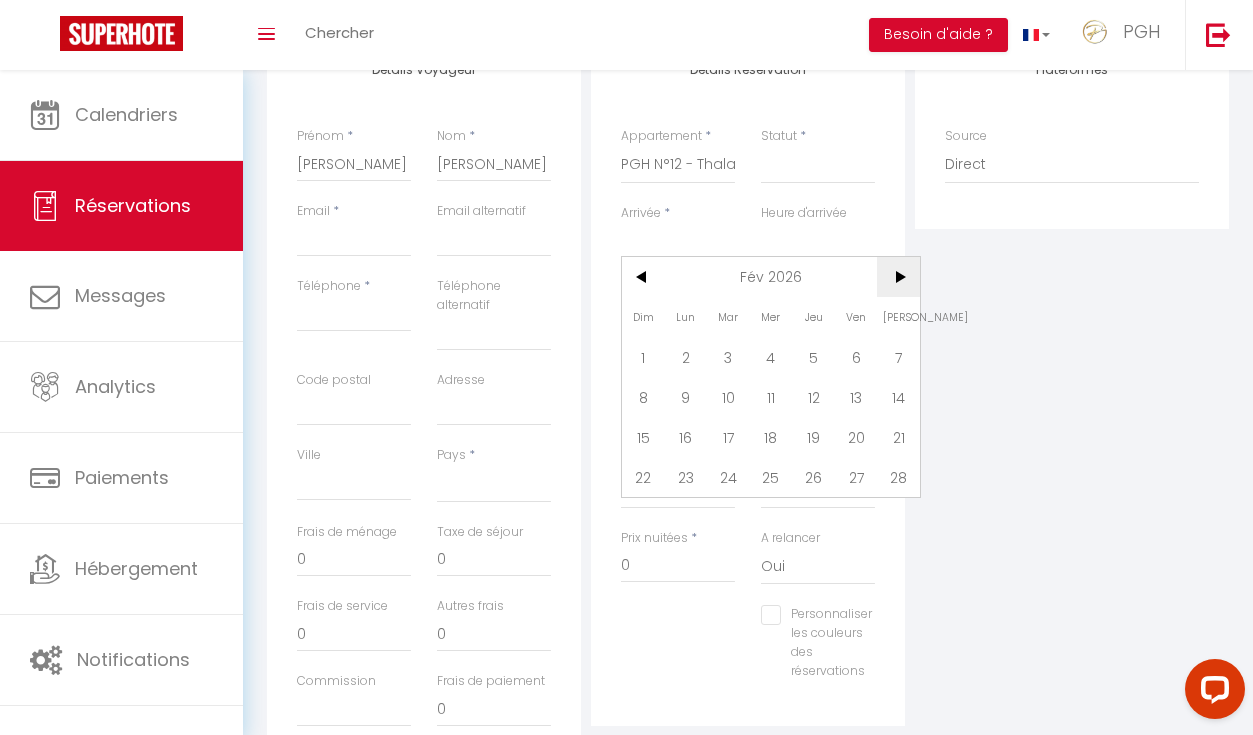 click on ">" at bounding box center [898, 277] 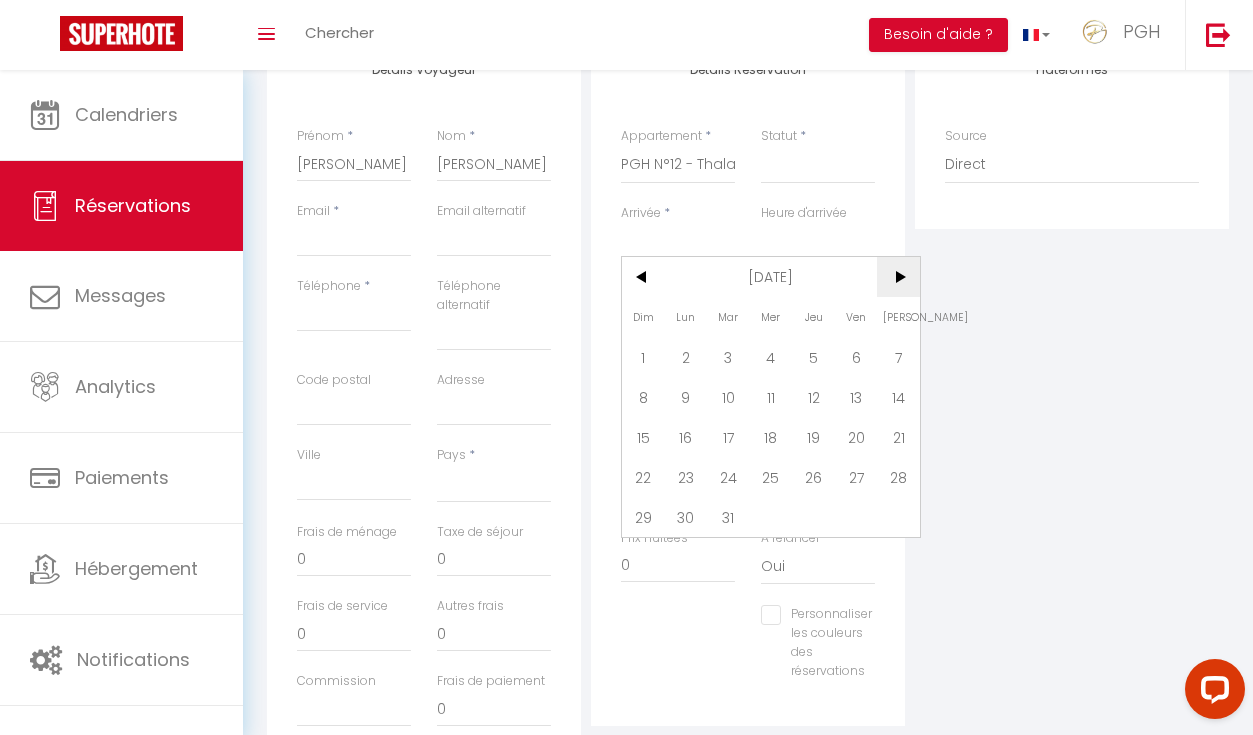 click on ">" at bounding box center [898, 277] 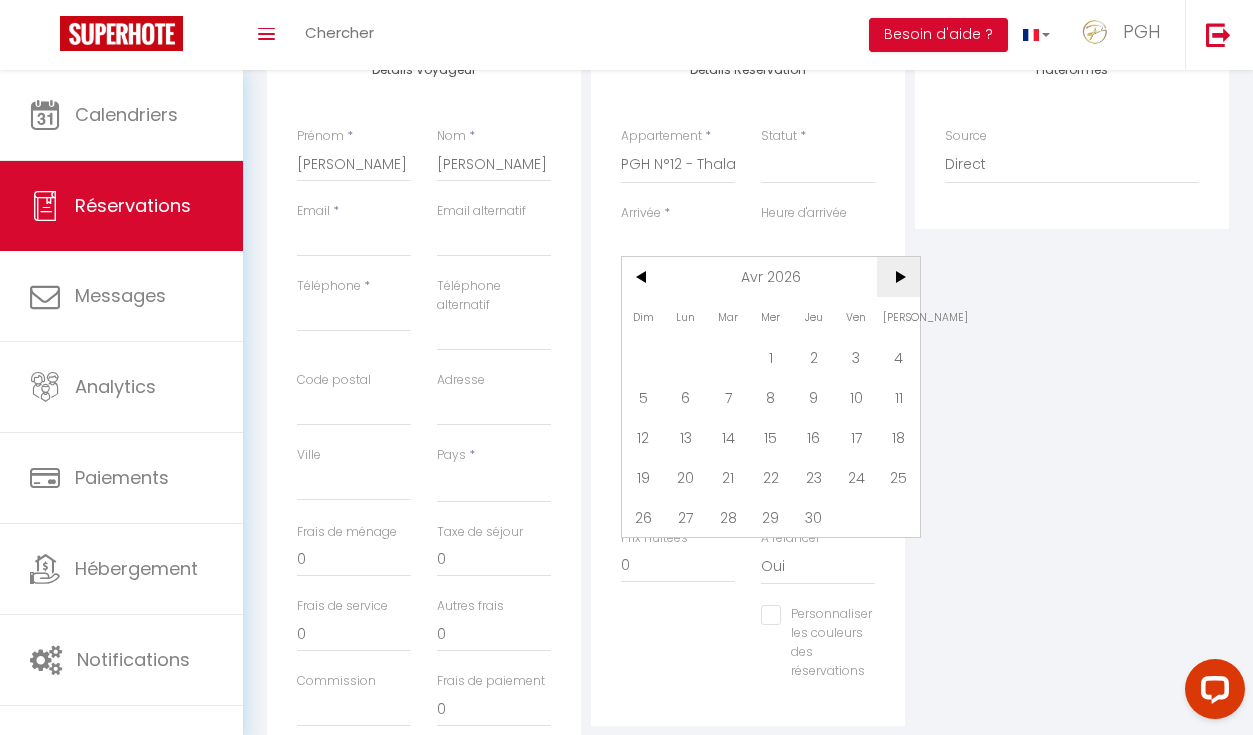 click on ">" at bounding box center (898, 277) 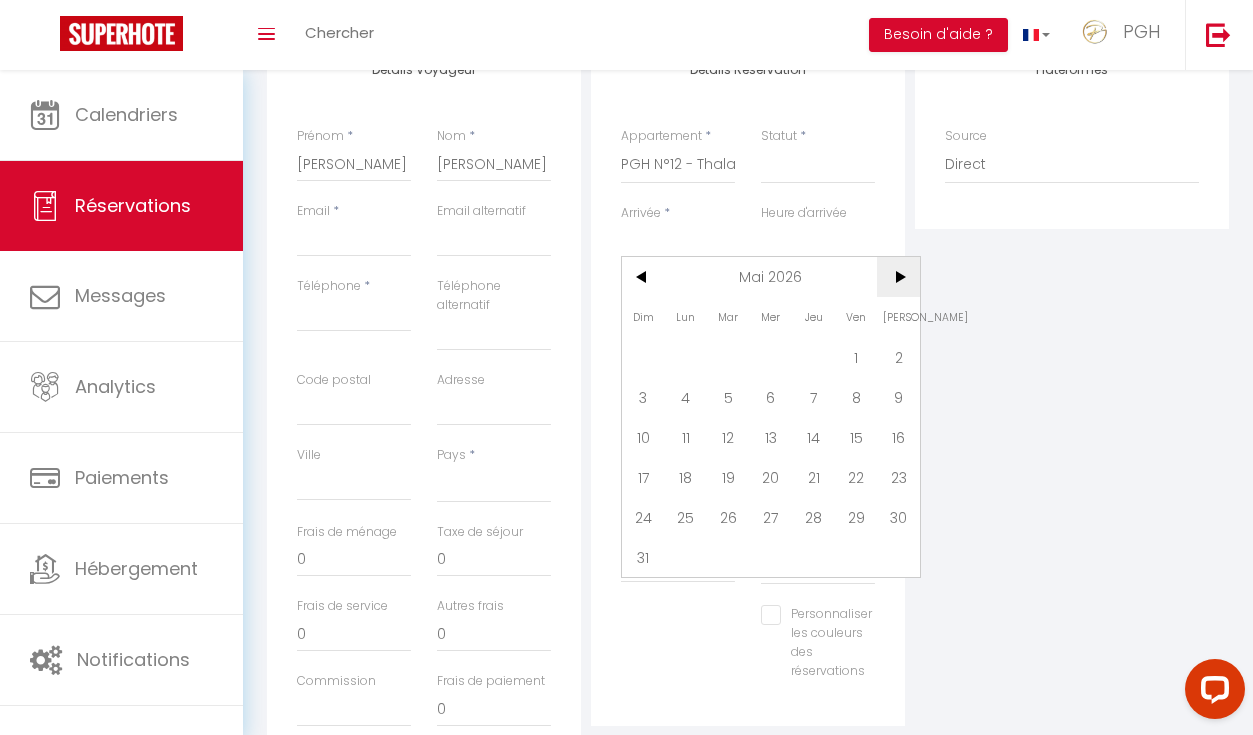 click on ">" at bounding box center [898, 277] 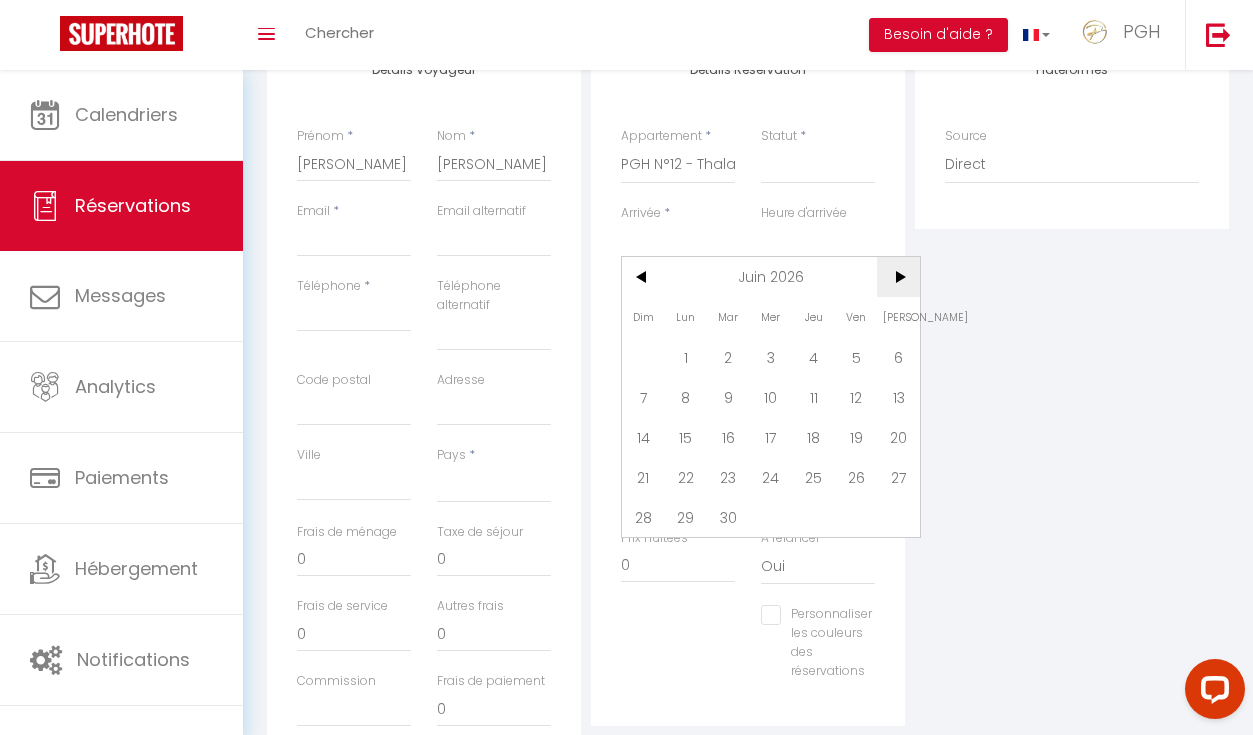 click on ">" at bounding box center [898, 277] 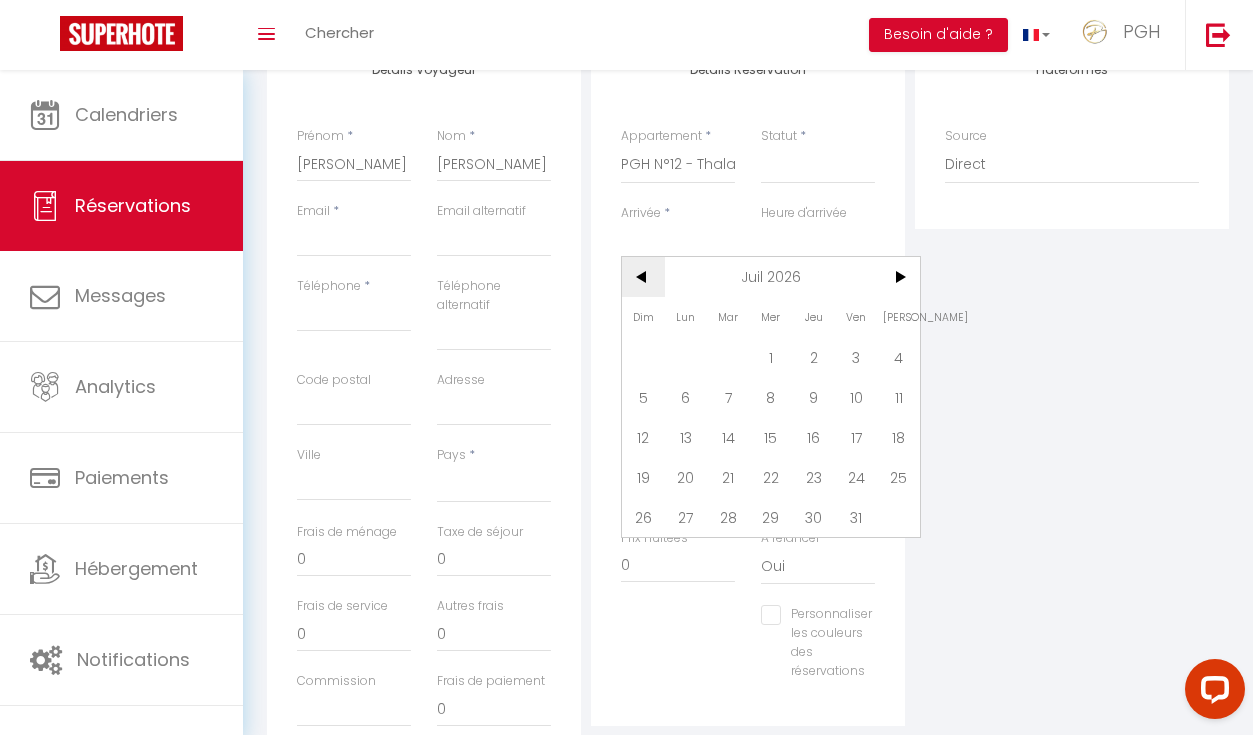click on "<" at bounding box center (643, 277) 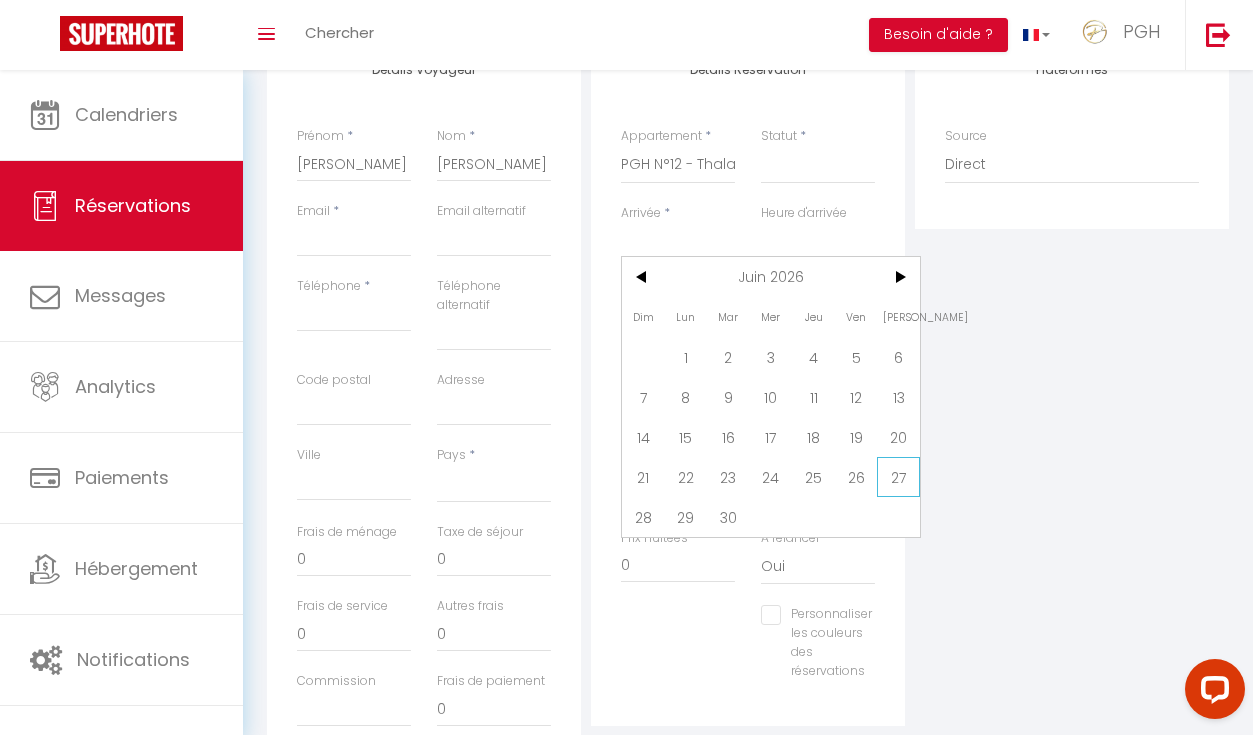 click on "27" at bounding box center (898, 477) 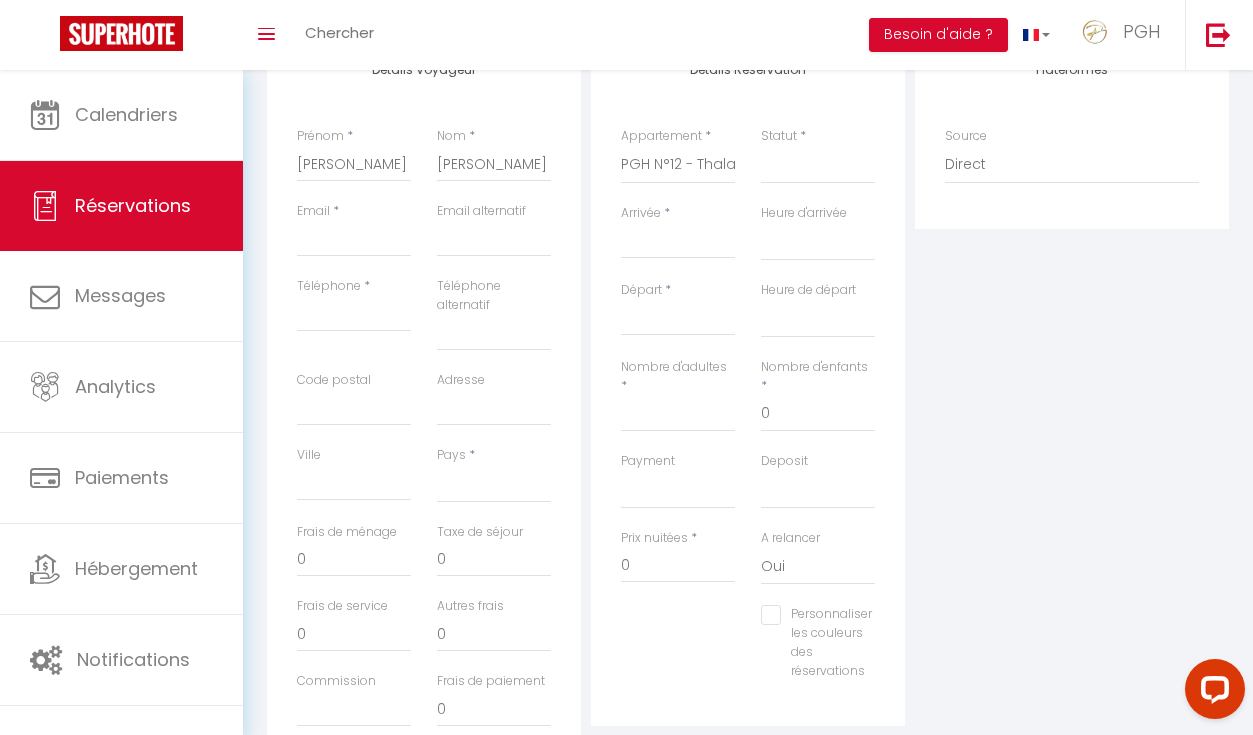 select 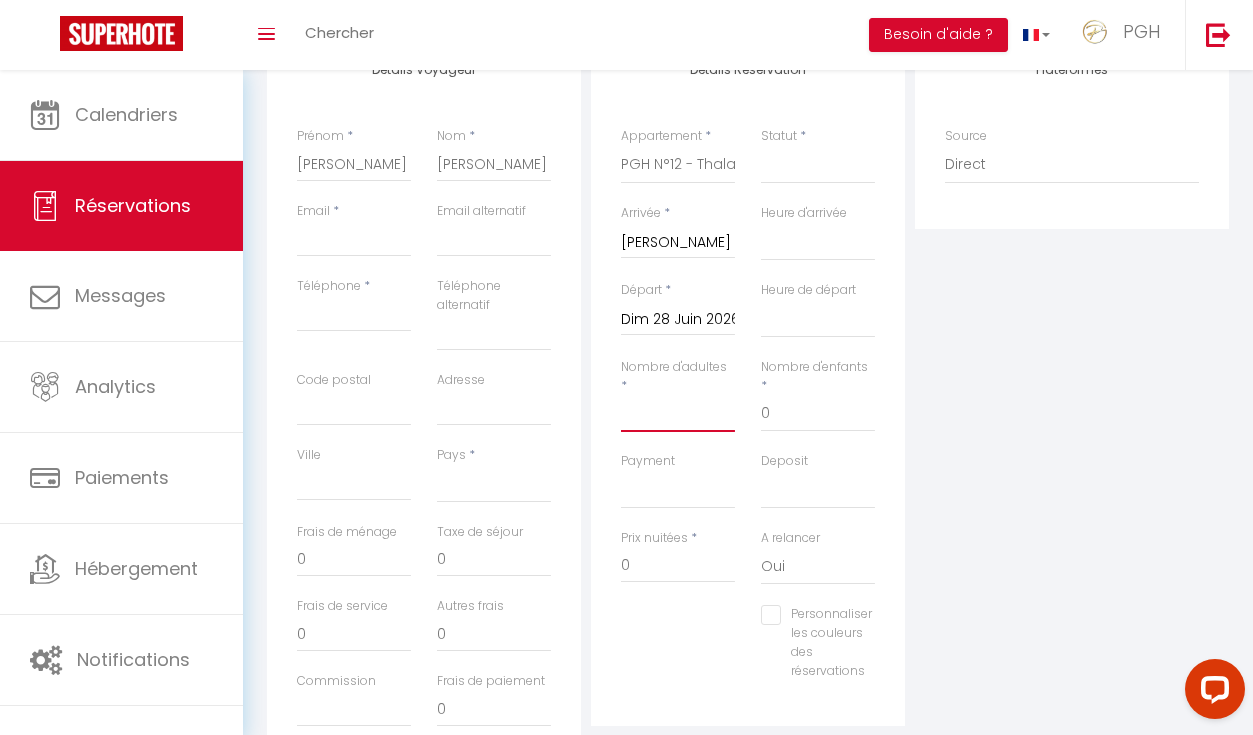 type on "2" 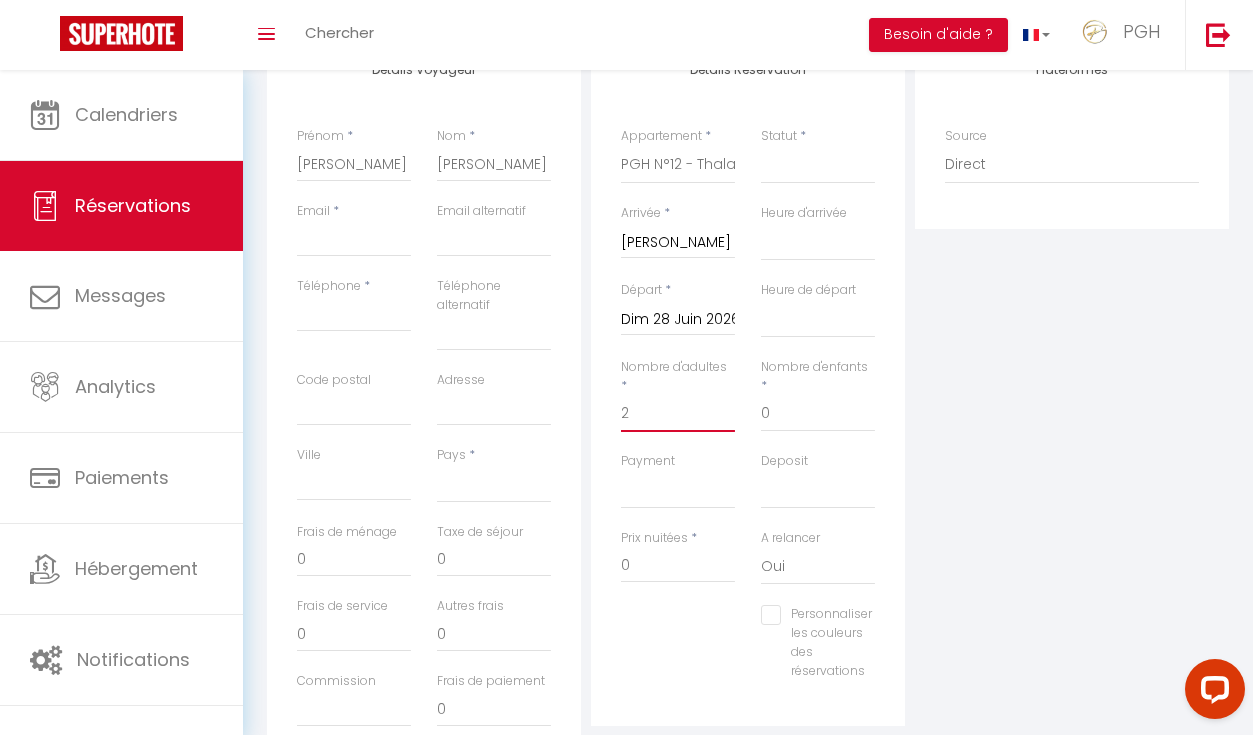 select 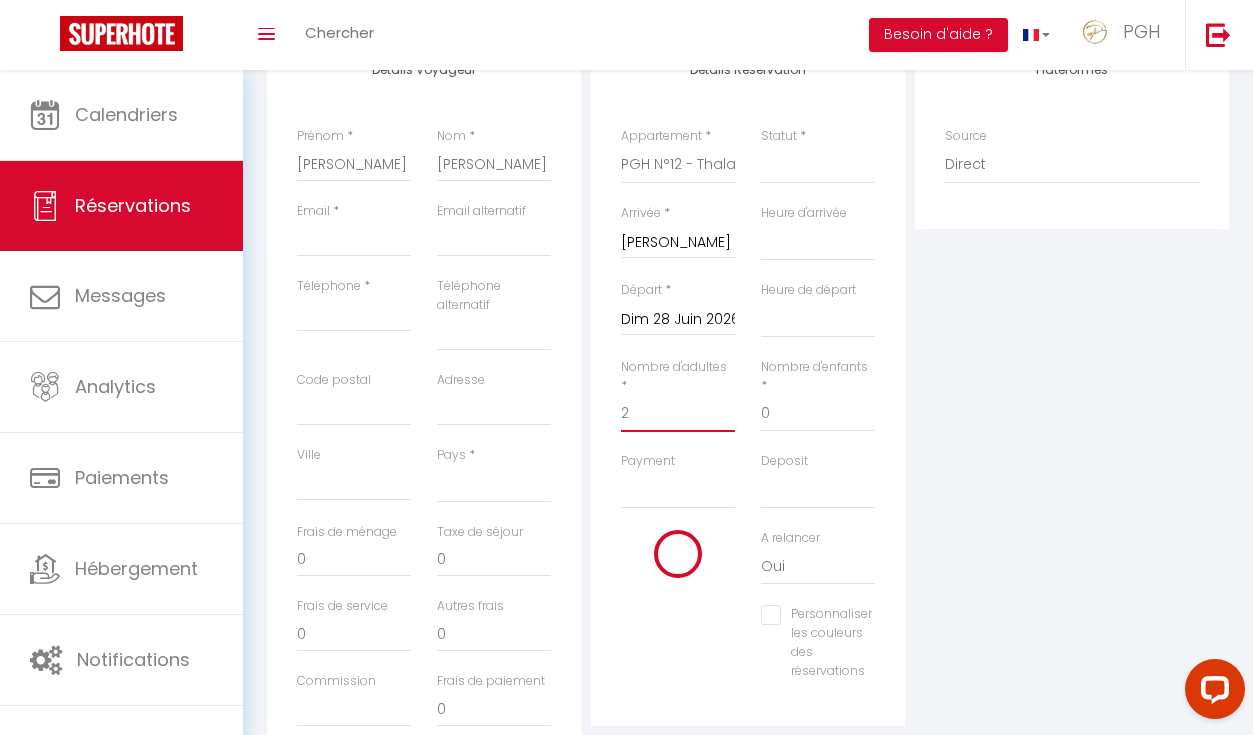select 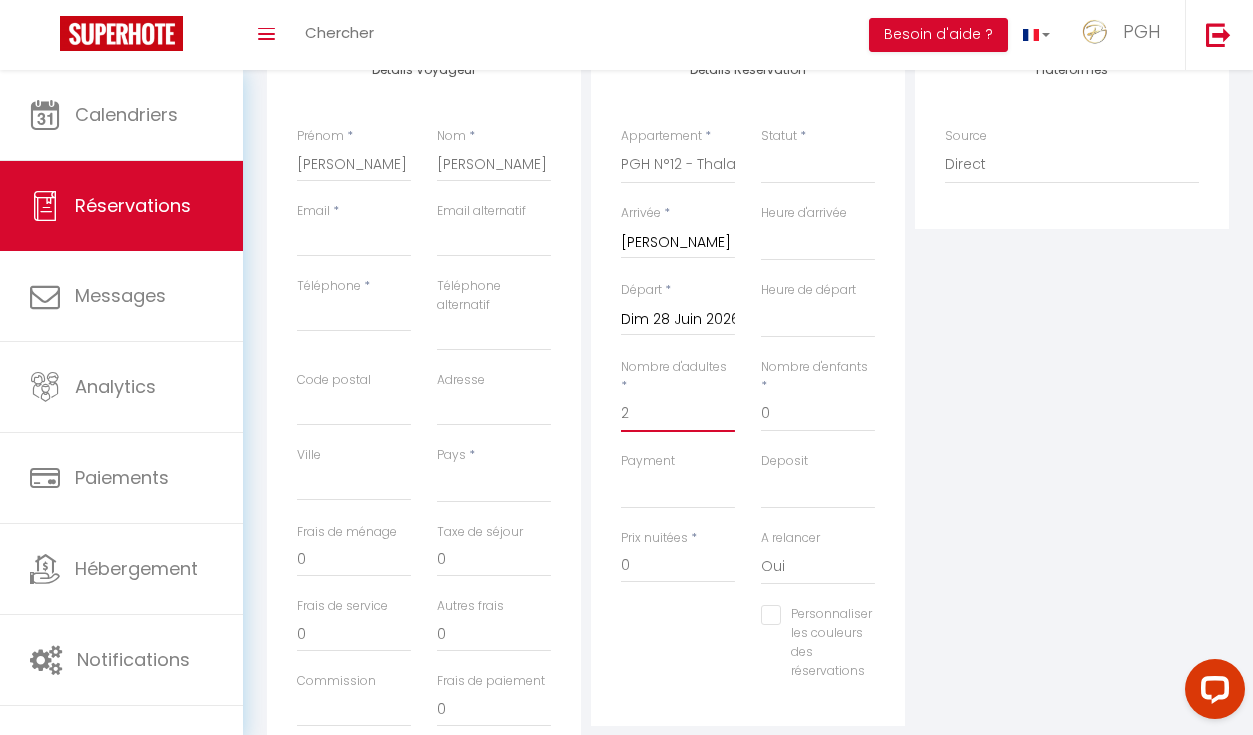 type on "2" 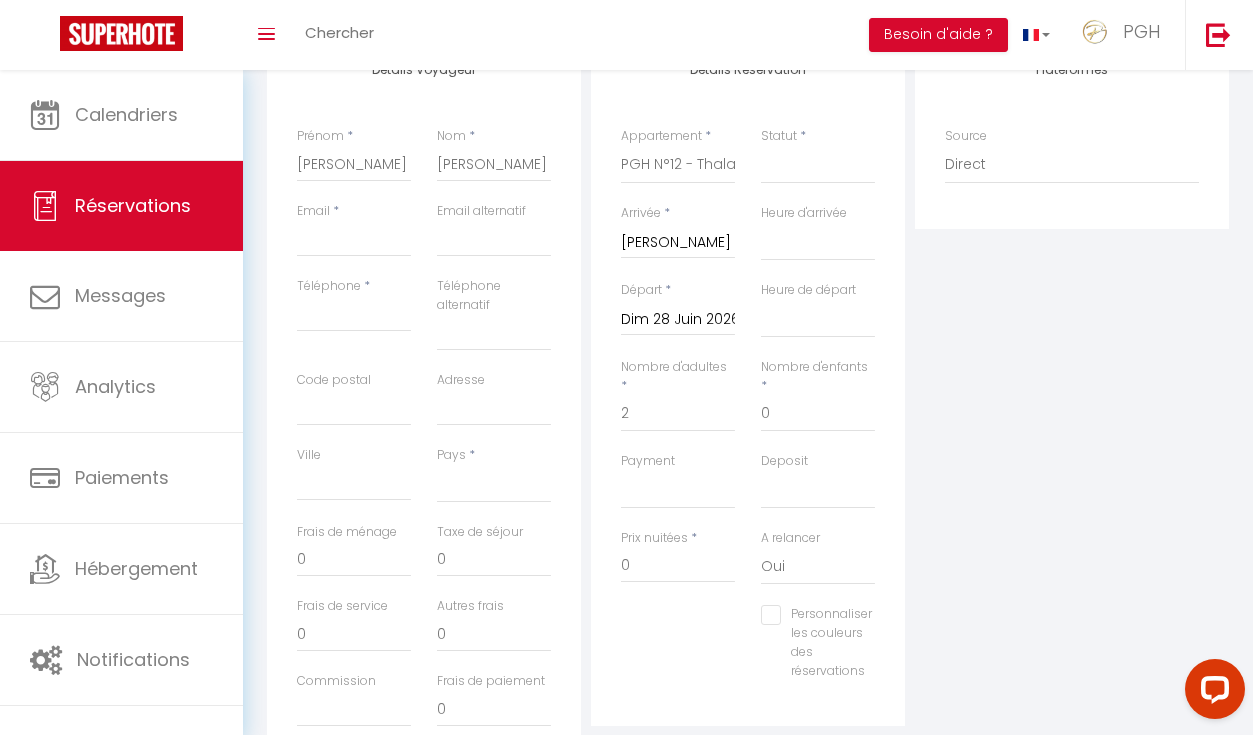 click on "Plateformes    Source
Direct
Airbnb.com
Booking.com
Chalet montagne
Expedia
Gite de France
Homeaway
Homeaway iCal
Homeaway.com
Hotels.com
Housetrip.com
Ical" at bounding box center [1072, 405] 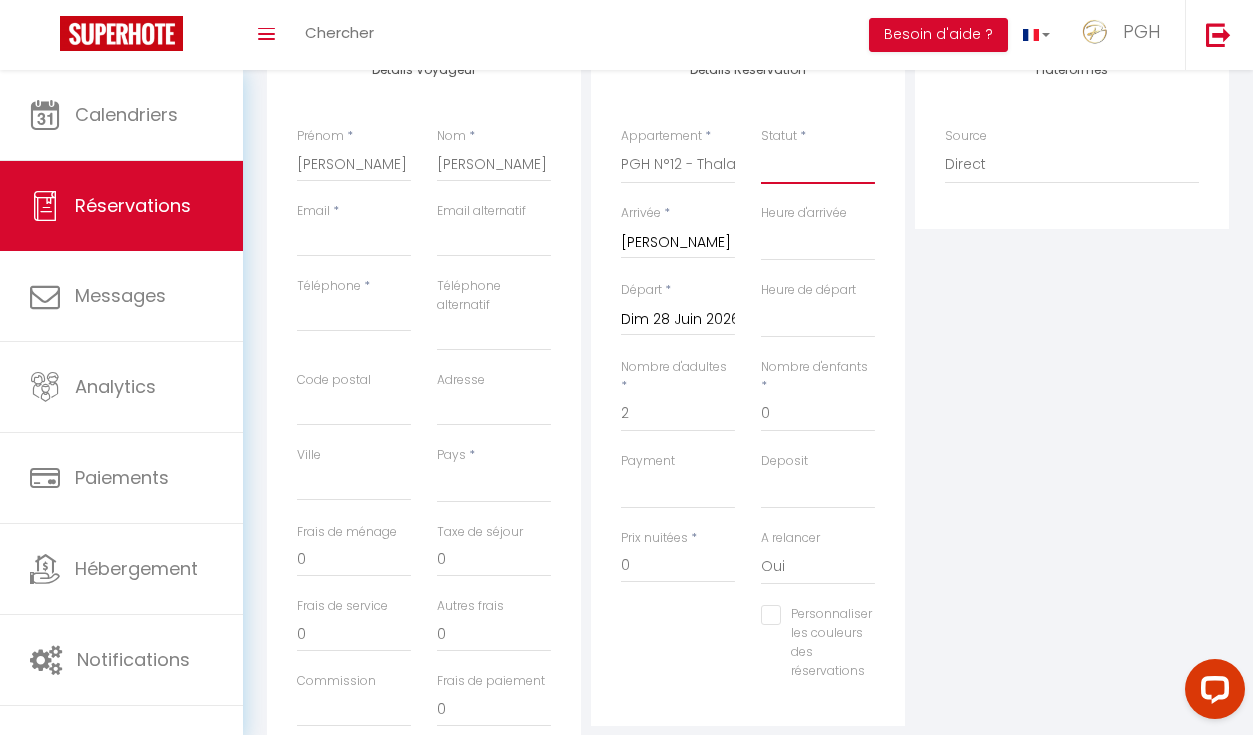 select on "2" 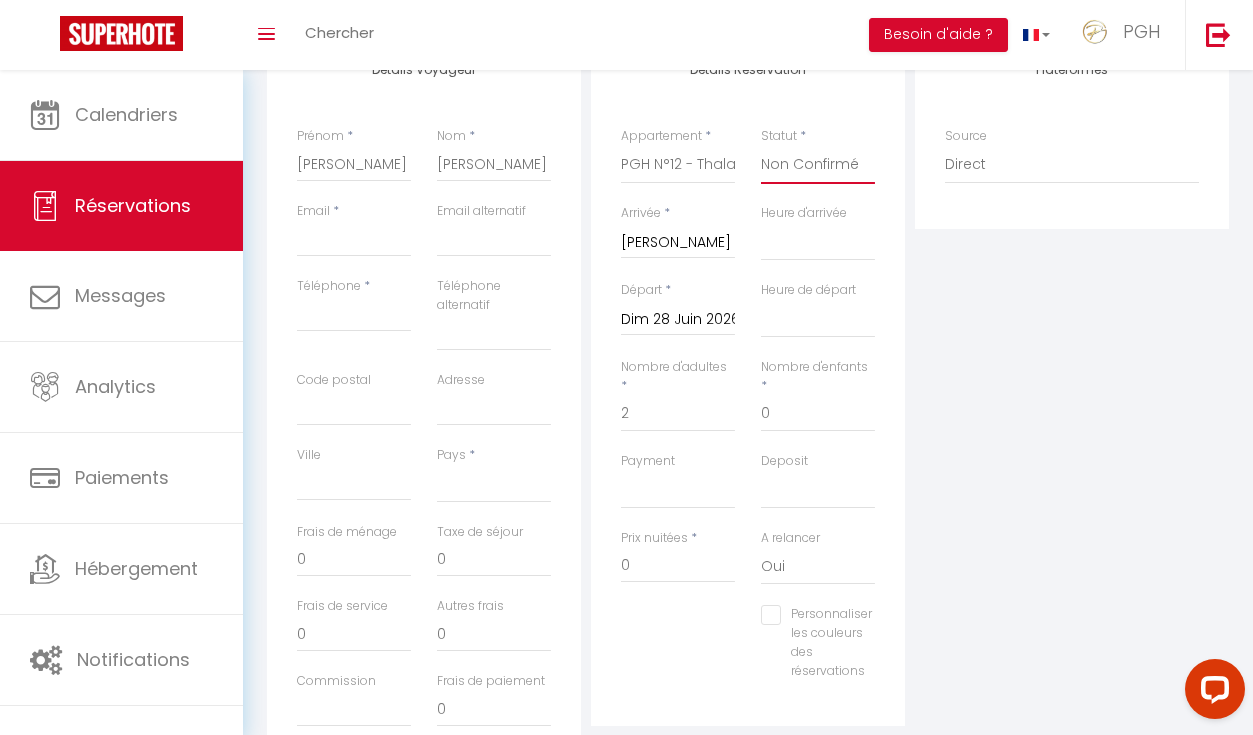 select 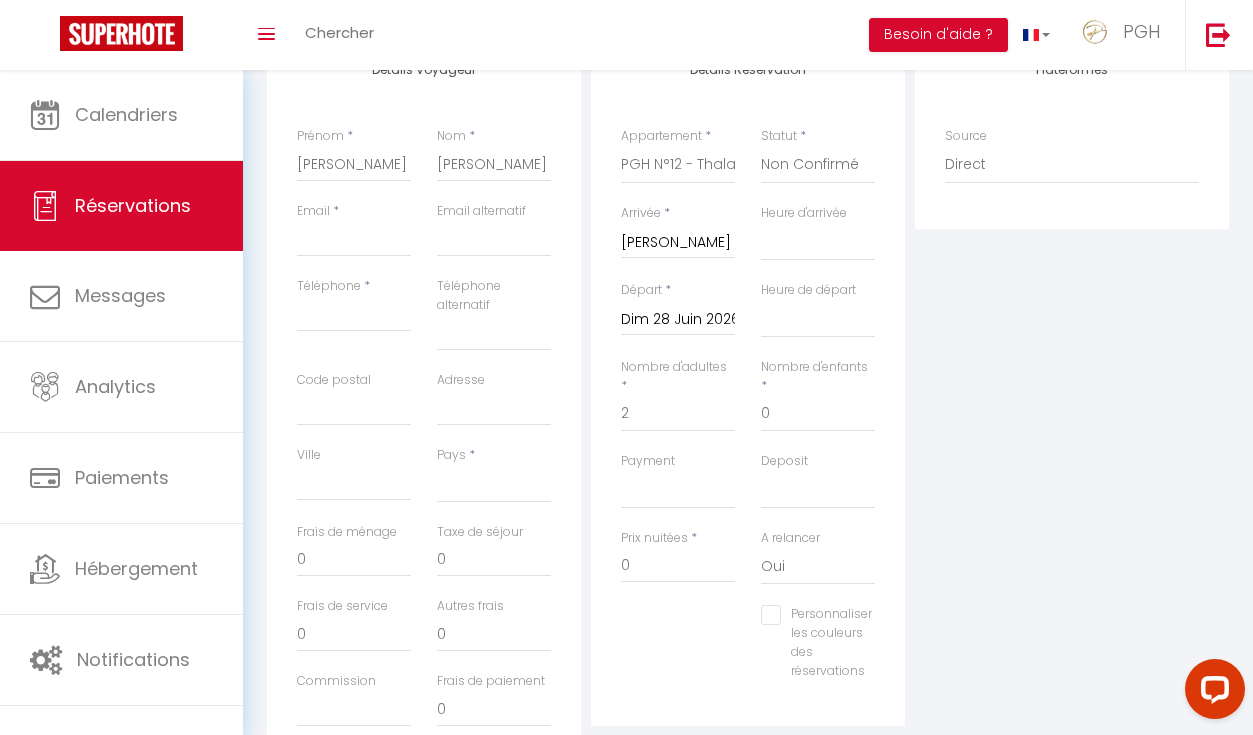 click on "Dim 28 Juin 2026" at bounding box center (678, 320) 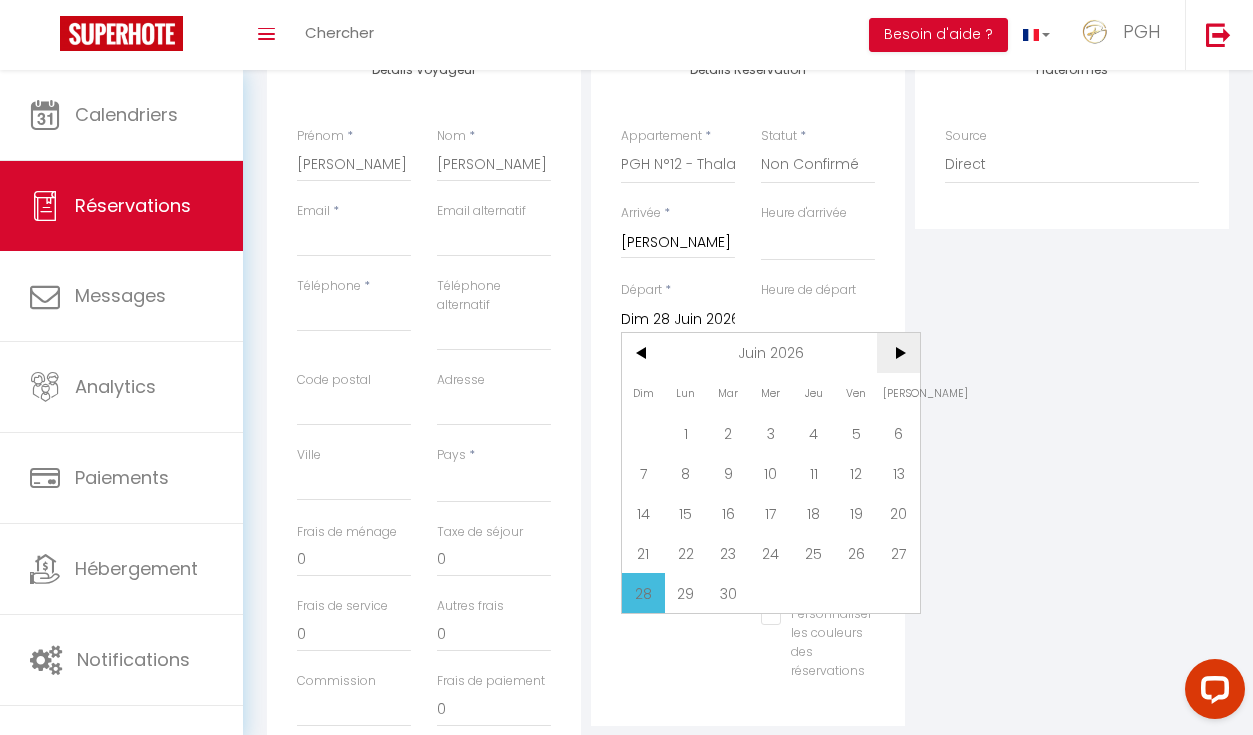 click on ">" at bounding box center [898, 353] 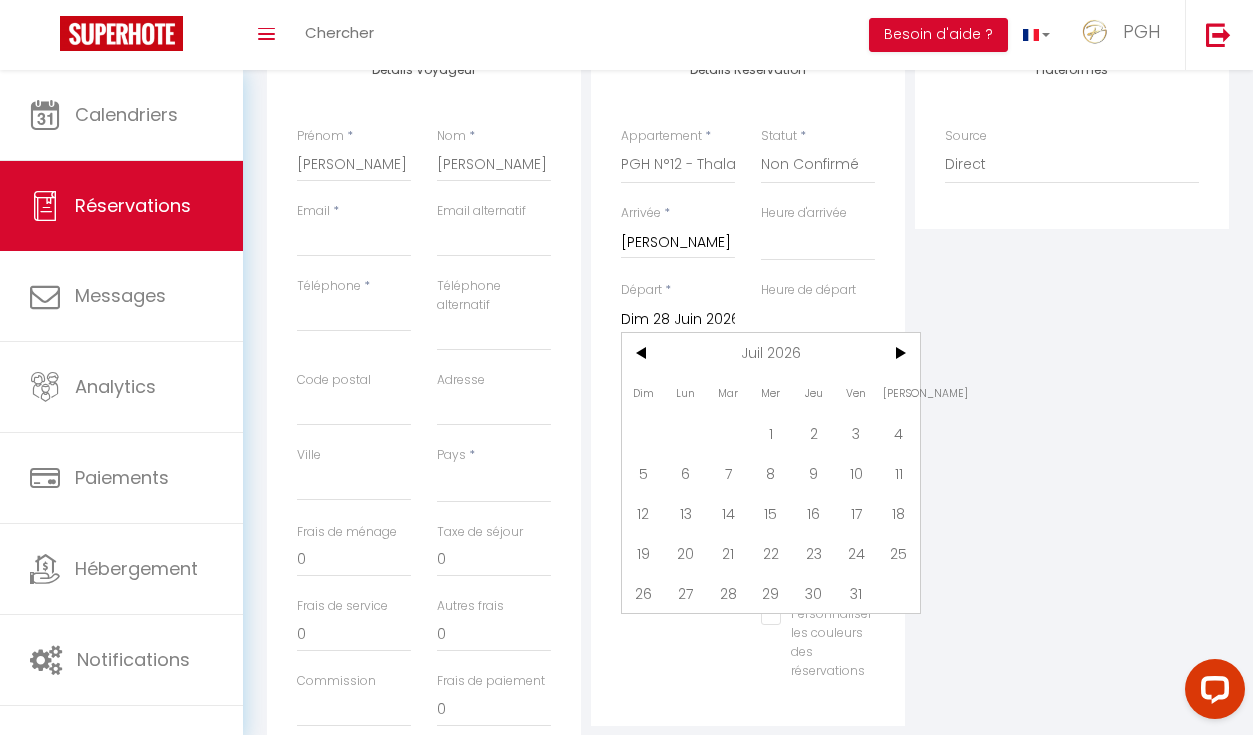 click on "11" at bounding box center [898, 473] 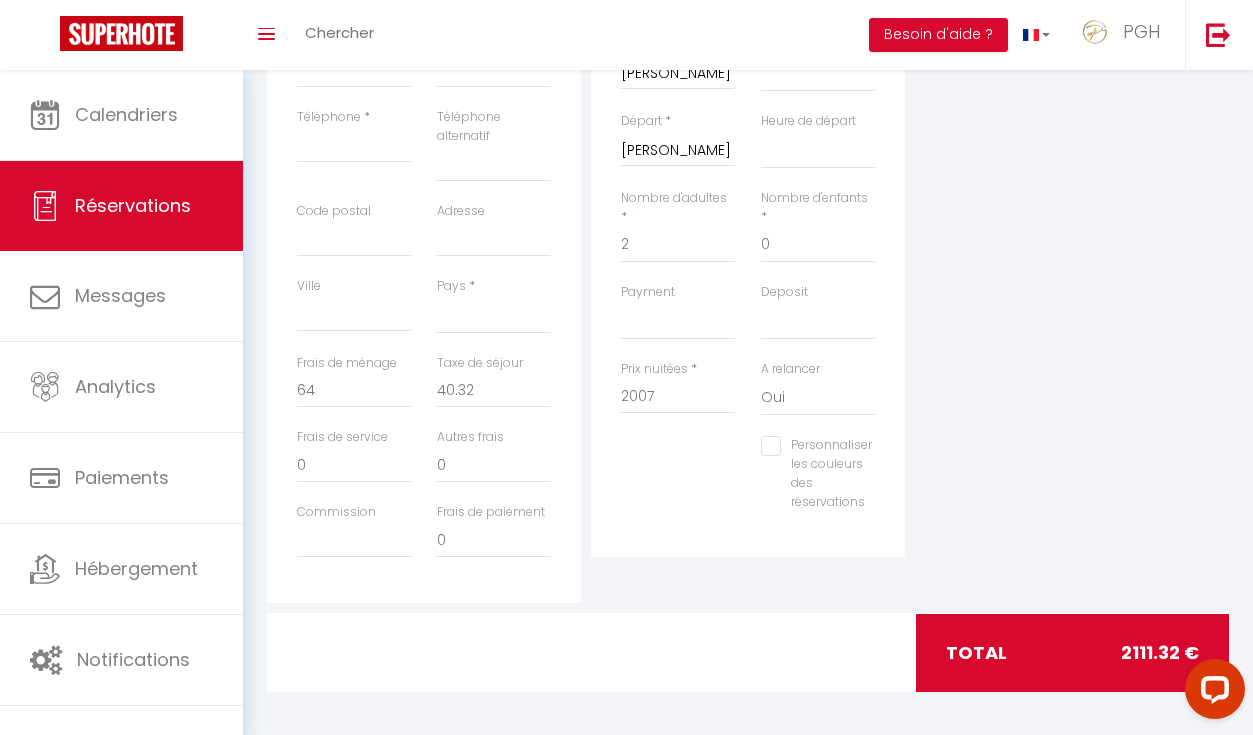 scroll, scrollTop: 461, scrollLeft: 0, axis: vertical 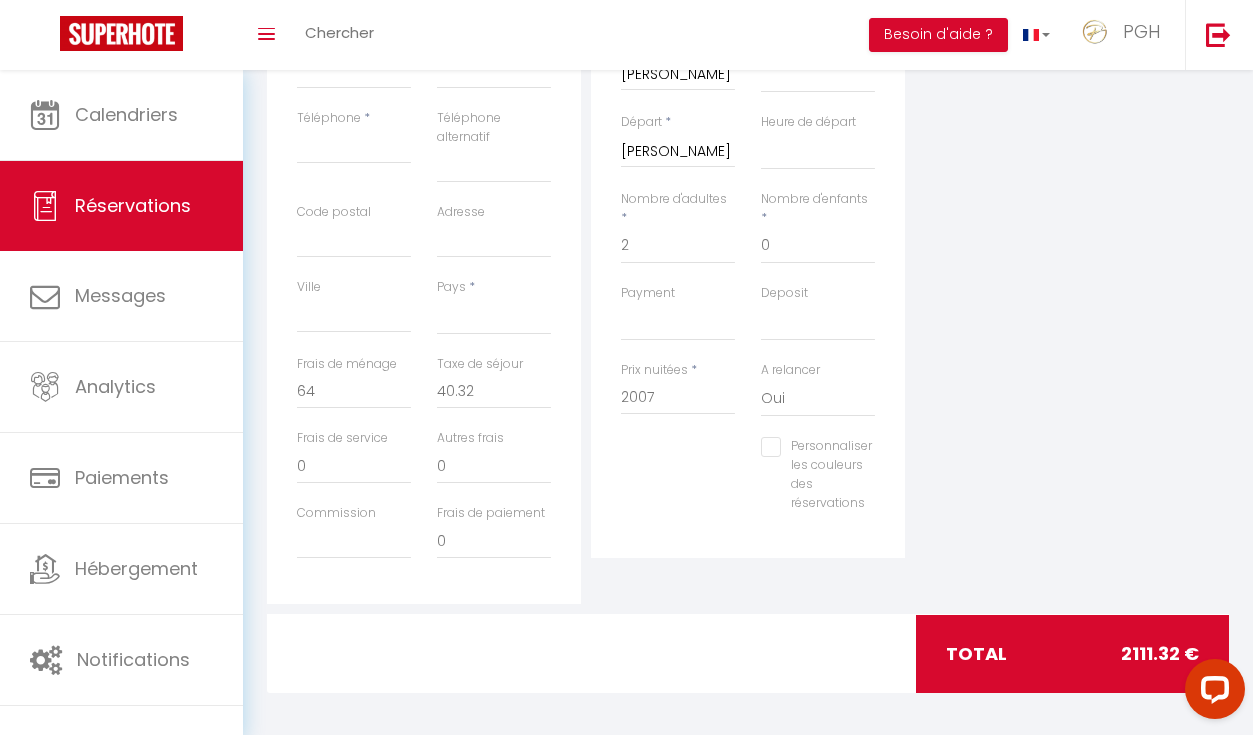 click on "Sam 11 Juillet 2026" at bounding box center [678, 152] 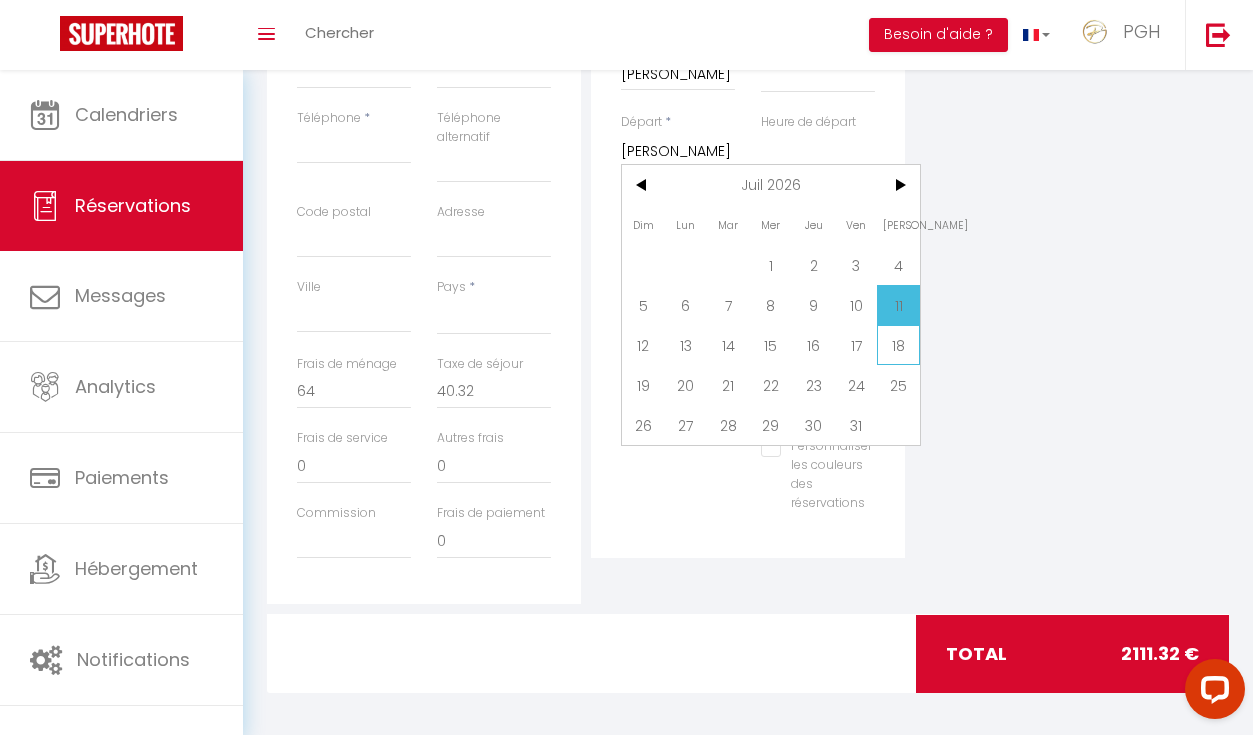 click on "18" at bounding box center [898, 345] 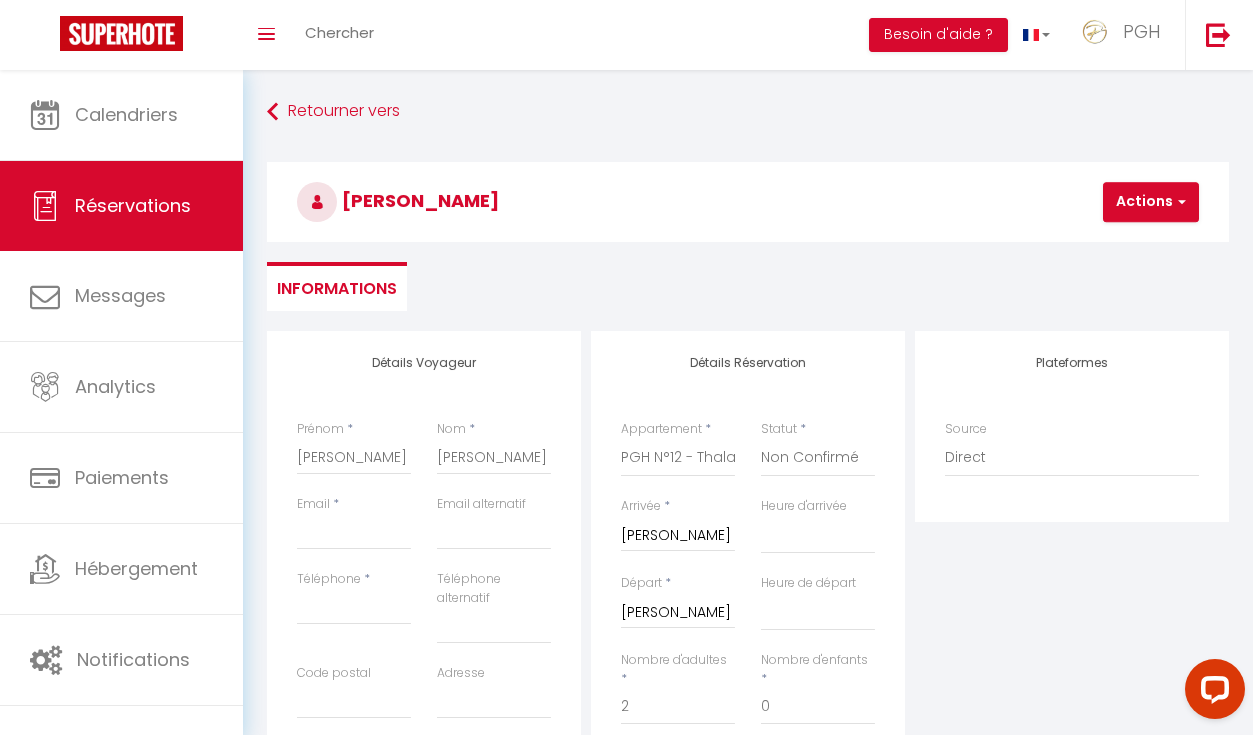 scroll, scrollTop: 0, scrollLeft: 0, axis: both 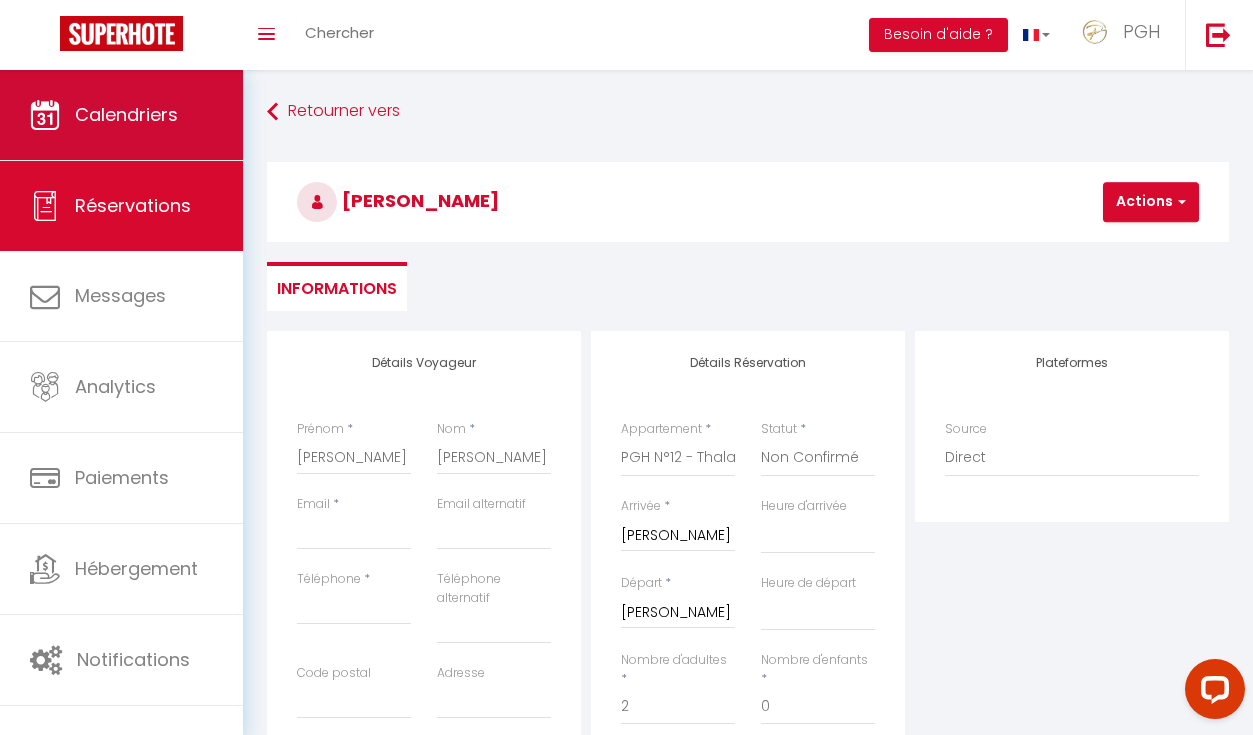 click on "Calendriers" at bounding box center (121, 115) 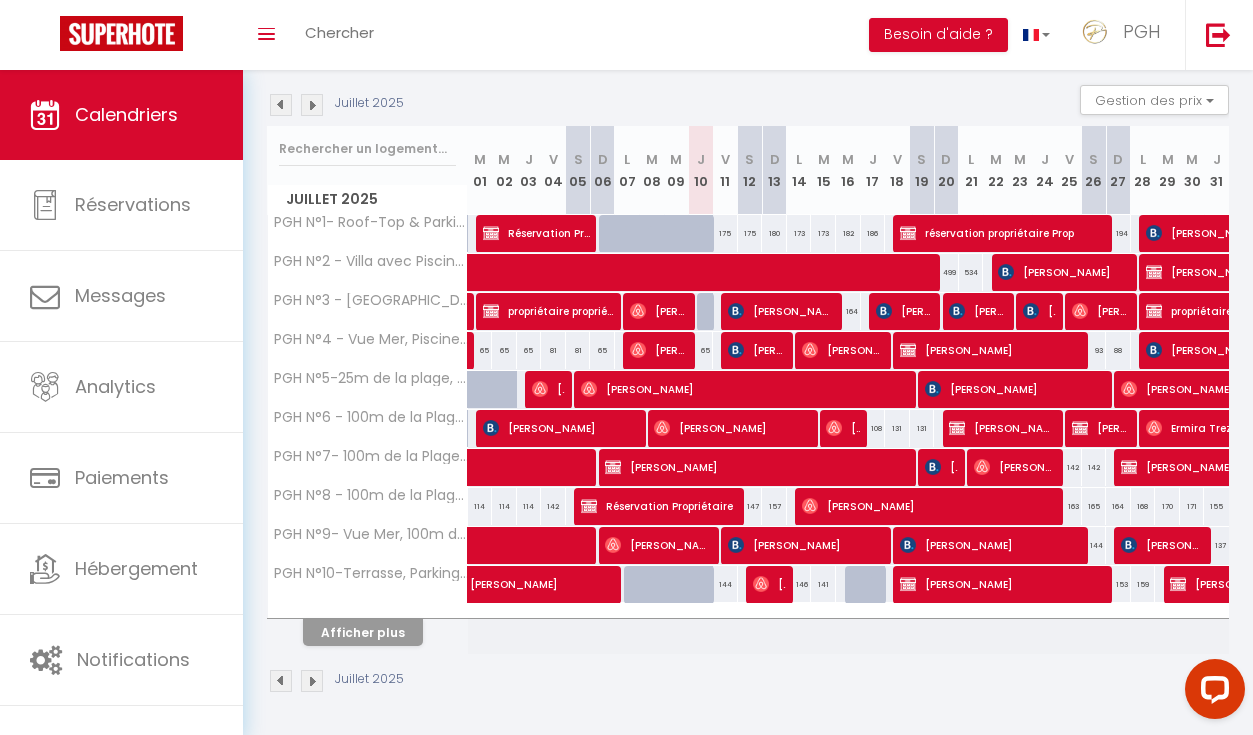 click on "Afficher plus" at bounding box center [363, 632] 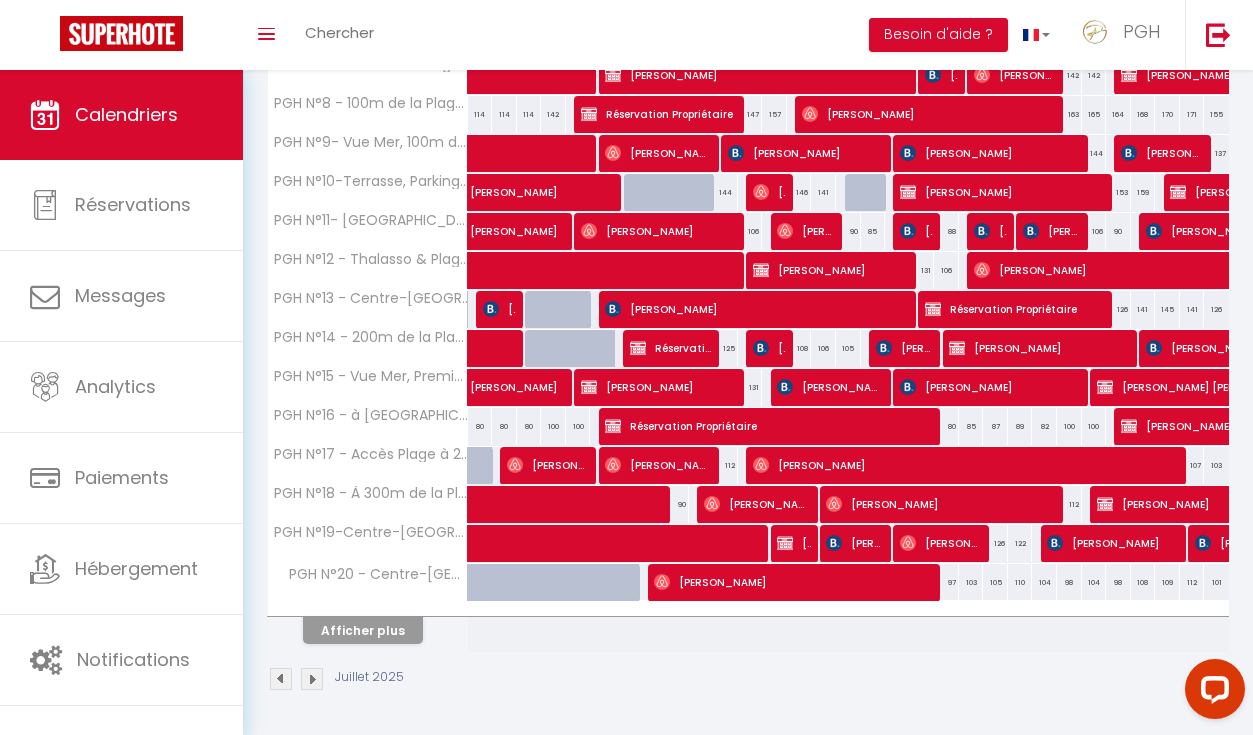 click on "Afficher plus" at bounding box center [368, 627] 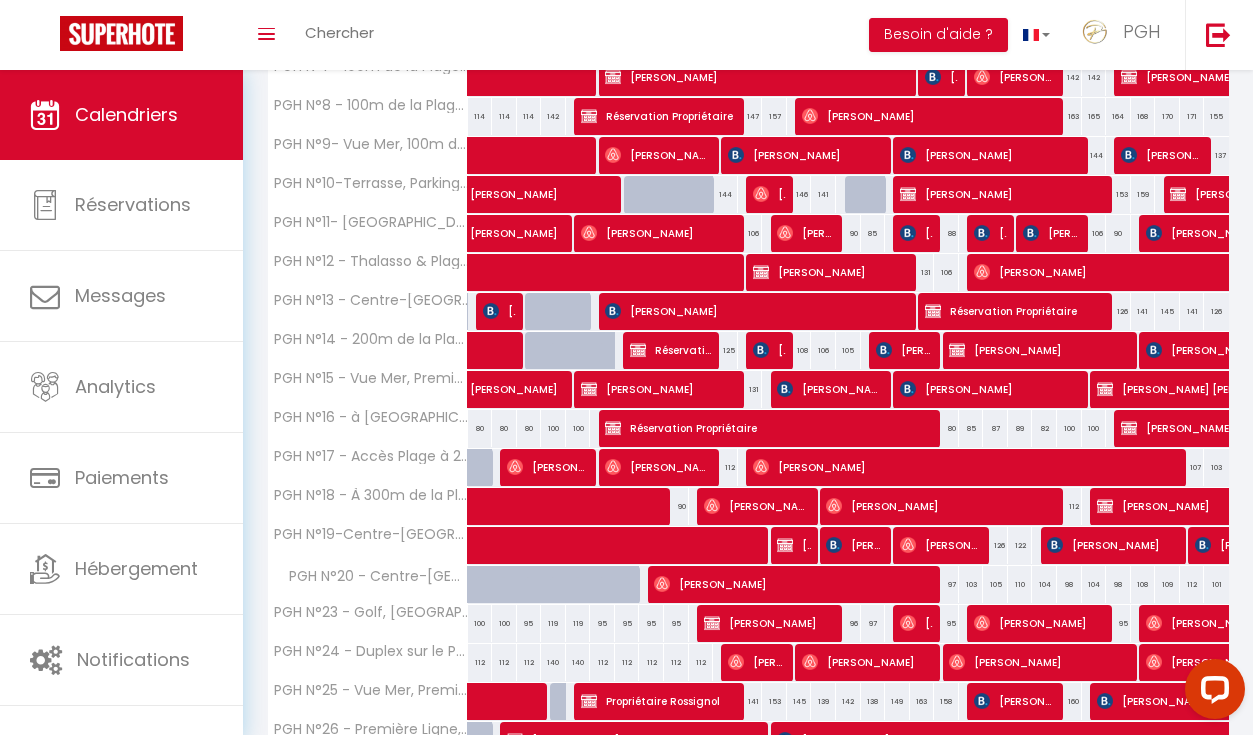 click on "PGH N°23 - Golf, [GEOGRAPHIC_DATA], [GEOGRAPHIC_DATA], Parking" at bounding box center [368, 624] 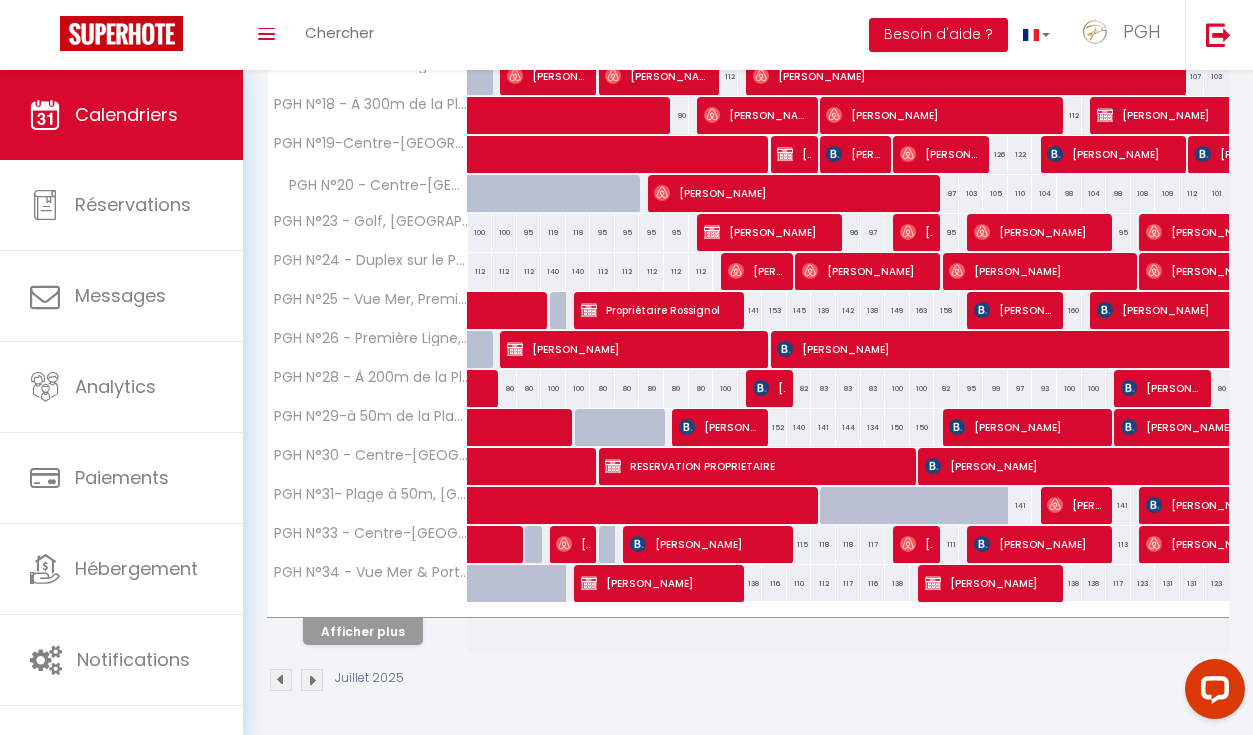 click on "Afficher plus" at bounding box center [363, 631] 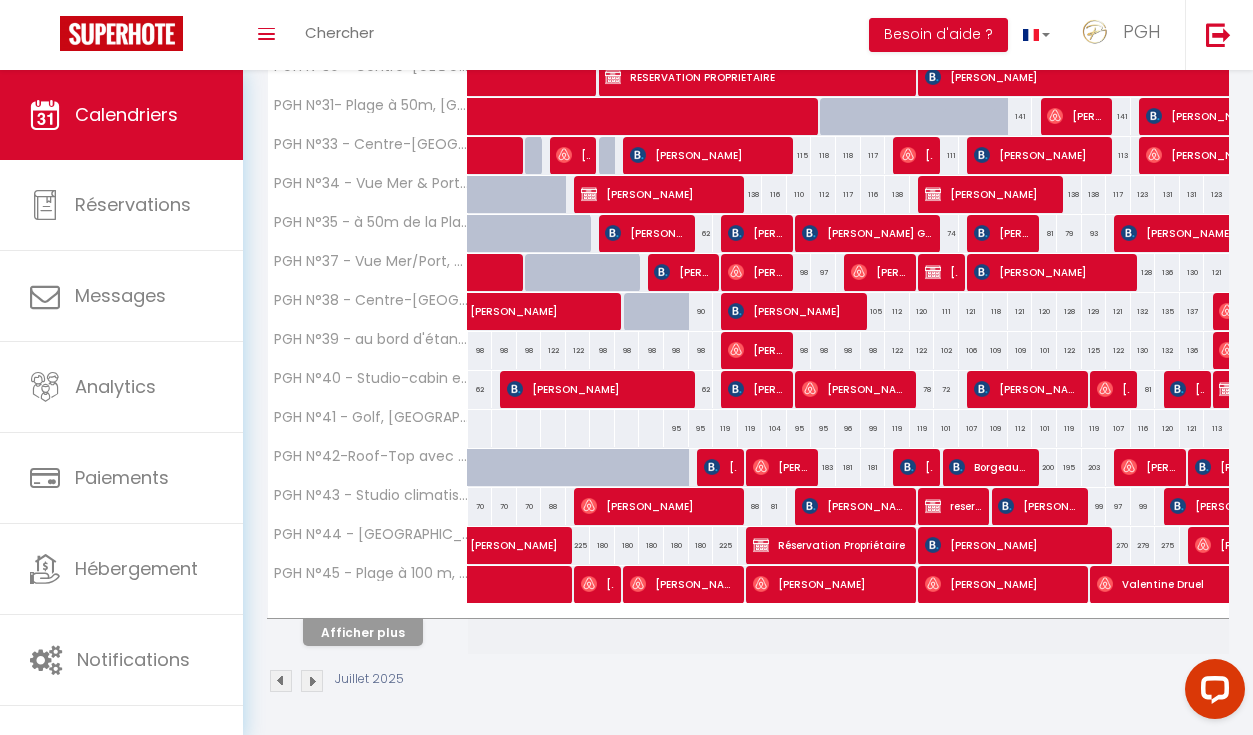 click on "Afficher plus" at bounding box center (363, 632) 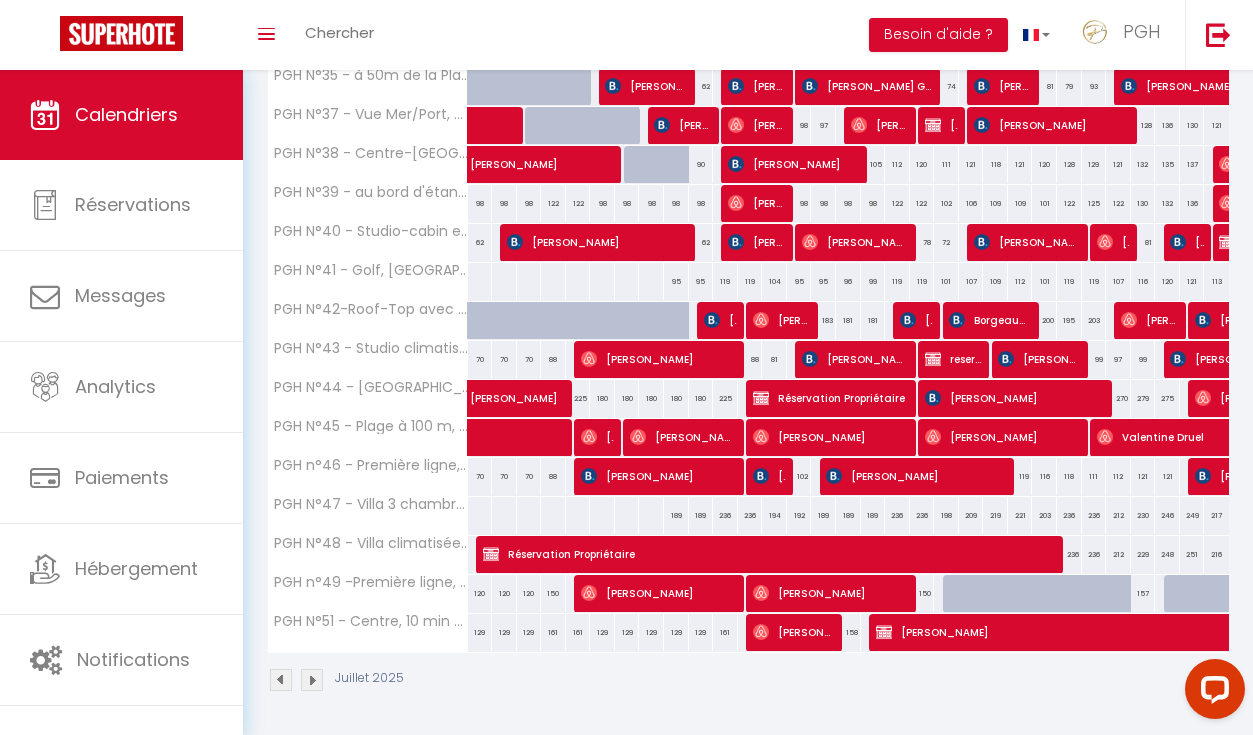 scroll, scrollTop: 1518, scrollLeft: 0, axis: vertical 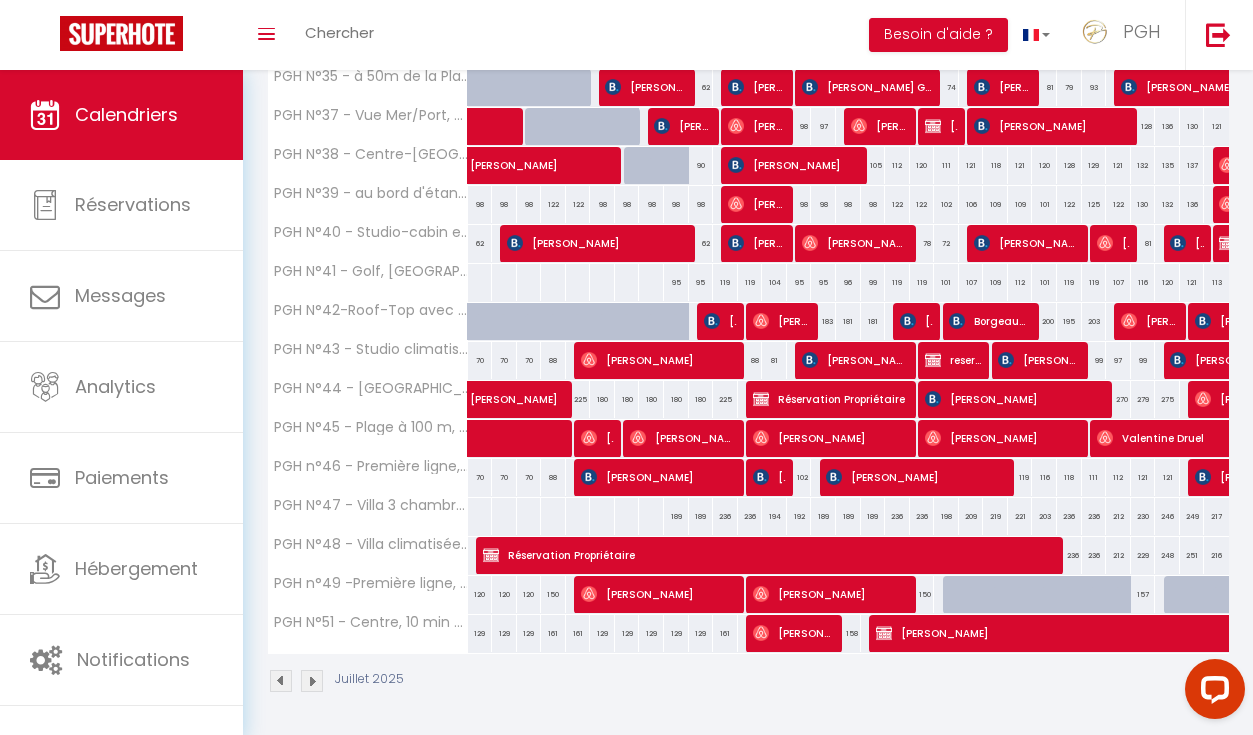 click on "Réservation Propriétaire" at bounding box center [774, 555] 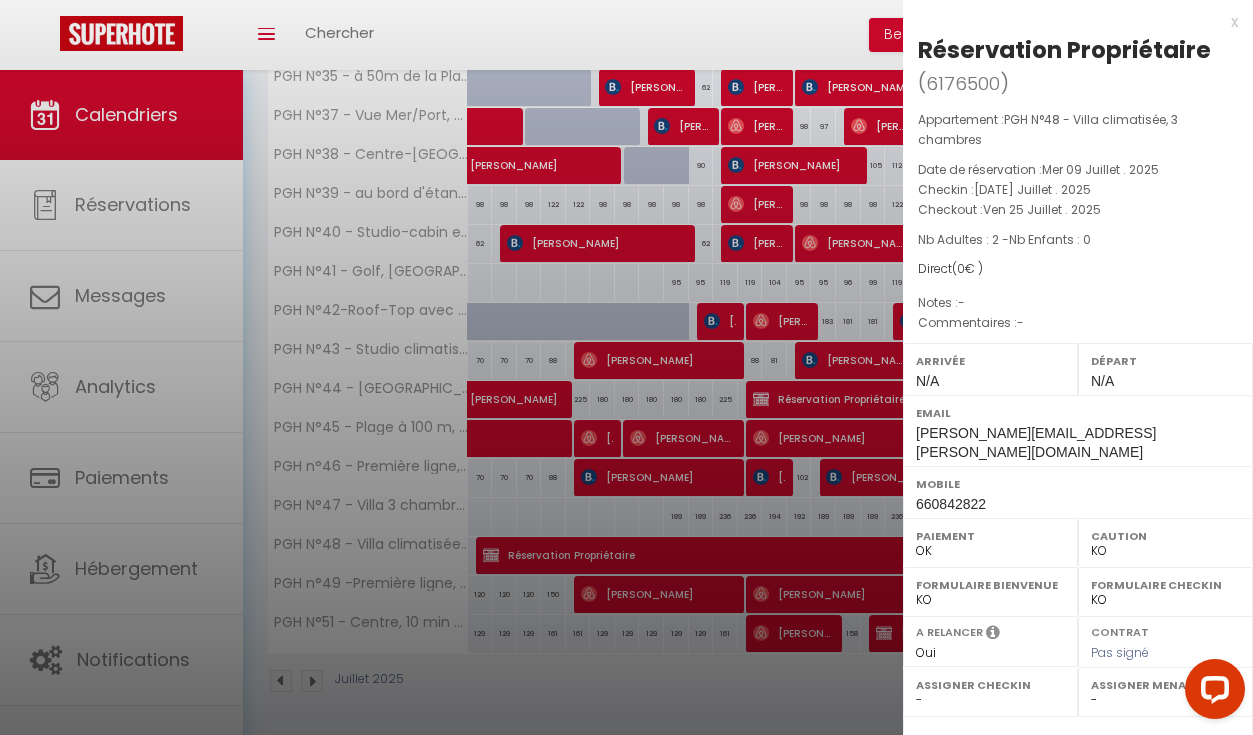 click on "x" at bounding box center [1070, 22] 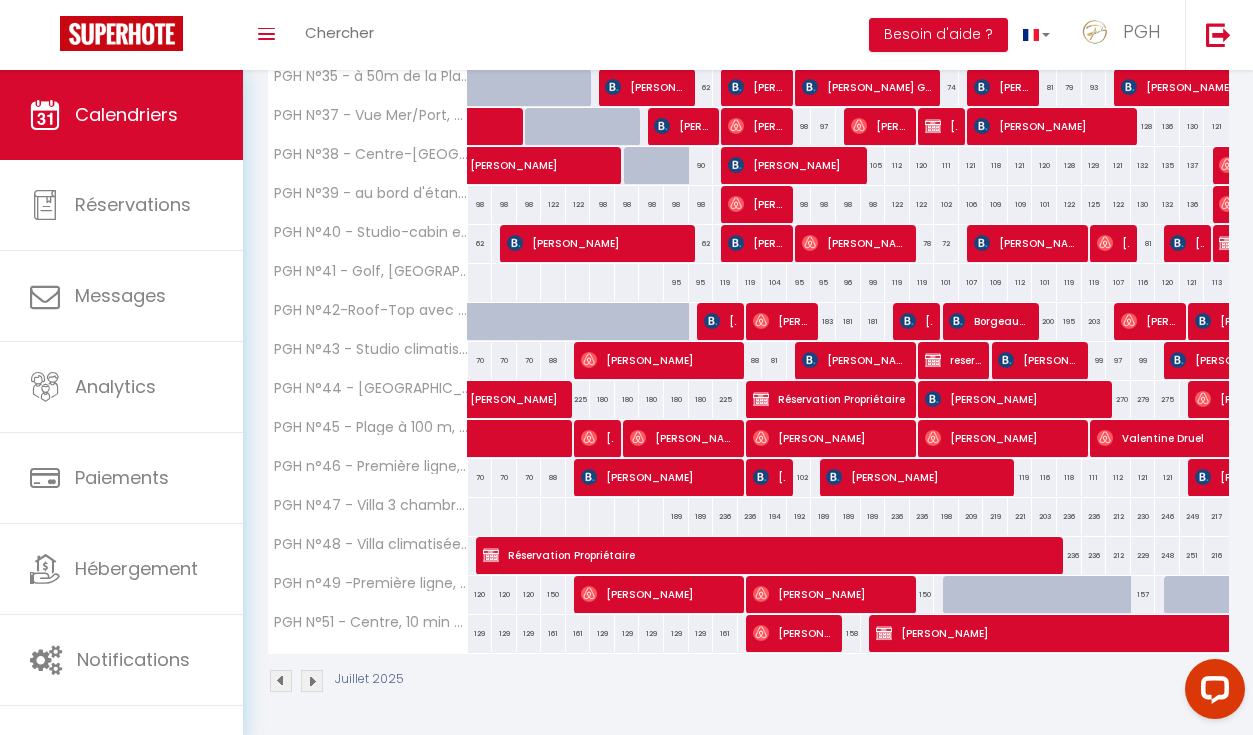 click at bounding box center [312, 681] 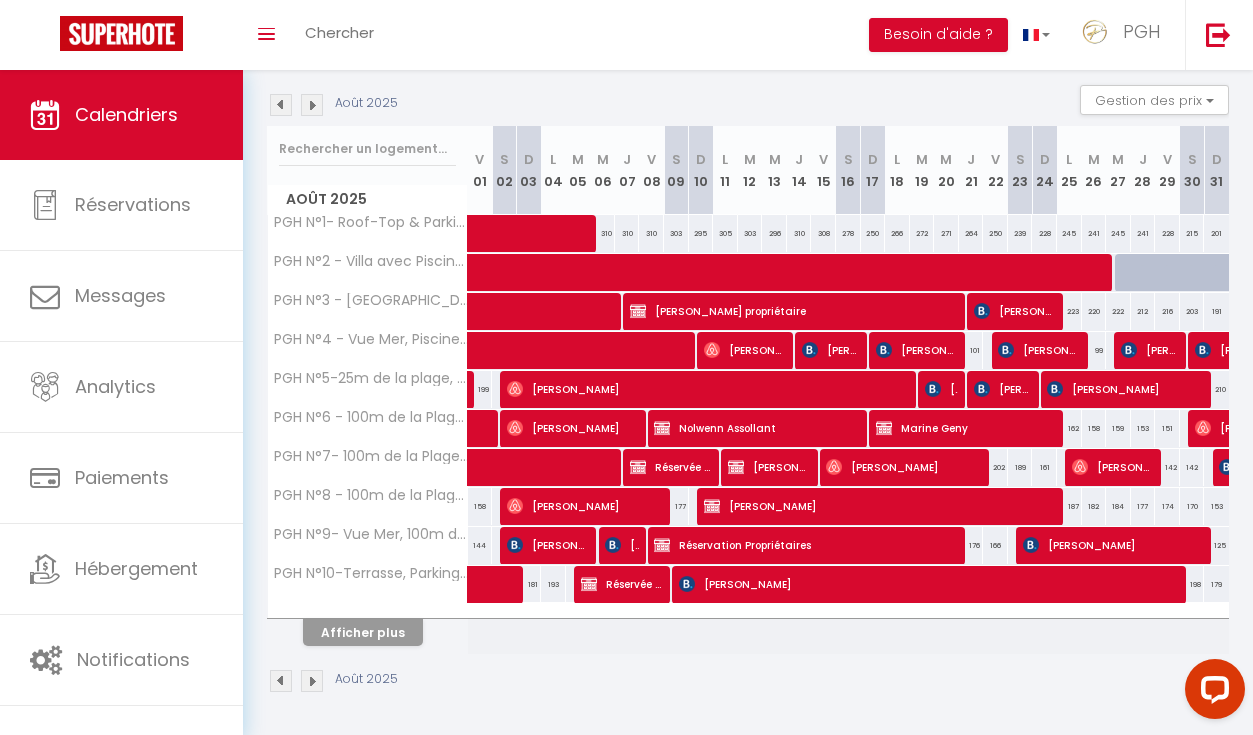 click at bounding box center (312, 681) 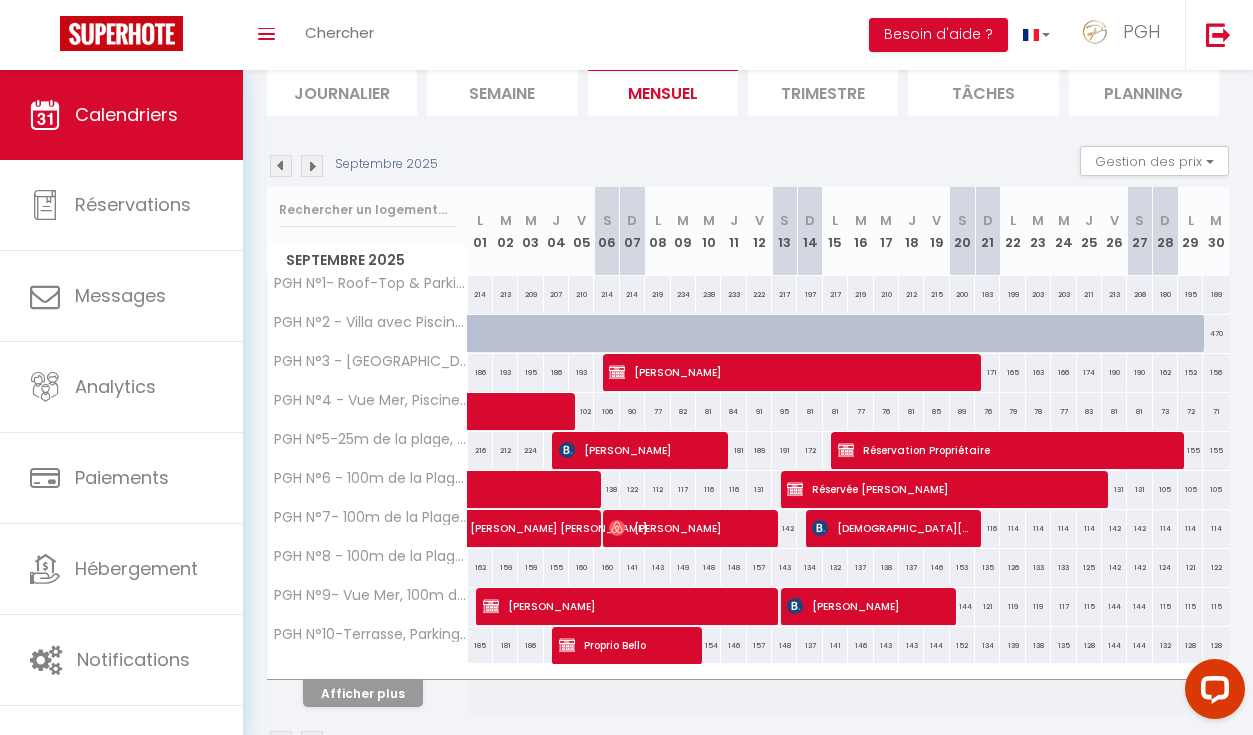 click at bounding box center [312, 742] 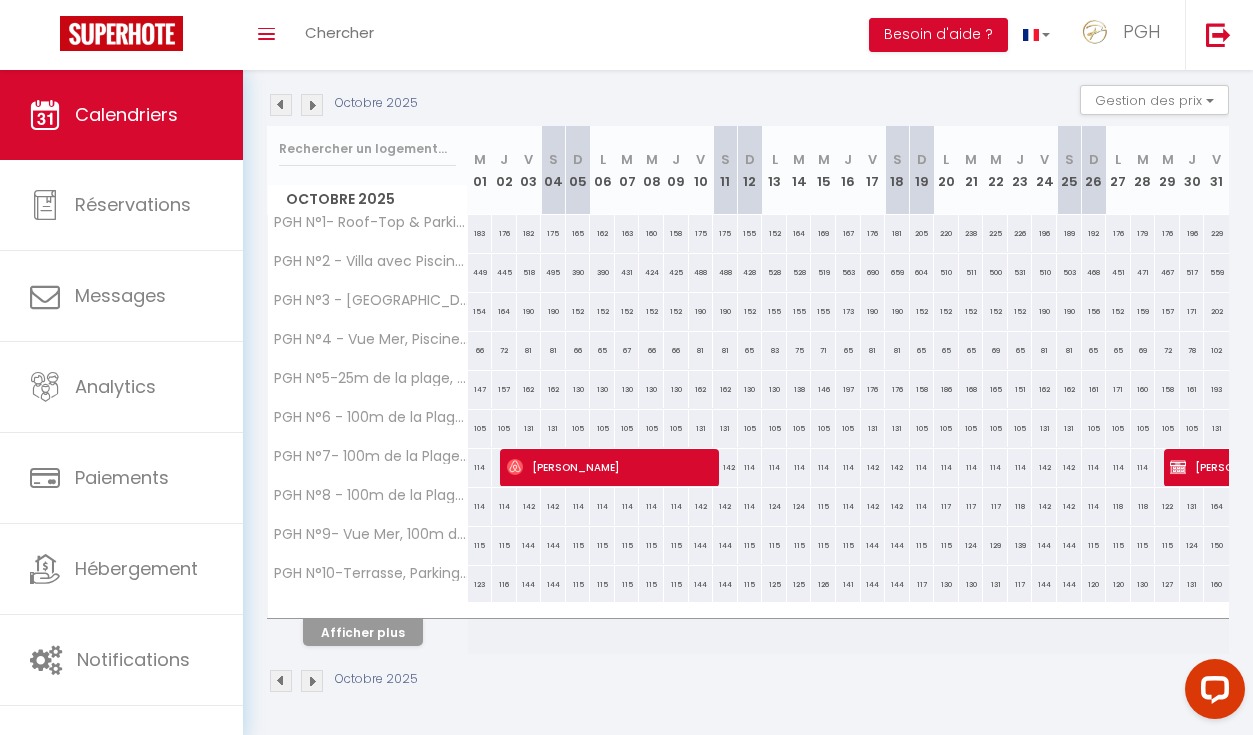 click at bounding box center (368, 611) 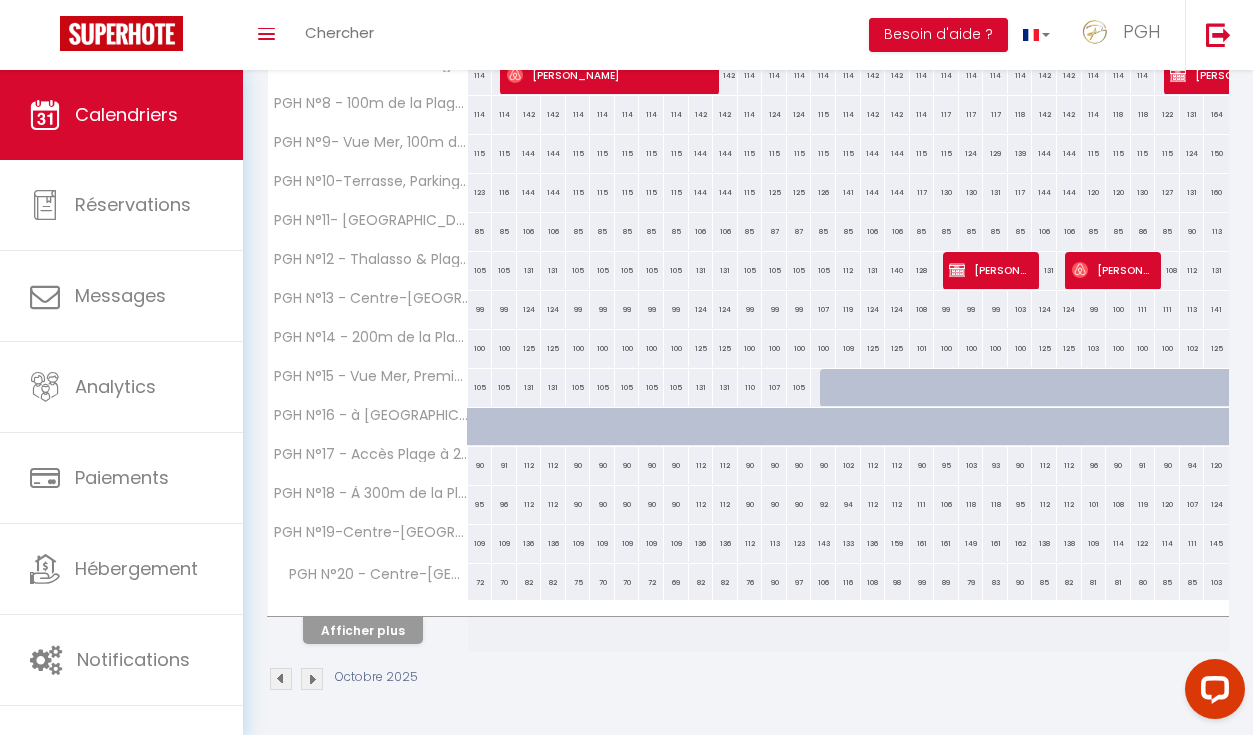 click on "Afficher plus" at bounding box center [363, 630] 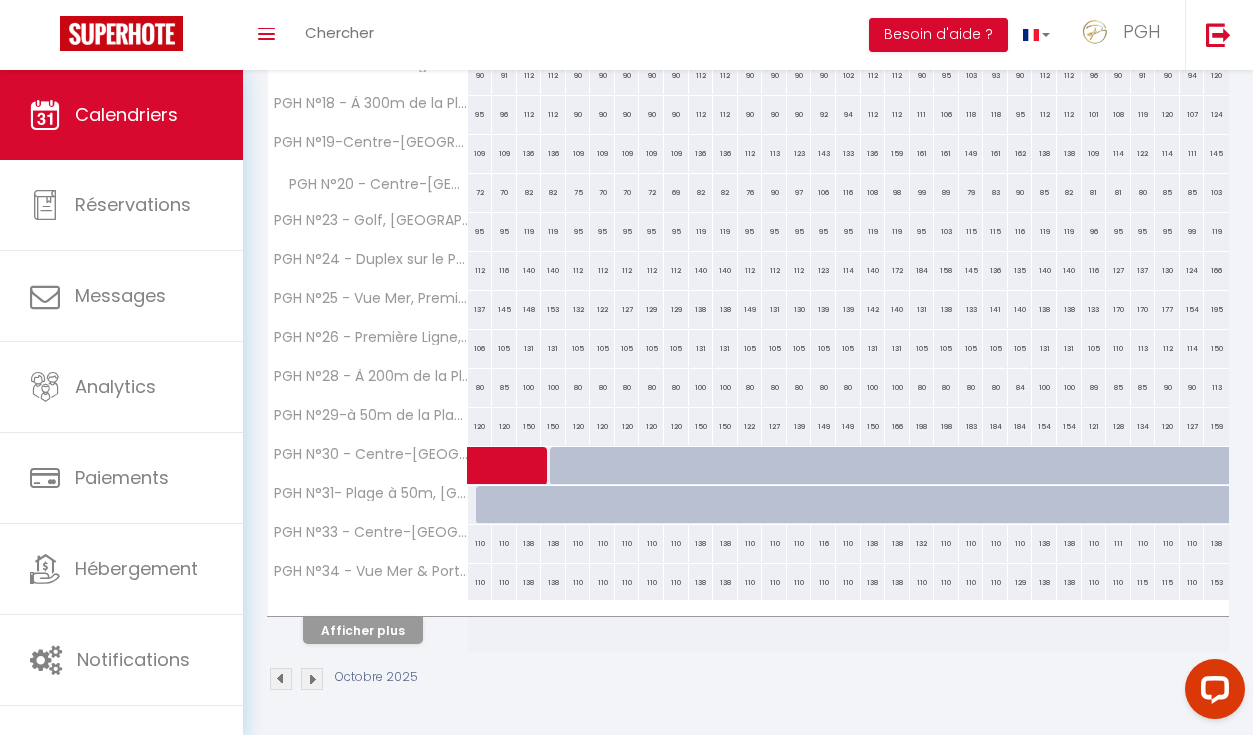 click on "Afficher plus" at bounding box center [363, 630] 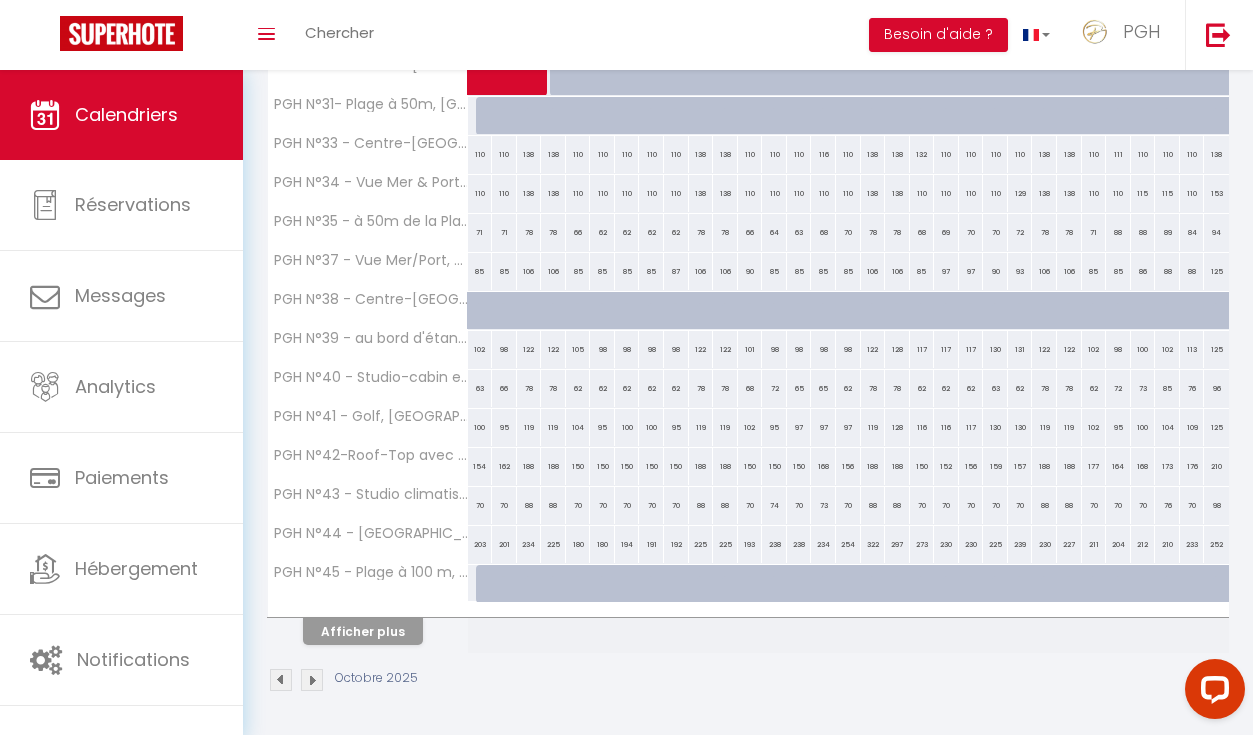 click on "Afficher plus" at bounding box center (363, 631) 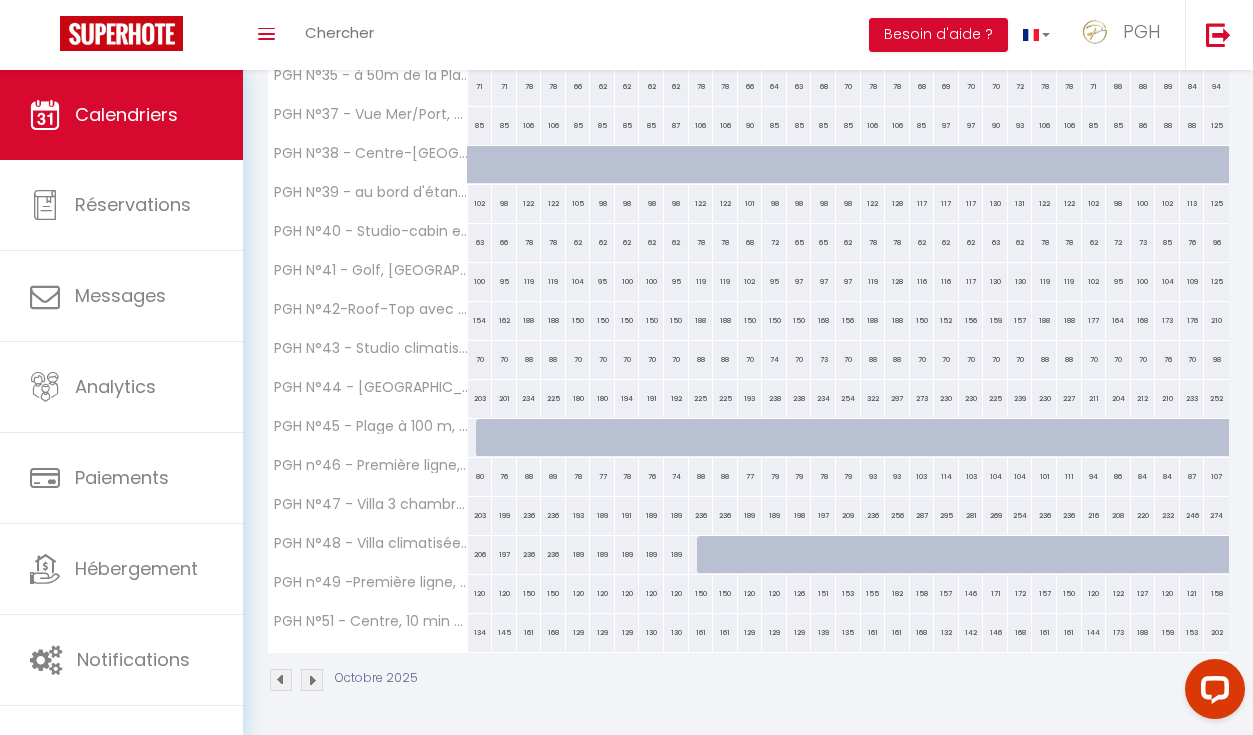 scroll, scrollTop: 1518, scrollLeft: 0, axis: vertical 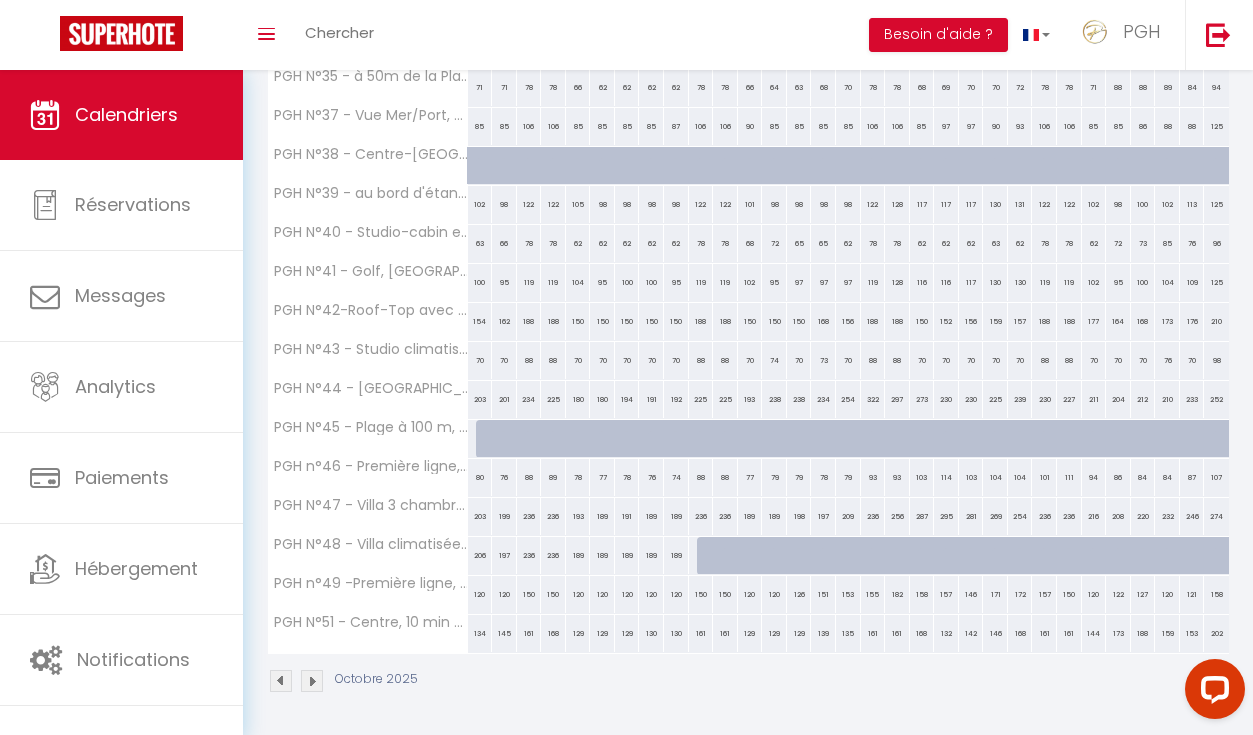 click at bounding box center (709, 556) 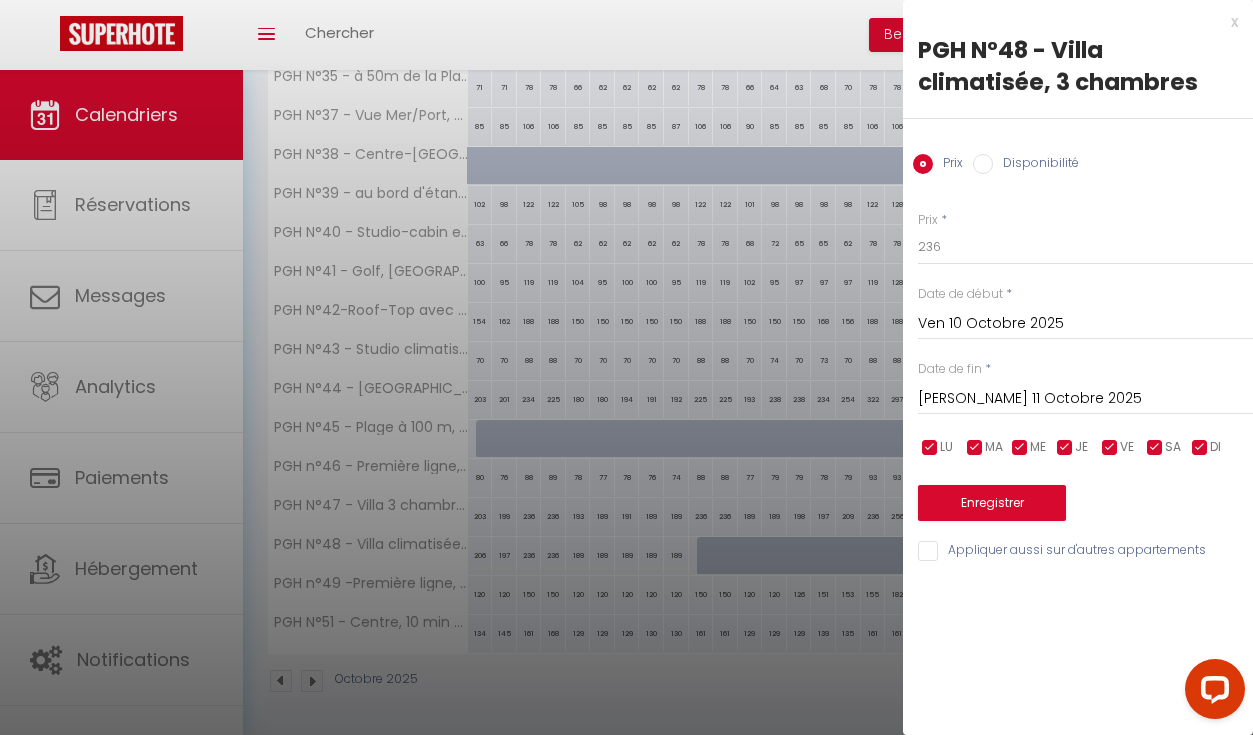 click at bounding box center (626, 367) 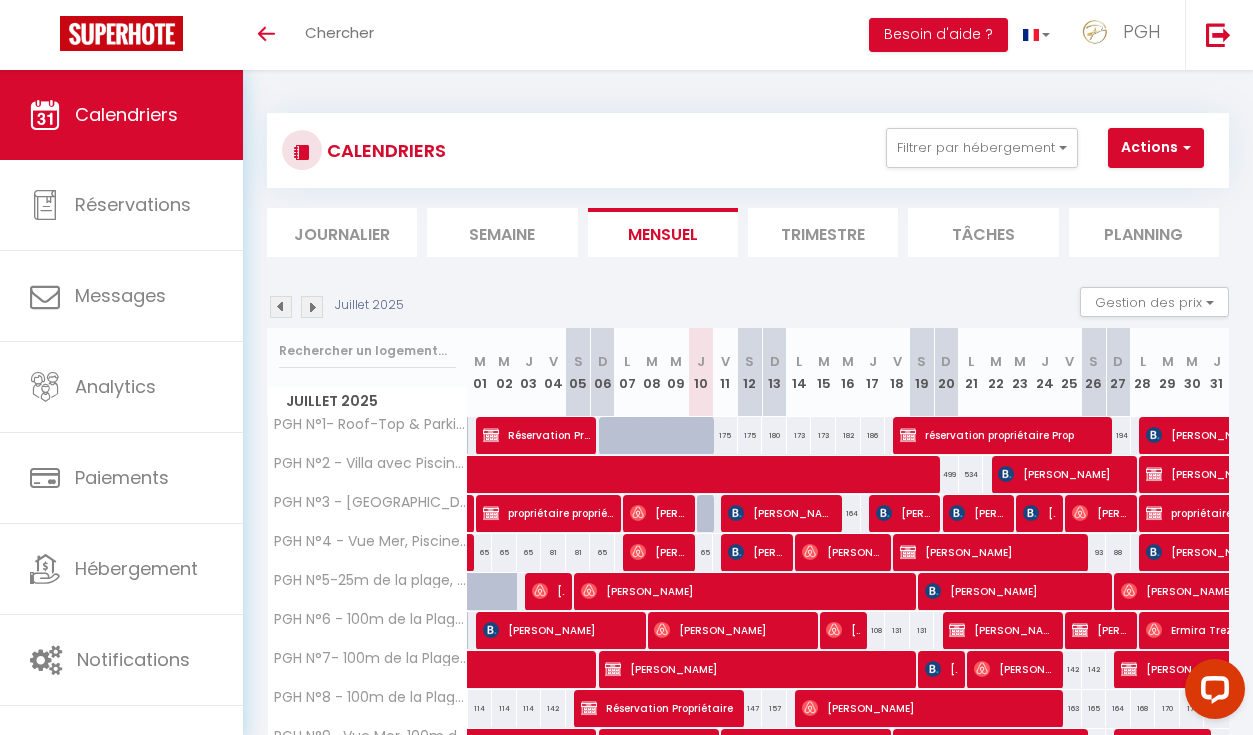 scroll, scrollTop: 0, scrollLeft: 0, axis: both 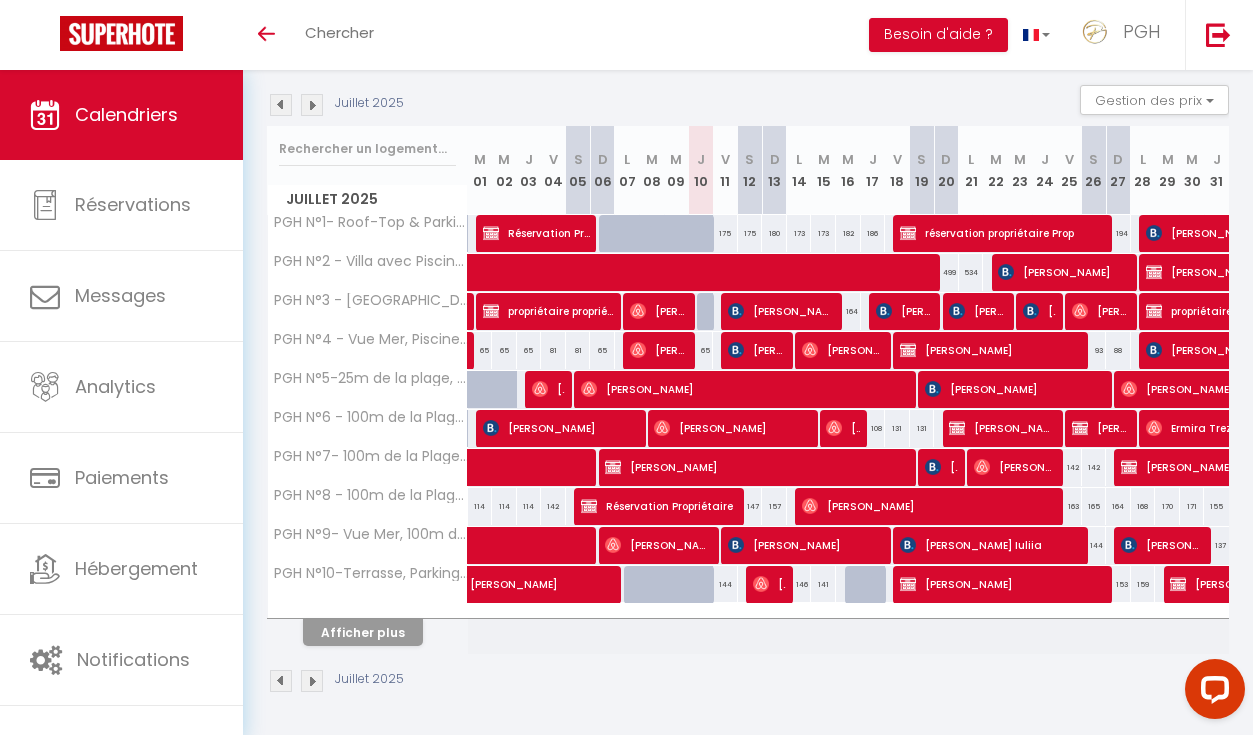click on "Afficher plus" at bounding box center [363, 632] 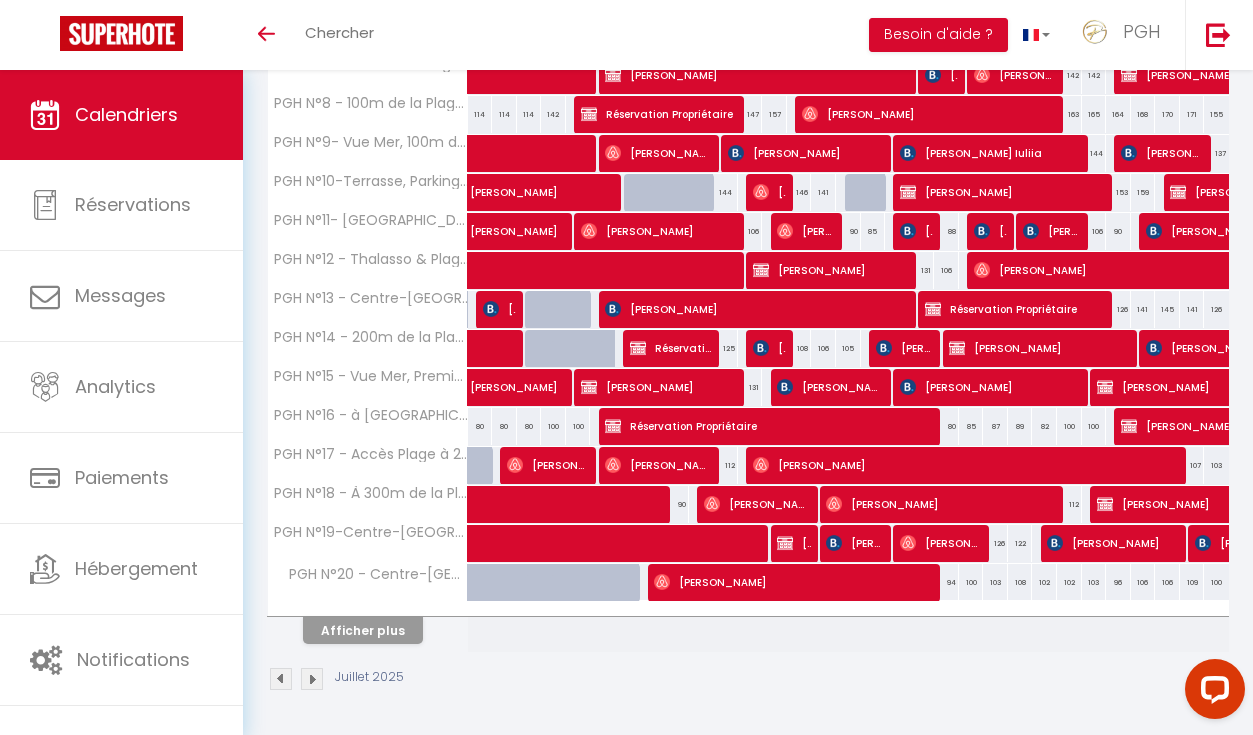 click on "Afficher plus" at bounding box center (368, 627) 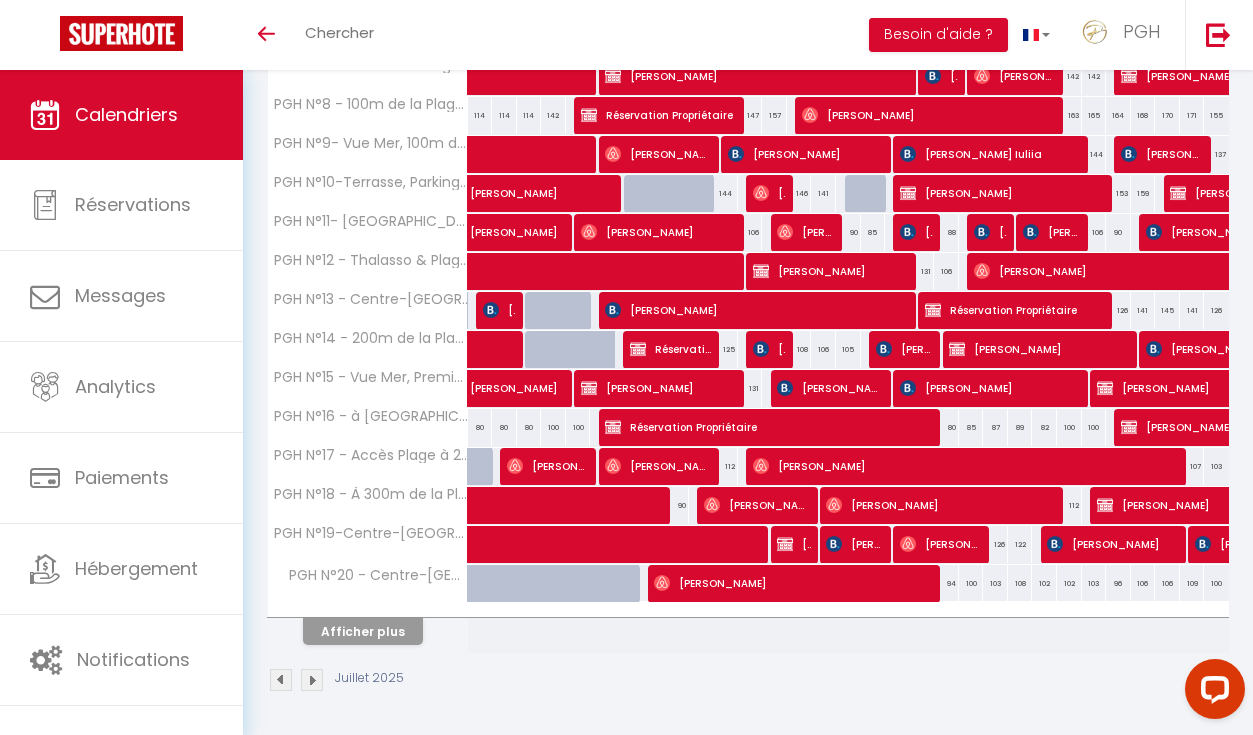 scroll, scrollTop: 592, scrollLeft: 0, axis: vertical 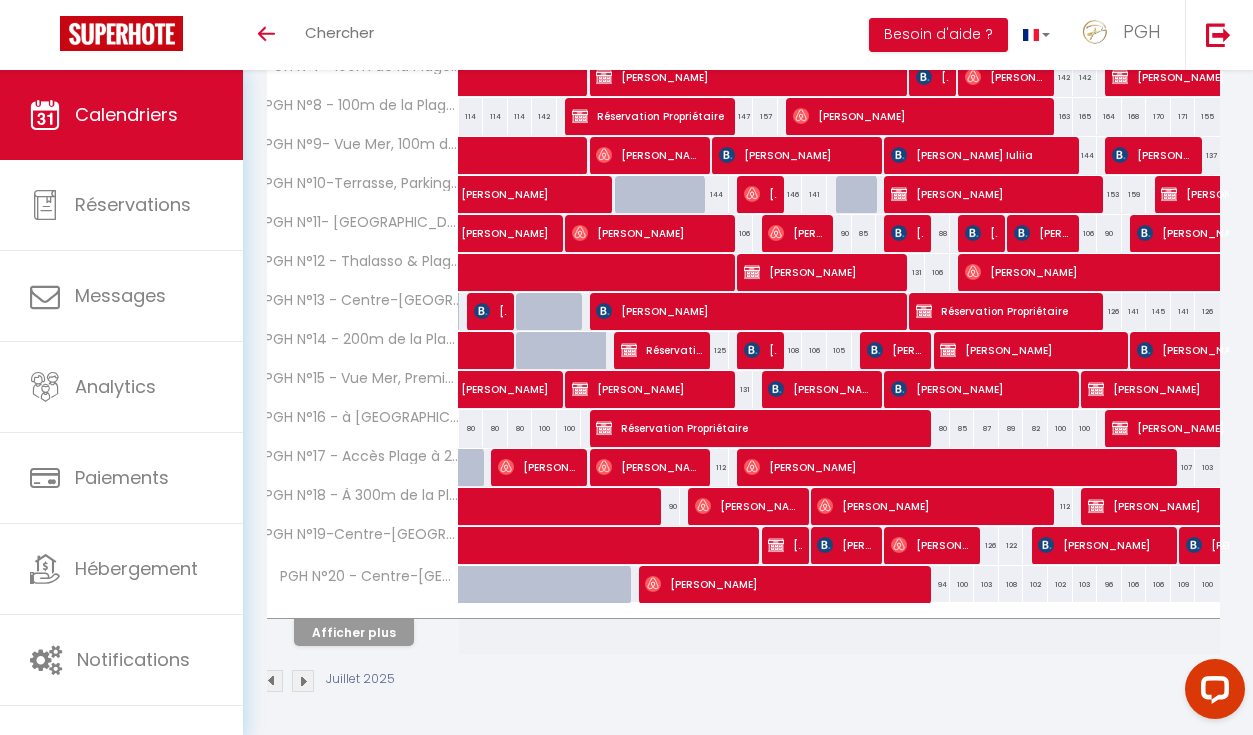click on "Afficher plus" at bounding box center [354, 632] 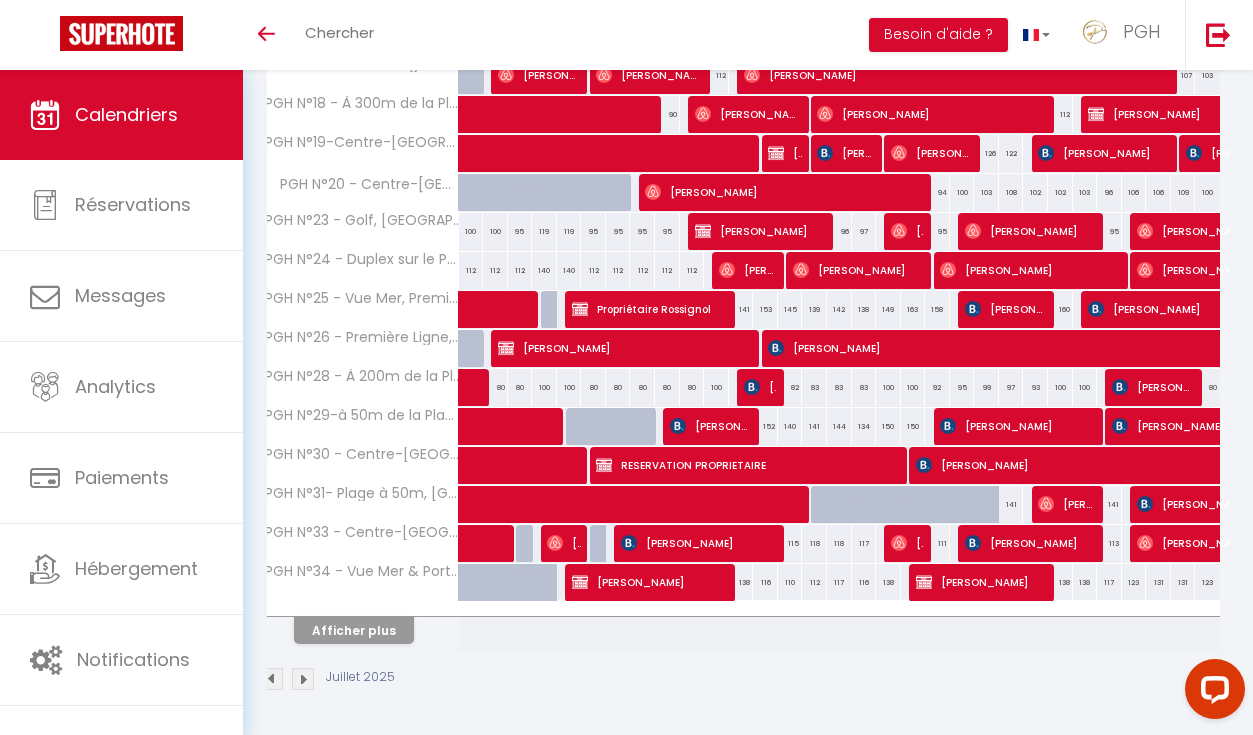 scroll, scrollTop: 983, scrollLeft: 0, axis: vertical 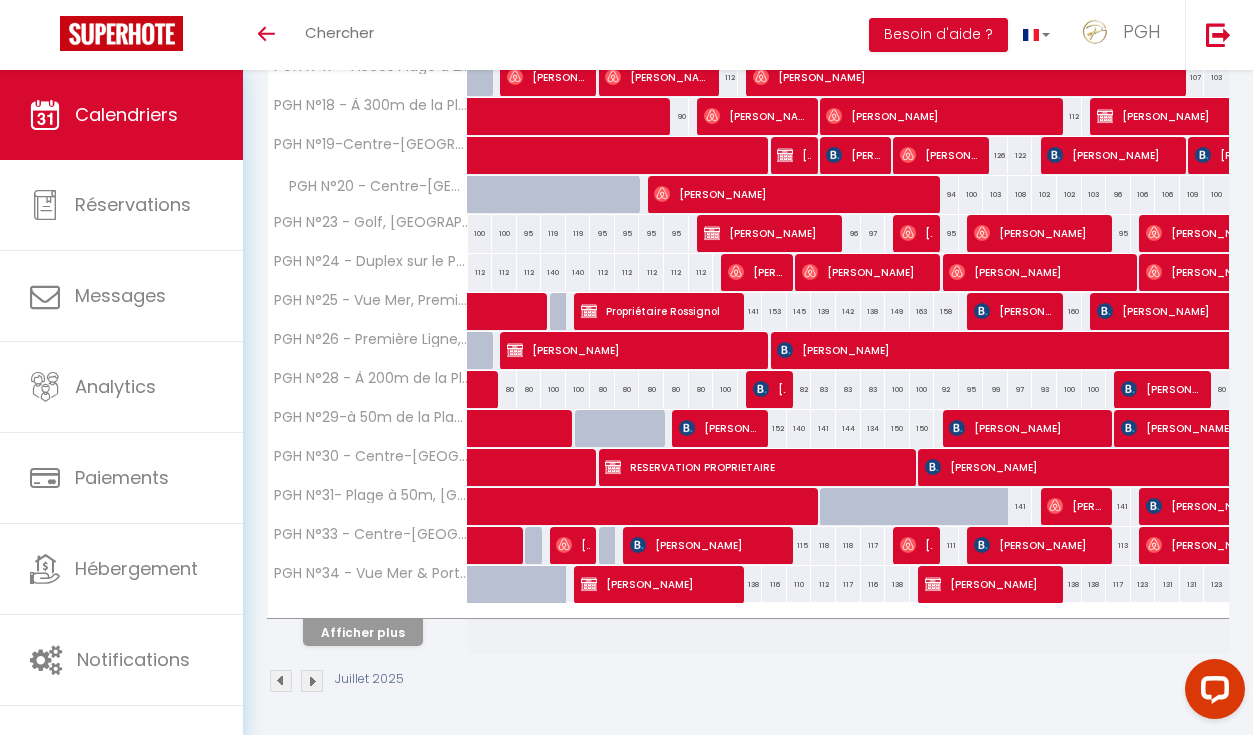 click on "Afficher plus" at bounding box center (363, 632) 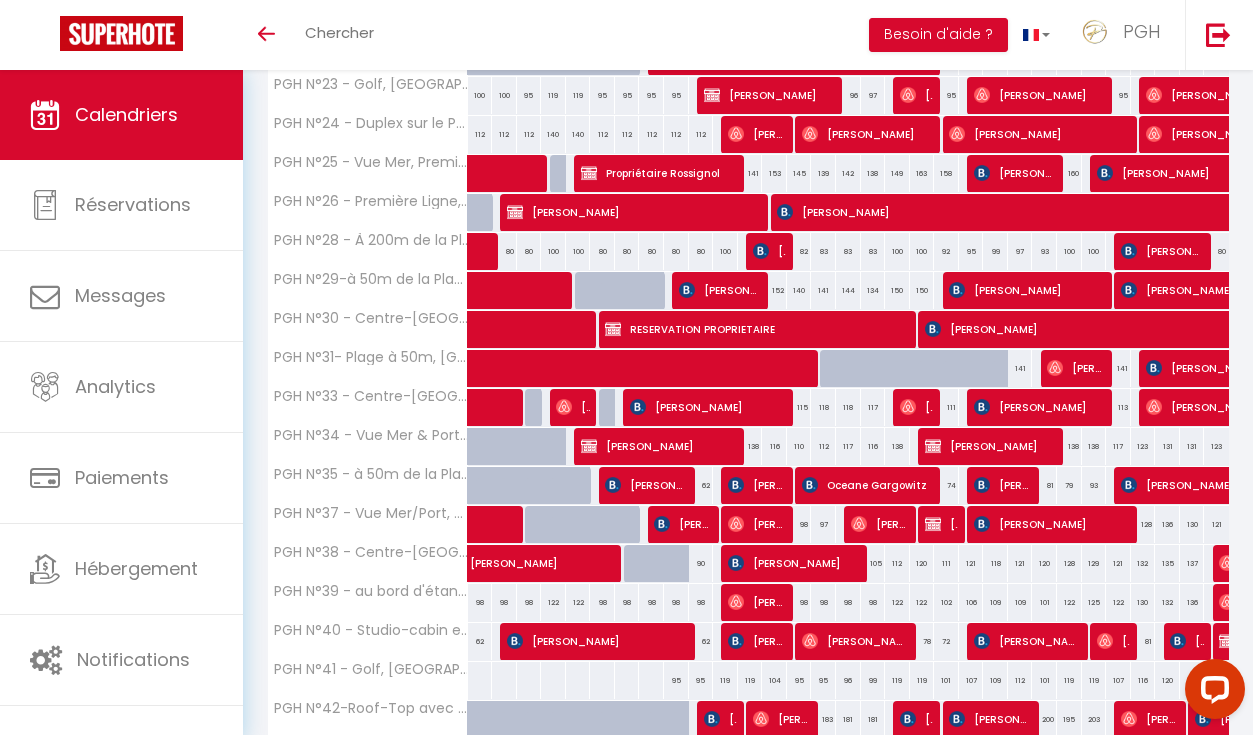 scroll, scrollTop: 1079, scrollLeft: 0, axis: vertical 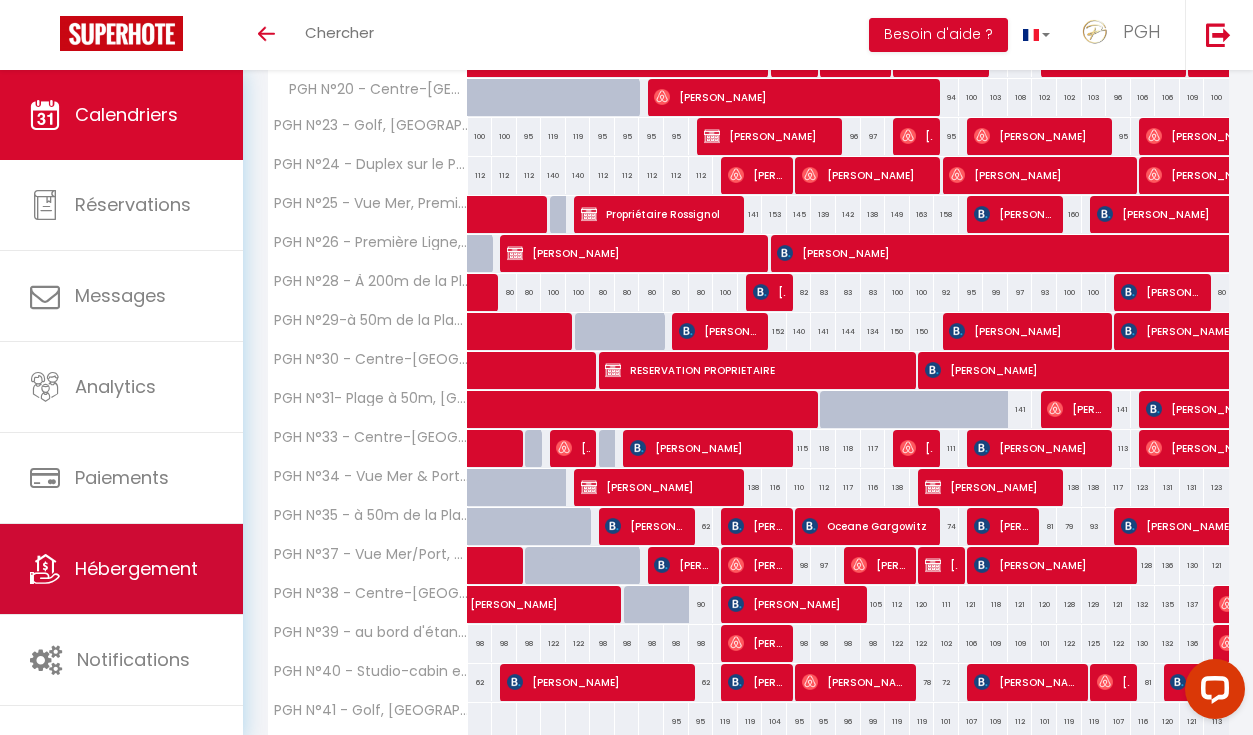 click on "Hébergement" at bounding box center (136, 568) 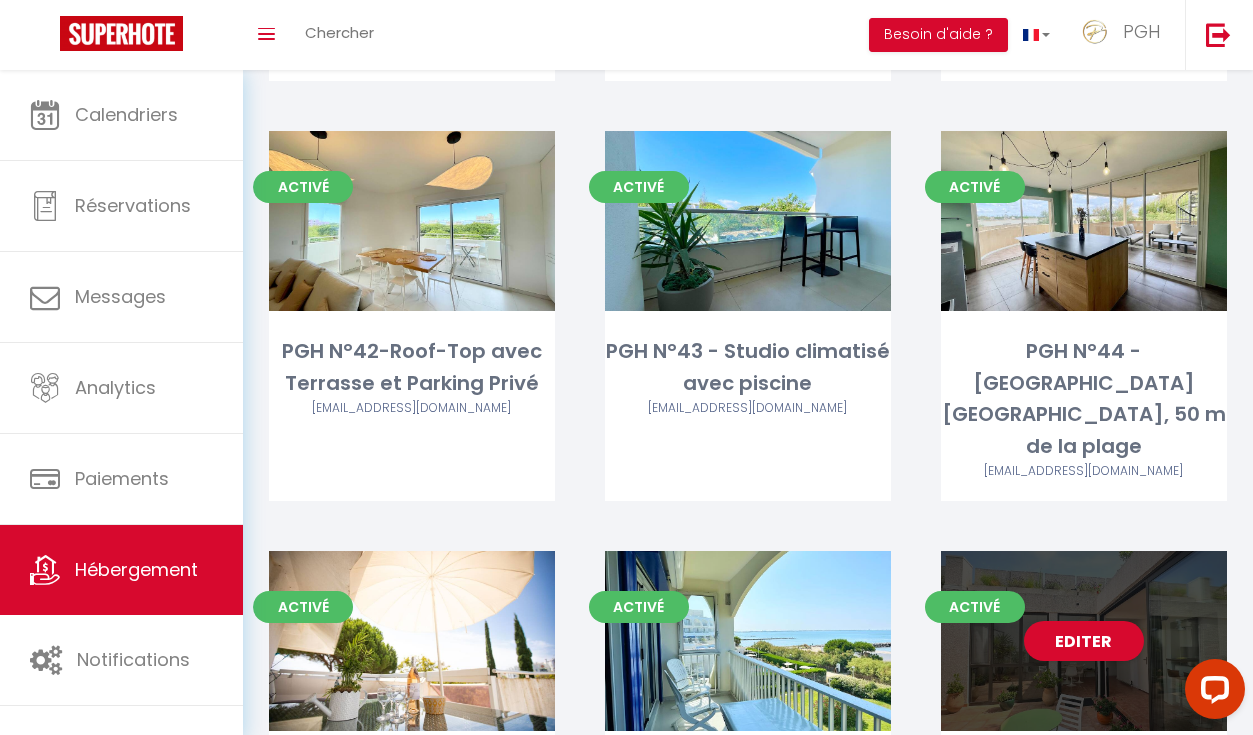 scroll, scrollTop: 4856, scrollLeft: 0, axis: vertical 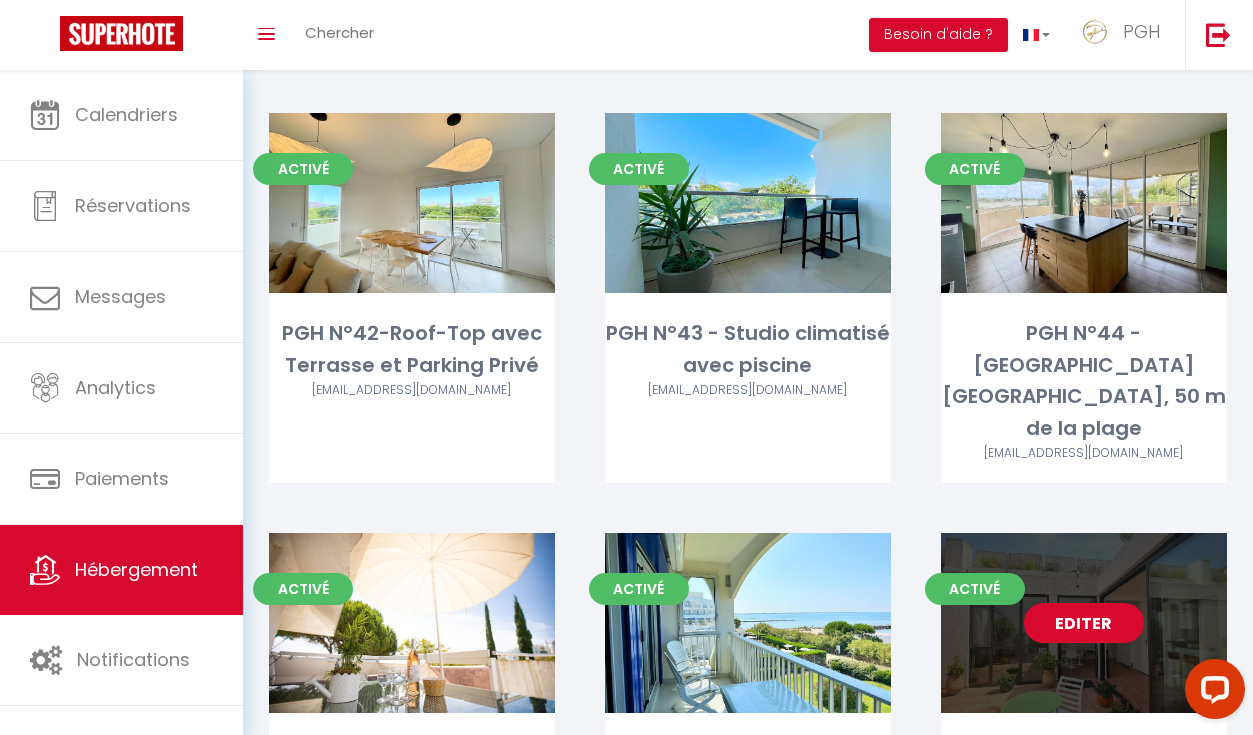 click on "Editer" at bounding box center [1084, 623] 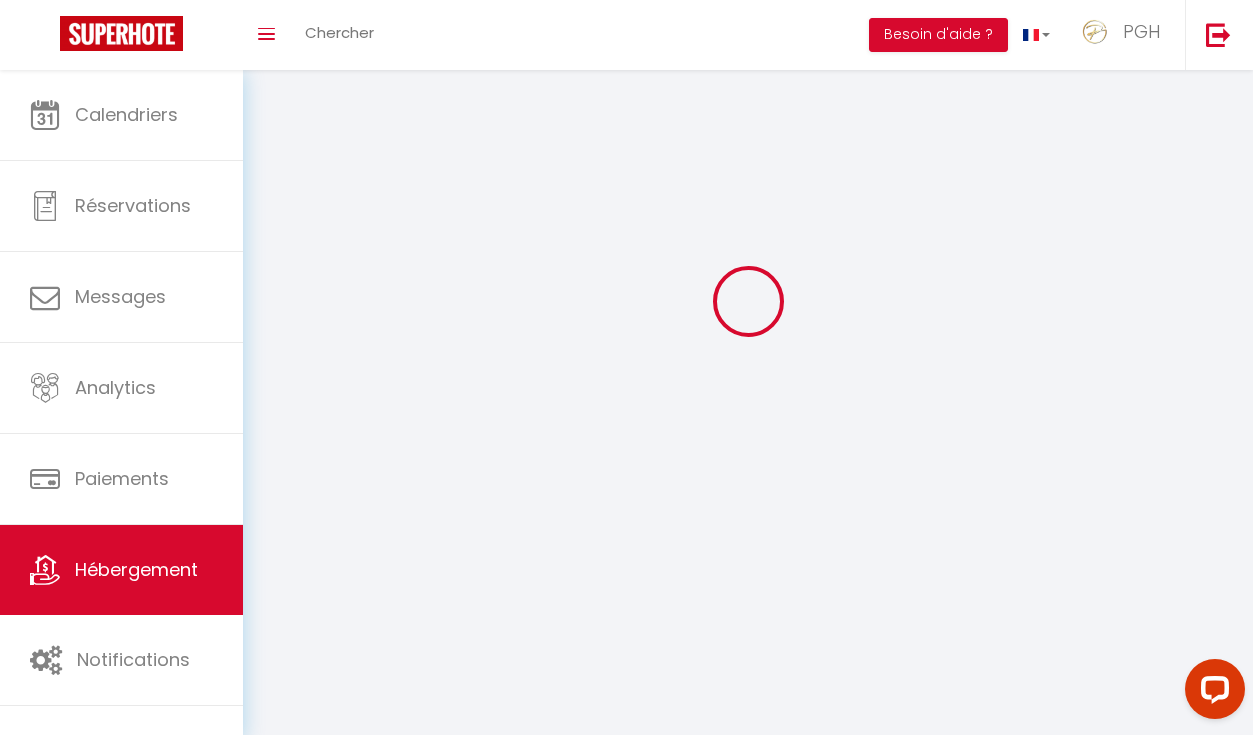 scroll, scrollTop: 0, scrollLeft: 0, axis: both 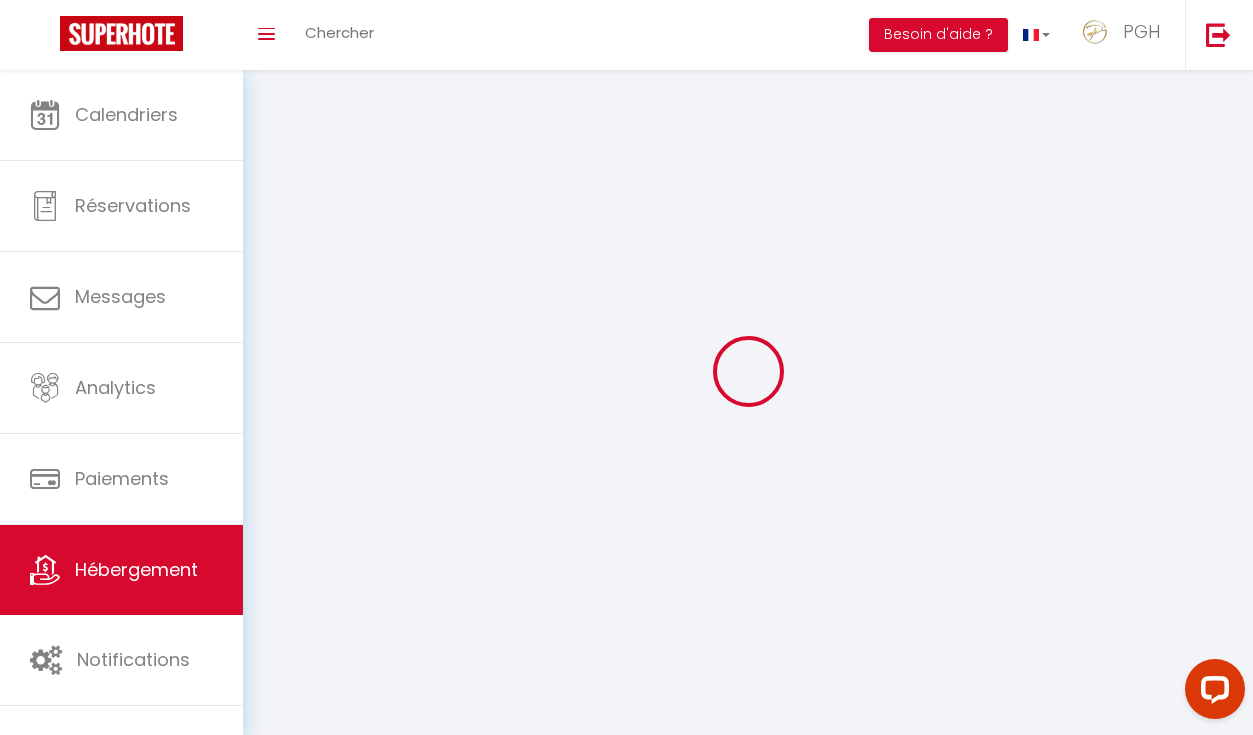 select 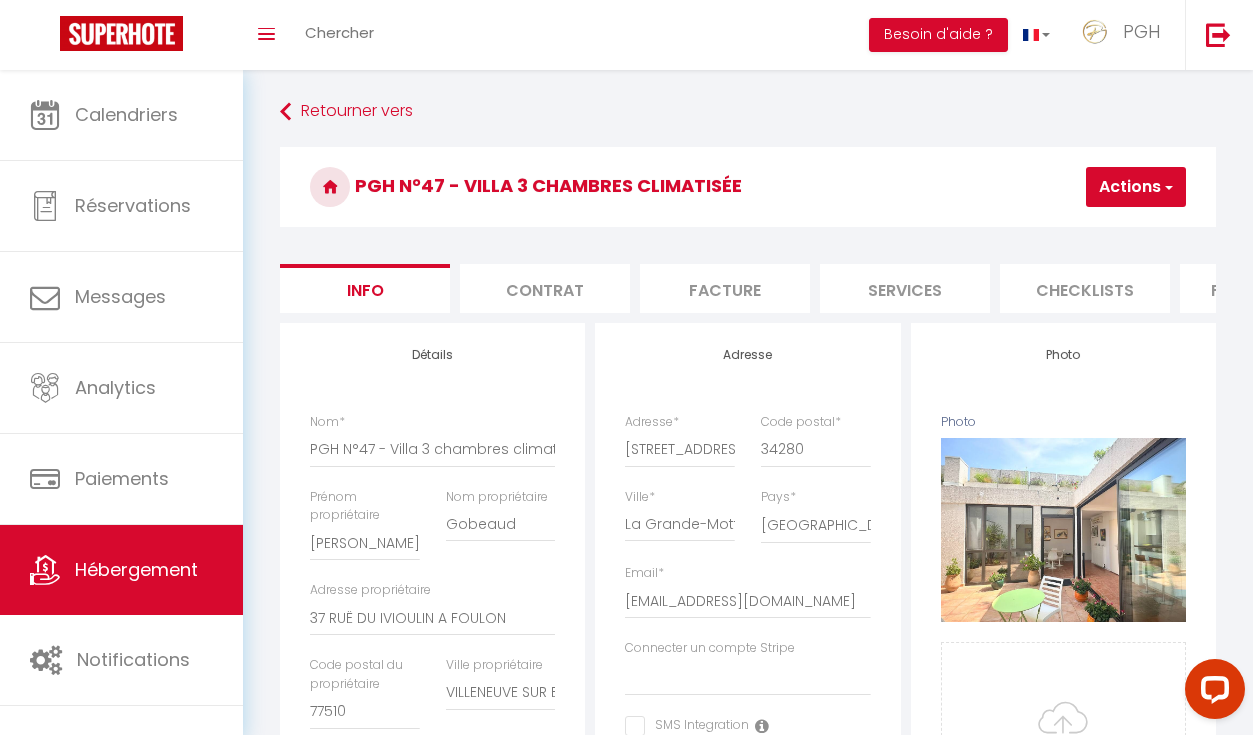 select 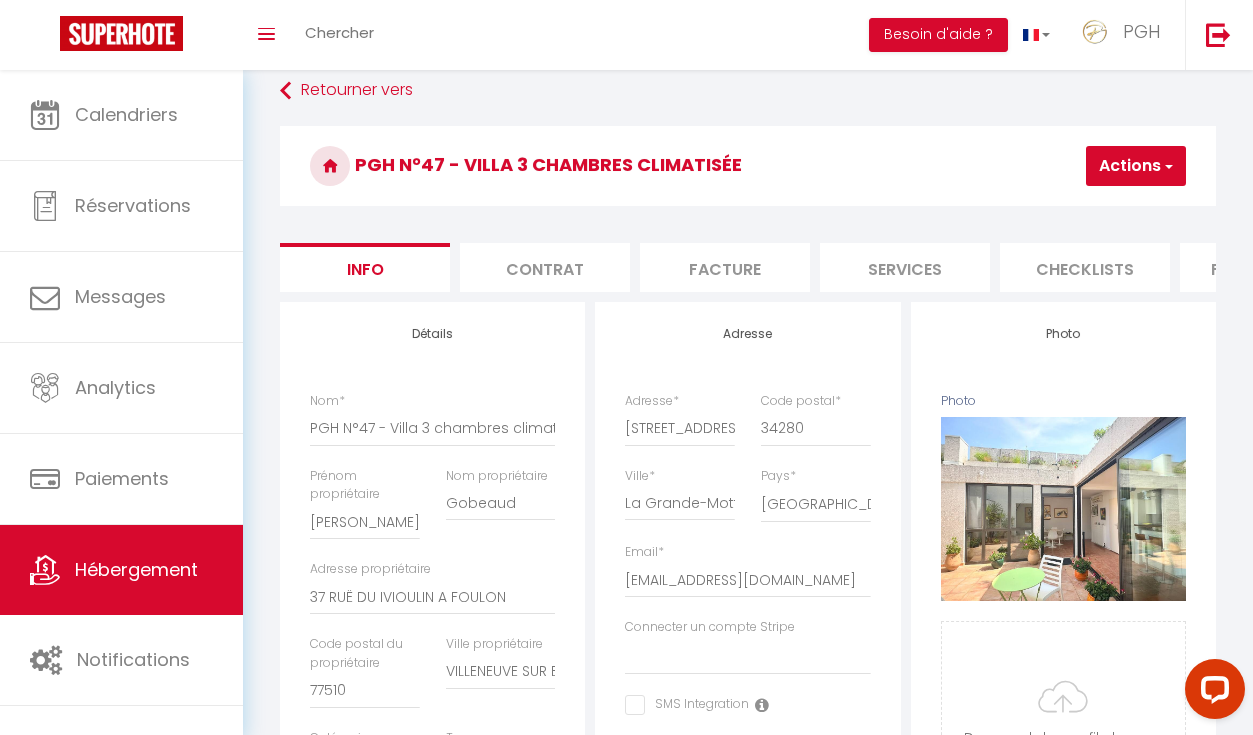 scroll, scrollTop: 14, scrollLeft: 0, axis: vertical 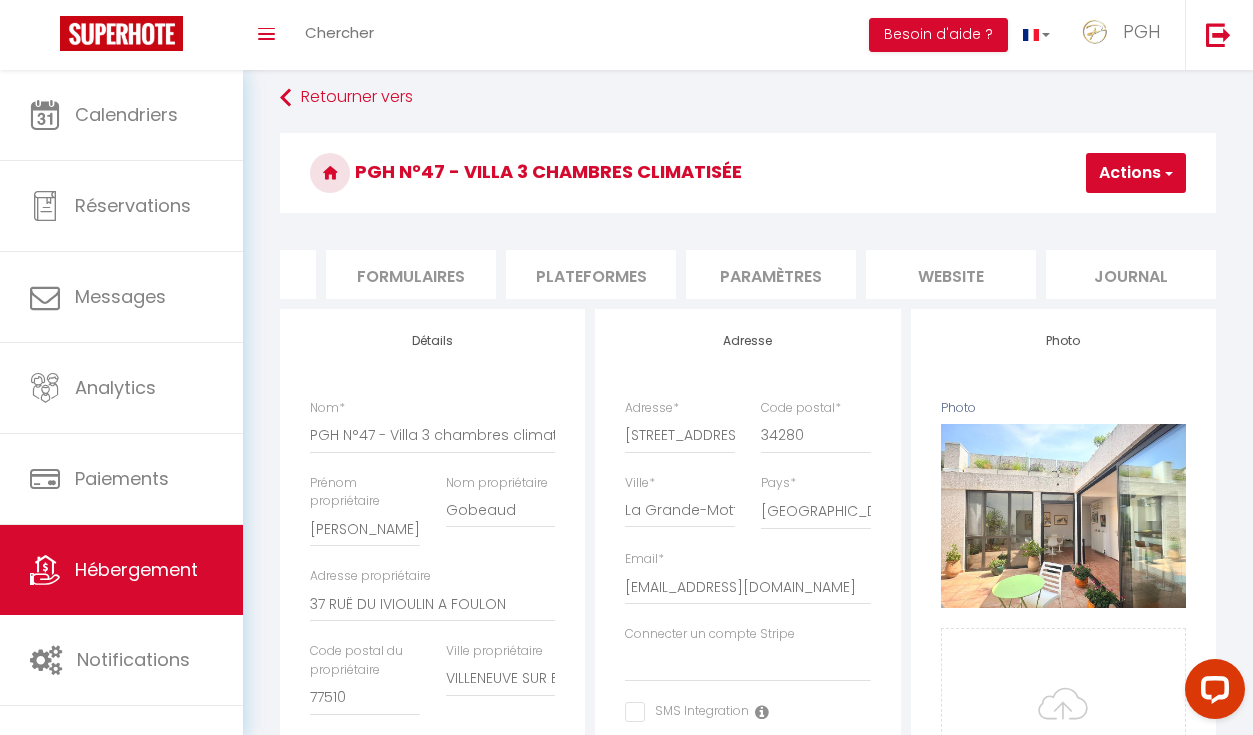 click on "website" at bounding box center (951, 274) 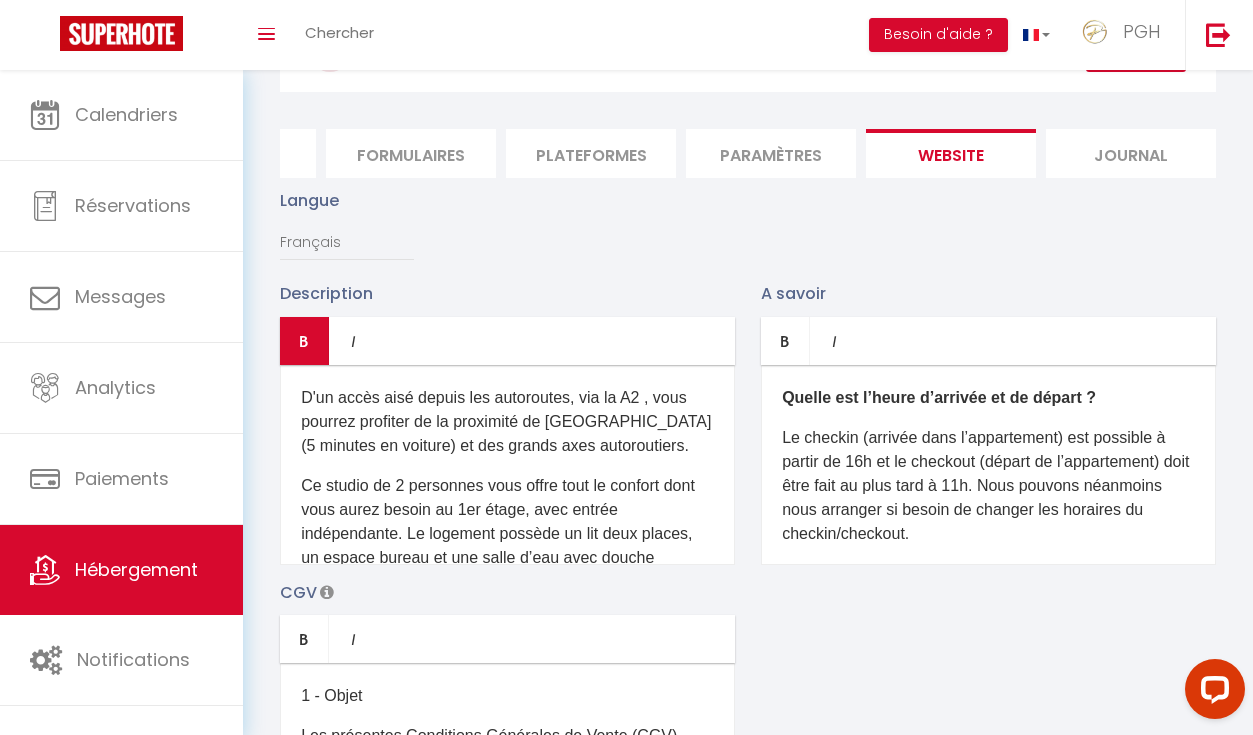scroll, scrollTop: 152, scrollLeft: 0, axis: vertical 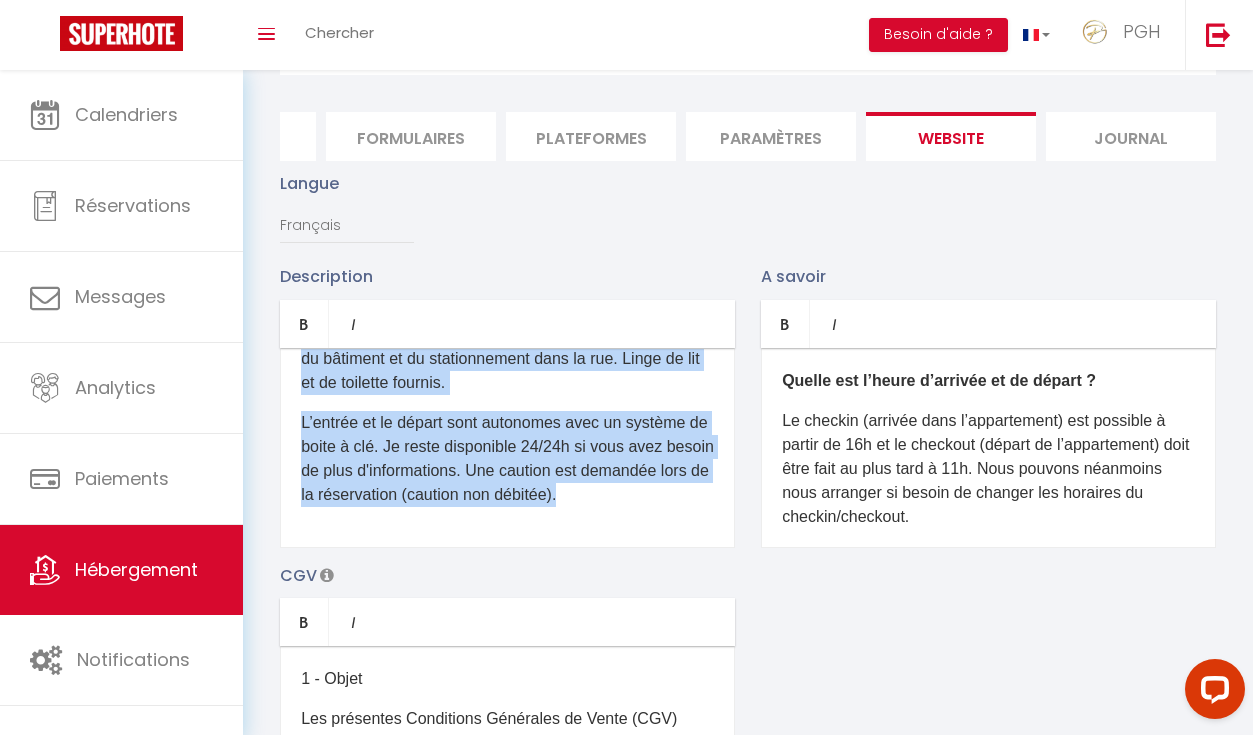 drag, startPoint x: 290, startPoint y: 370, endPoint x: 635, endPoint y: 710, distance: 484.38104 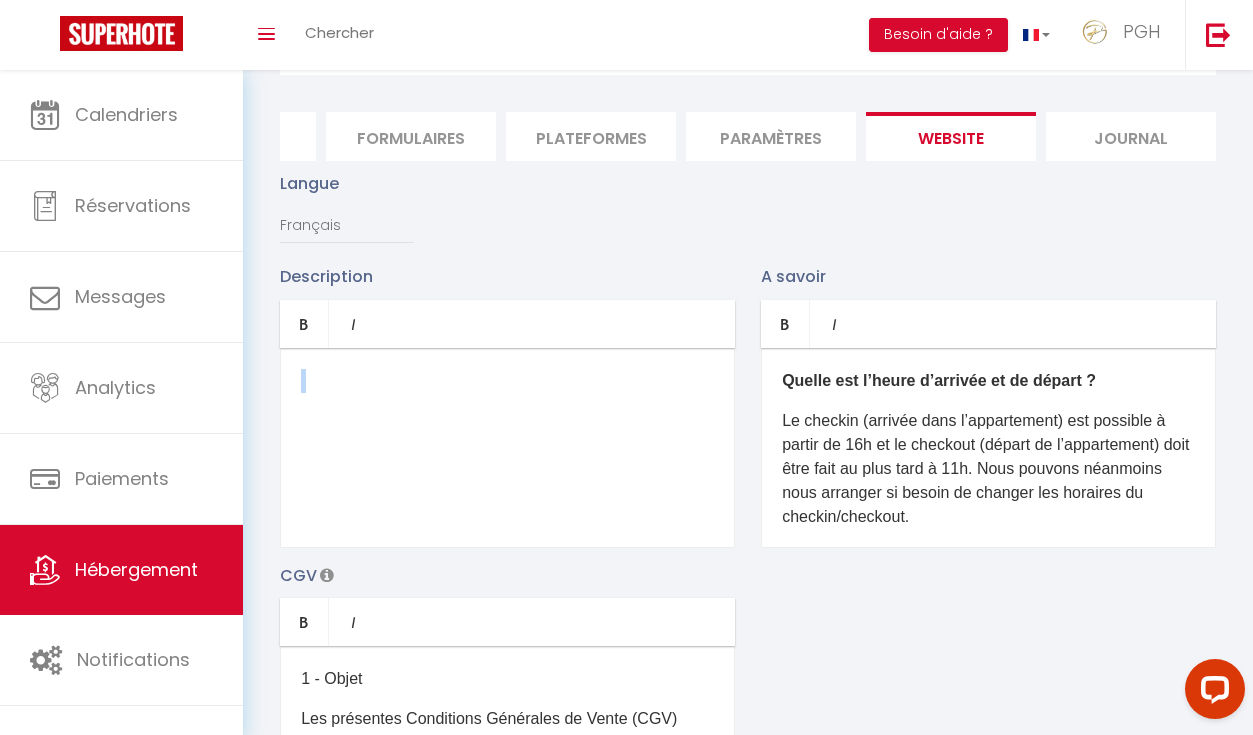 type 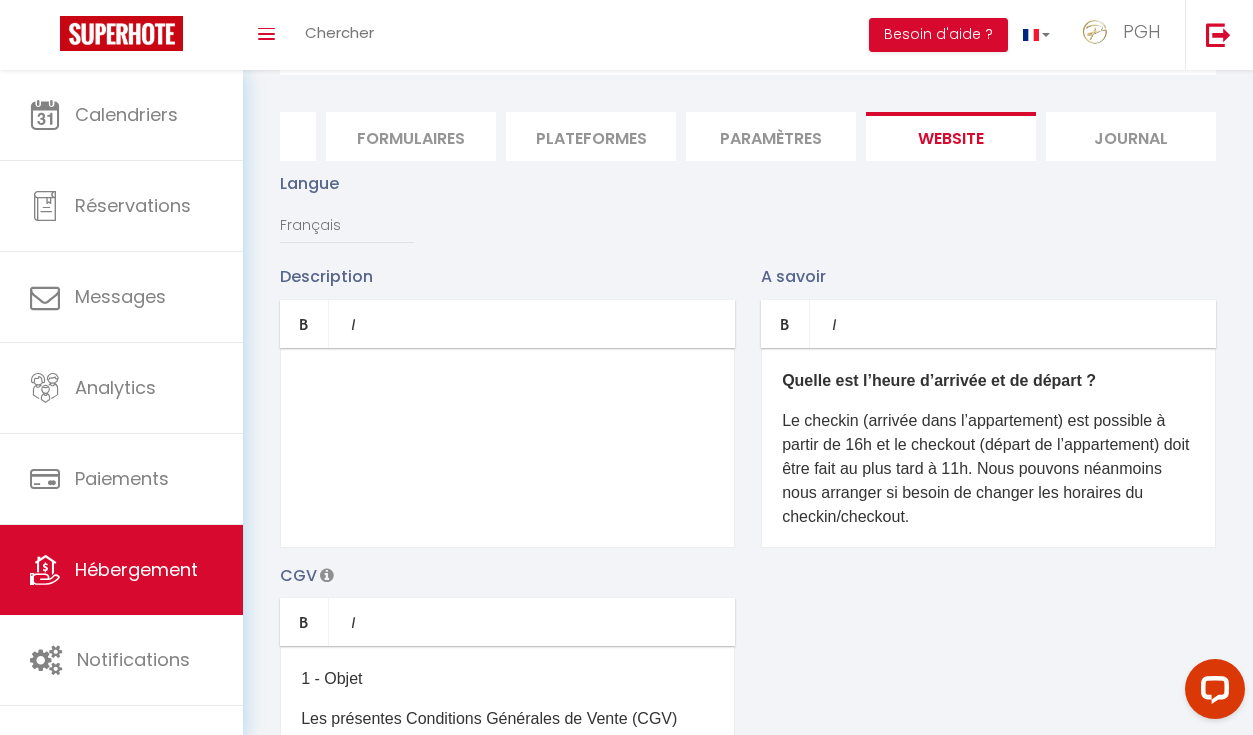 scroll, scrollTop: 0, scrollLeft: 0, axis: both 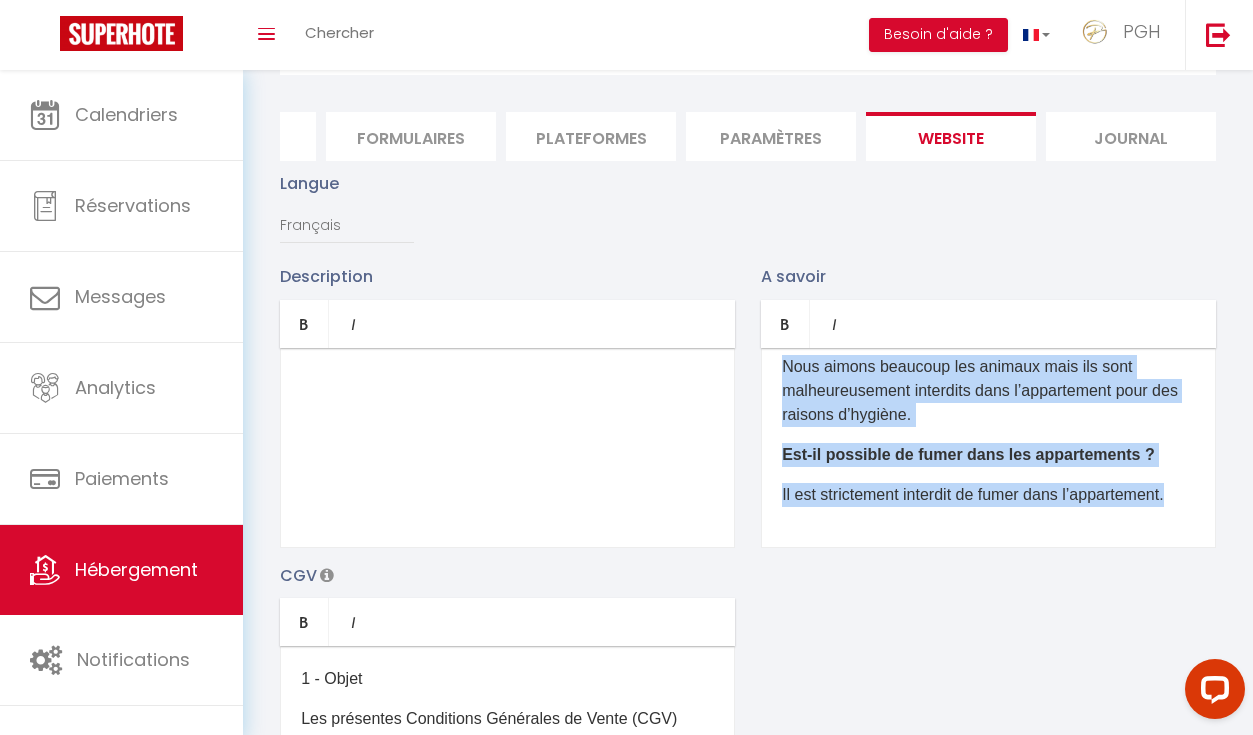 drag, startPoint x: 776, startPoint y: 376, endPoint x: 1042, endPoint y: 639, distance: 374.0655 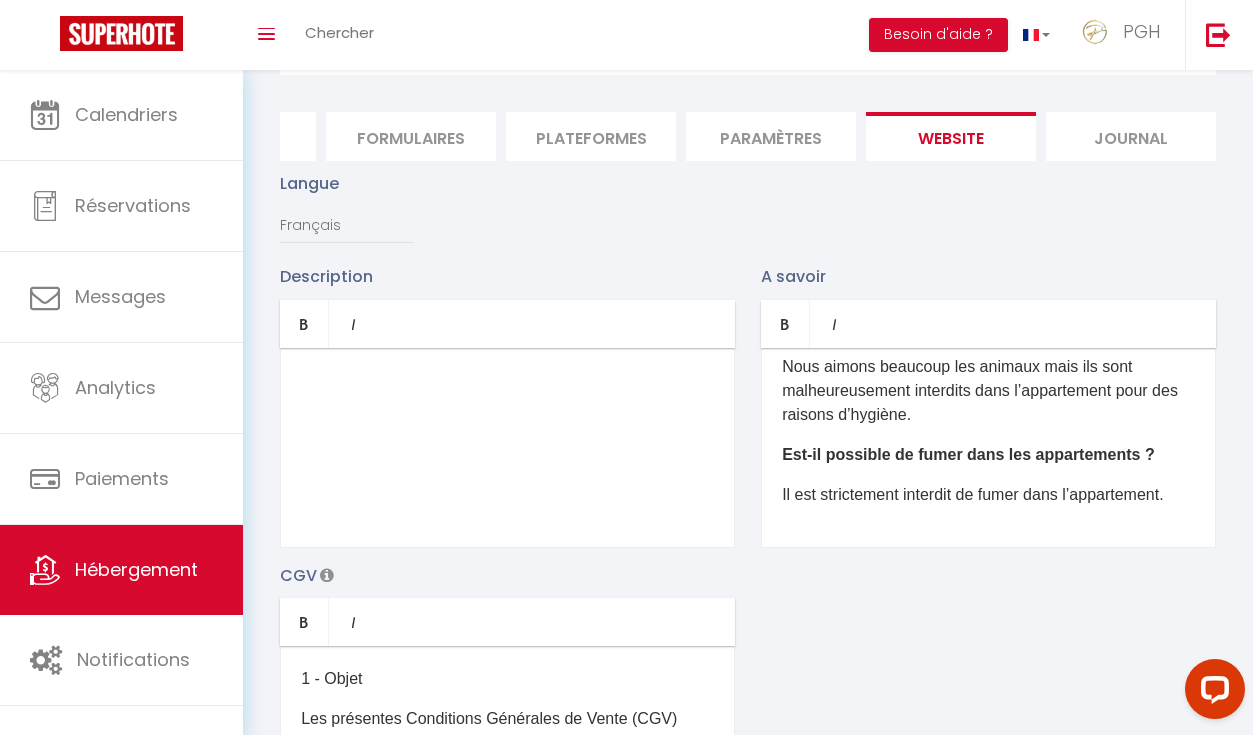 scroll, scrollTop: 0, scrollLeft: 0, axis: both 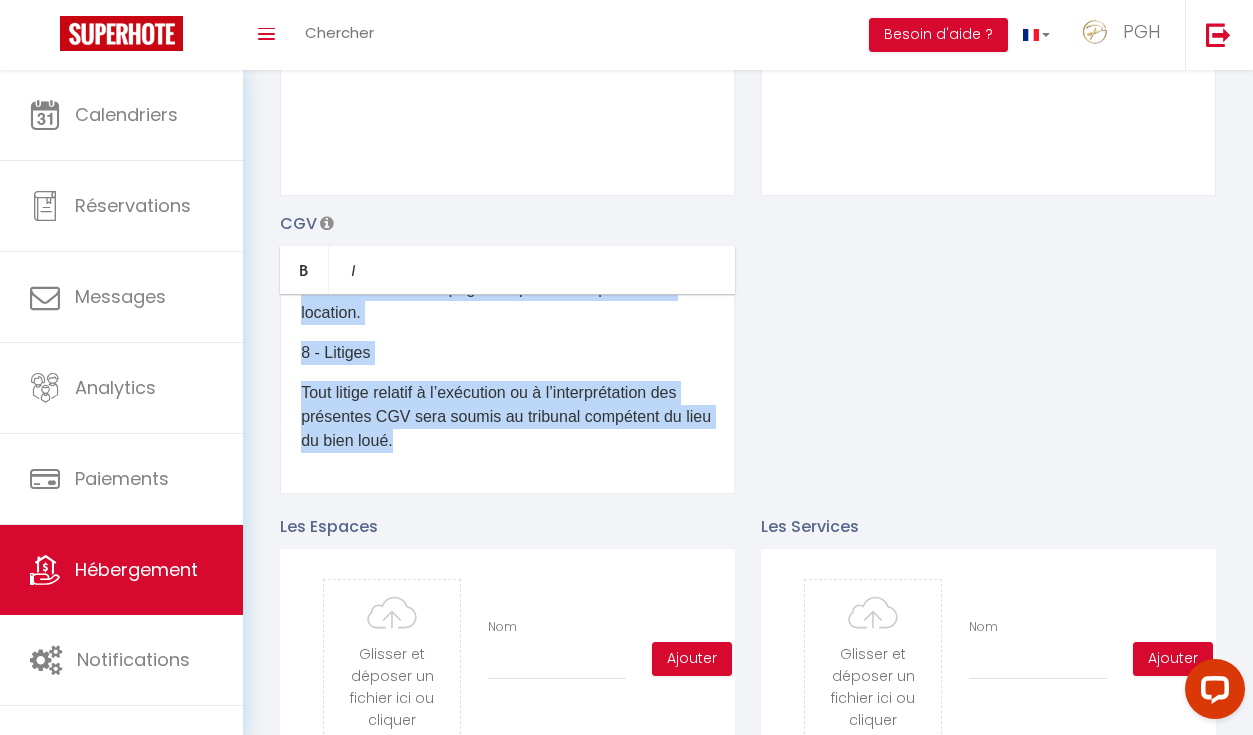 drag, startPoint x: 289, startPoint y: 318, endPoint x: 641, endPoint y: 612, distance: 458.6284 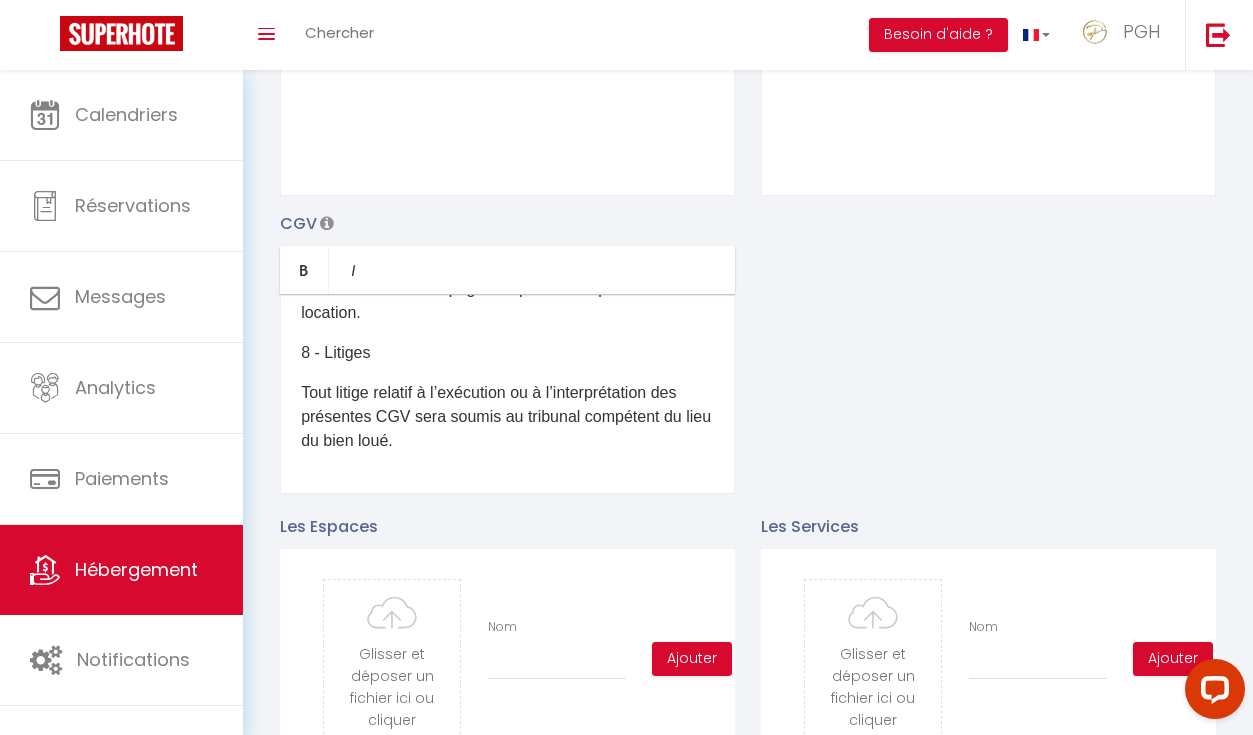 scroll, scrollTop: 0, scrollLeft: 0, axis: both 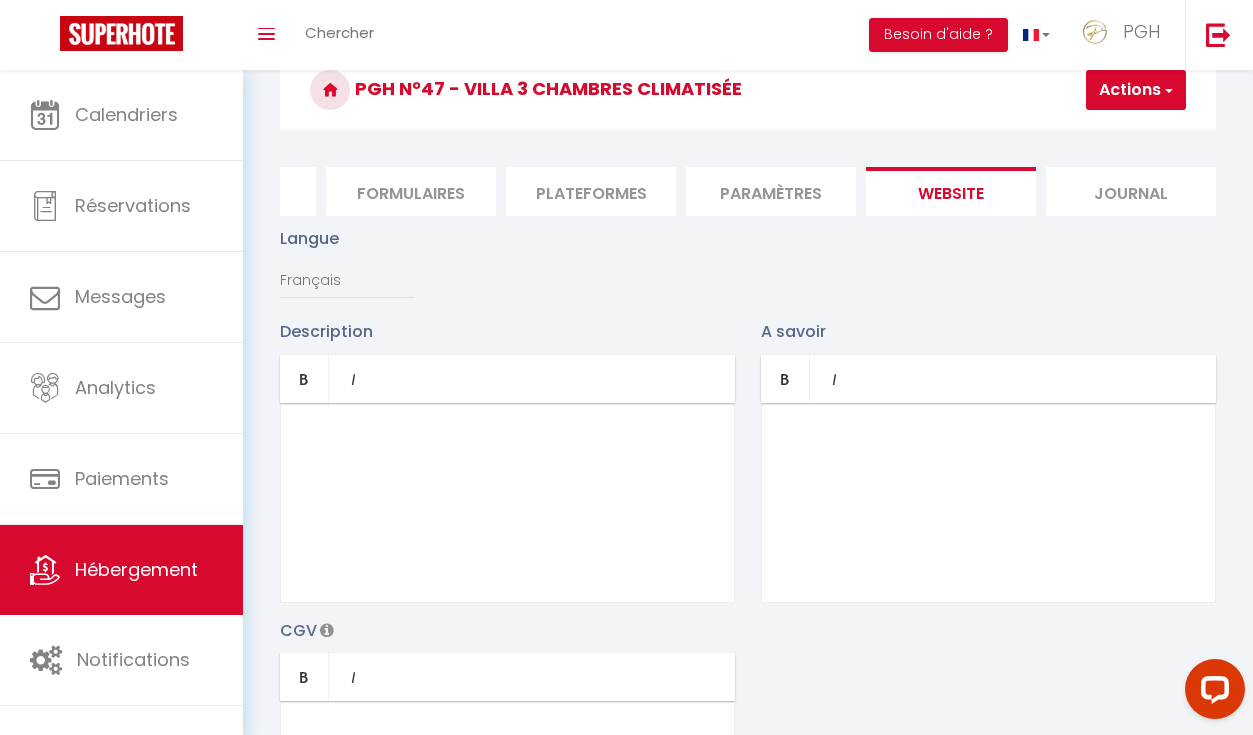 click on "​" at bounding box center (507, 503) 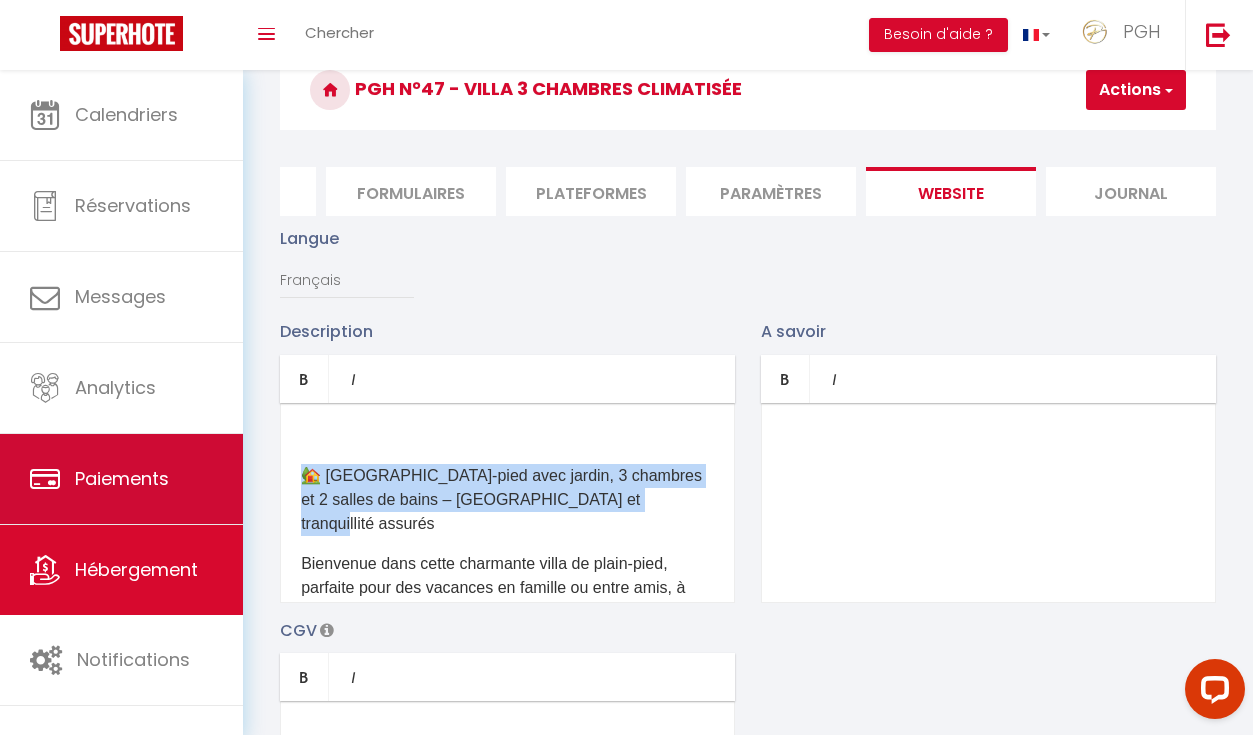 drag, startPoint x: 623, startPoint y: 491, endPoint x: 231, endPoint y: 463, distance: 392.99872 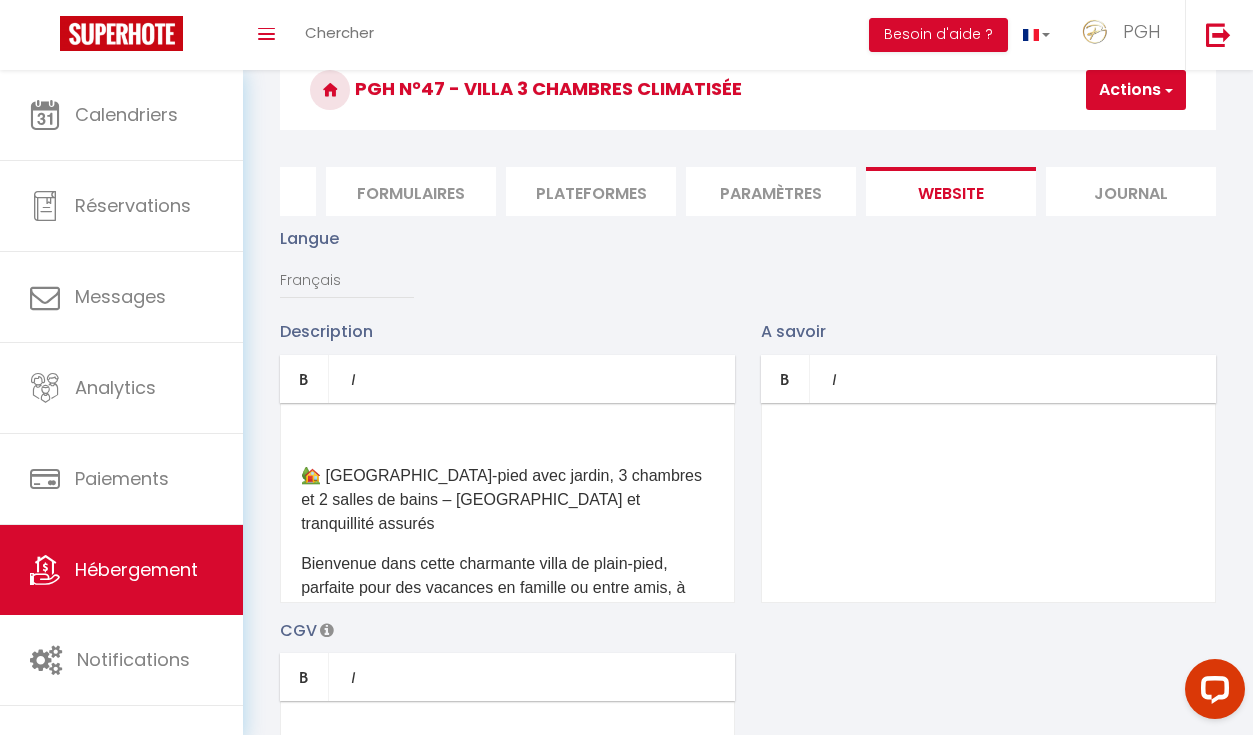 click on "Description   Bold Italic Rich text editor ​ 🏡 [GEOGRAPHIC_DATA]-pied avec jardin, 3 chambres et 2 salles de bains – [GEOGRAPHIC_DATA] et tranquillité assurés
Bienvenue dans cette charmante villa de plain-pied, parfaite pour des vacances en famille ou entre amis, à deux pas de la mer et des commodités.
🛏 Draps et serviettes de qualité hôtelière 🛜 WiFi  🛻 Parking privé <p></p><p>🏡 [GEOGRAPHIC_DATA]-pied avec jardin, 3 chambres et 2 salles de bains – [GEOGRAPHIC_DATA] et tranquillité assurés</p>
<p>Bienvenue dans cette charmante villa de plain-pied, parfaite pour des vacances en famille ou entre amis, à deux pas de la mer et des commodités.</p>
<p>🛏 Draps et serviettes de qualité hôtelière<br>🛜 WiFi&nbsp;<br>🛻 Parking privé</p>" at bounding box center [507, 460] 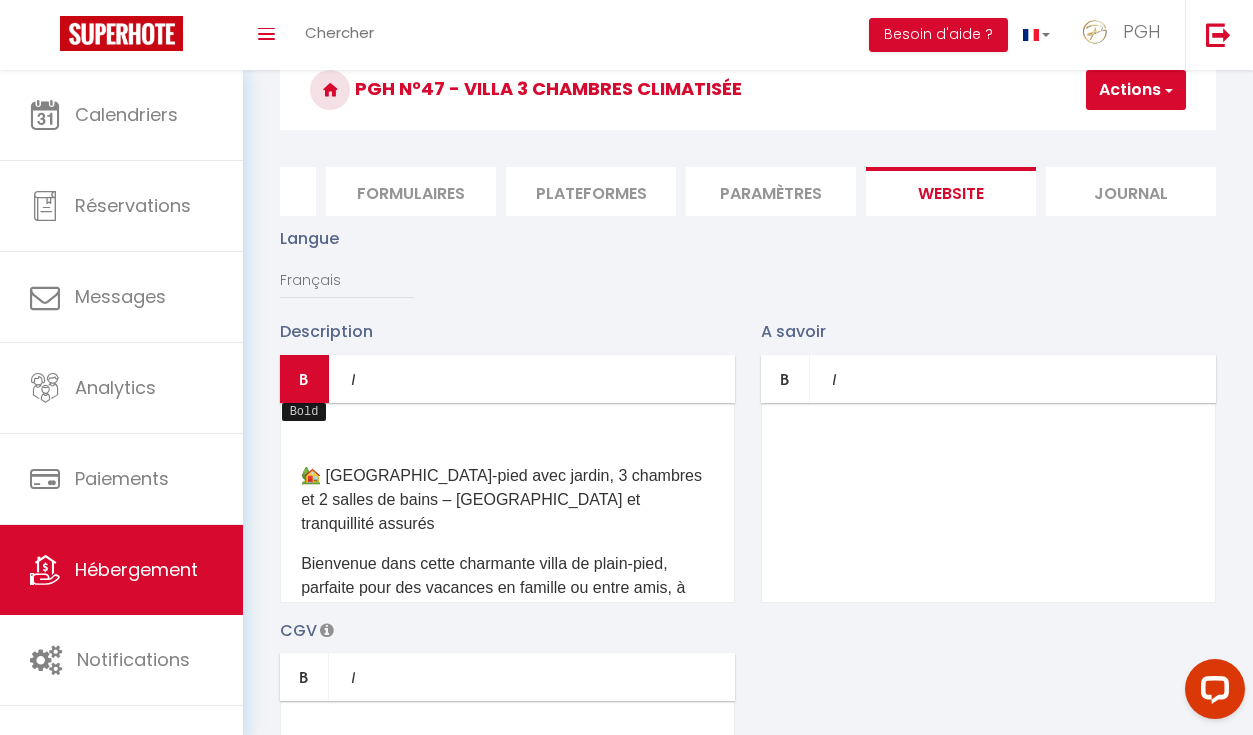 click at bounding box center (304, 379) 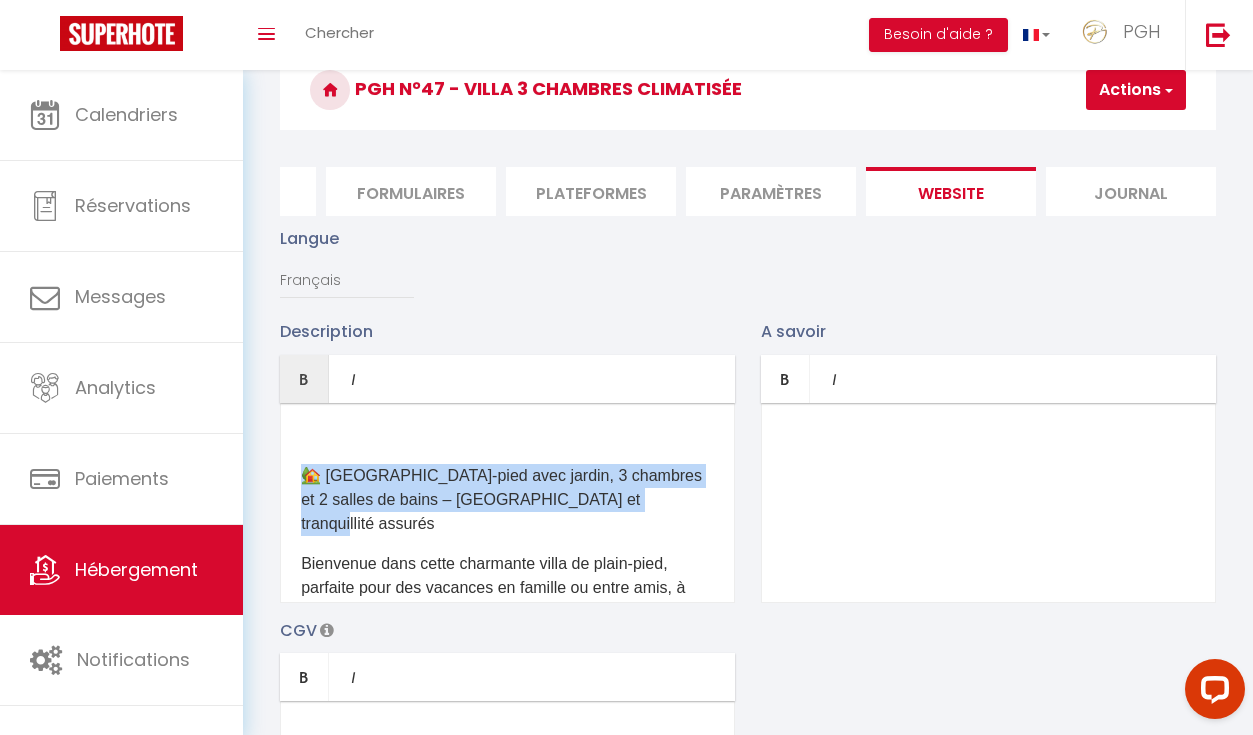 drag, startPoint x: 291, startPoint y: 469, endPoint x: 689, endPoint y: 506, distance: 399.71616 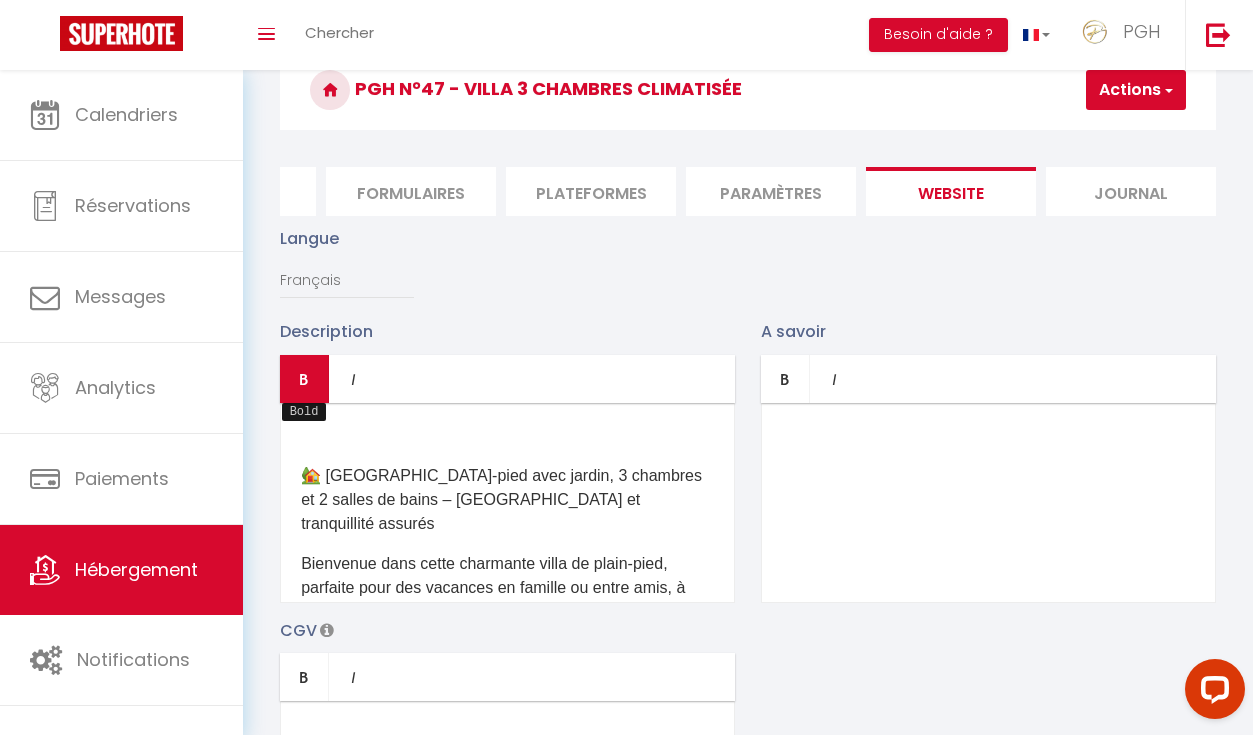 click on "Bold" at bounding box center (304, 379) 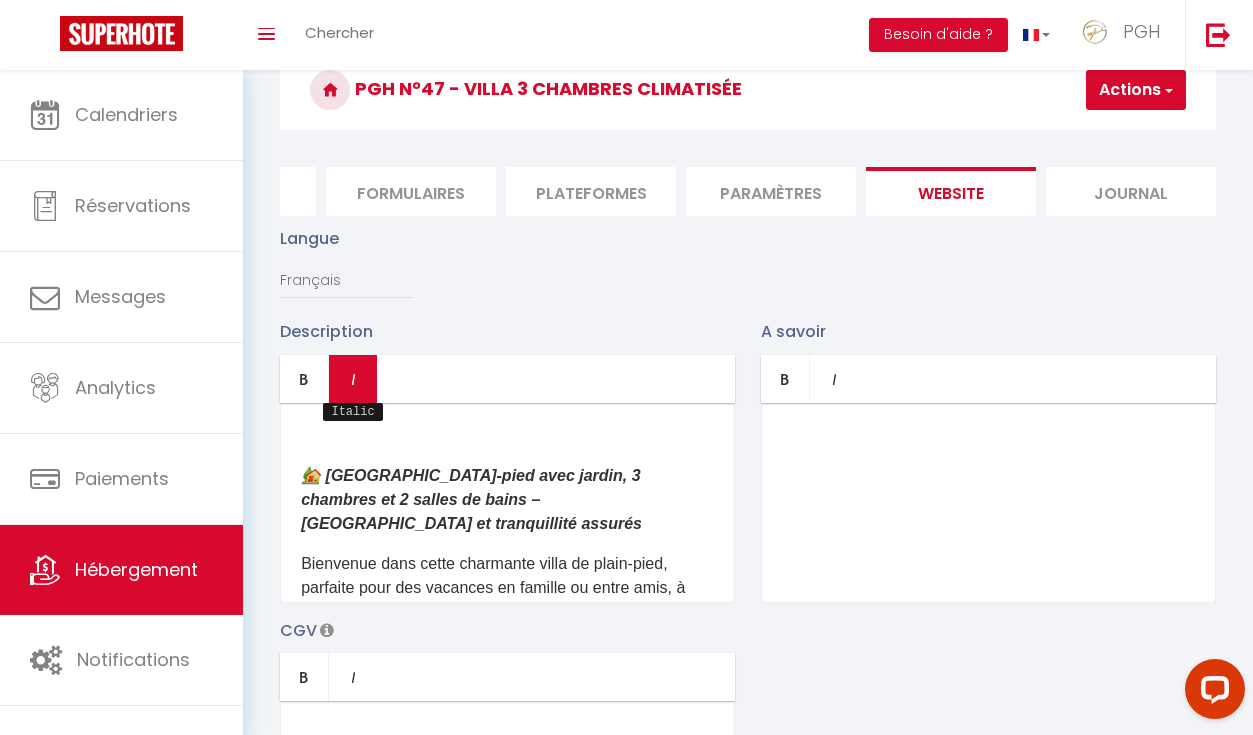 click at bounding box center (353, 379) 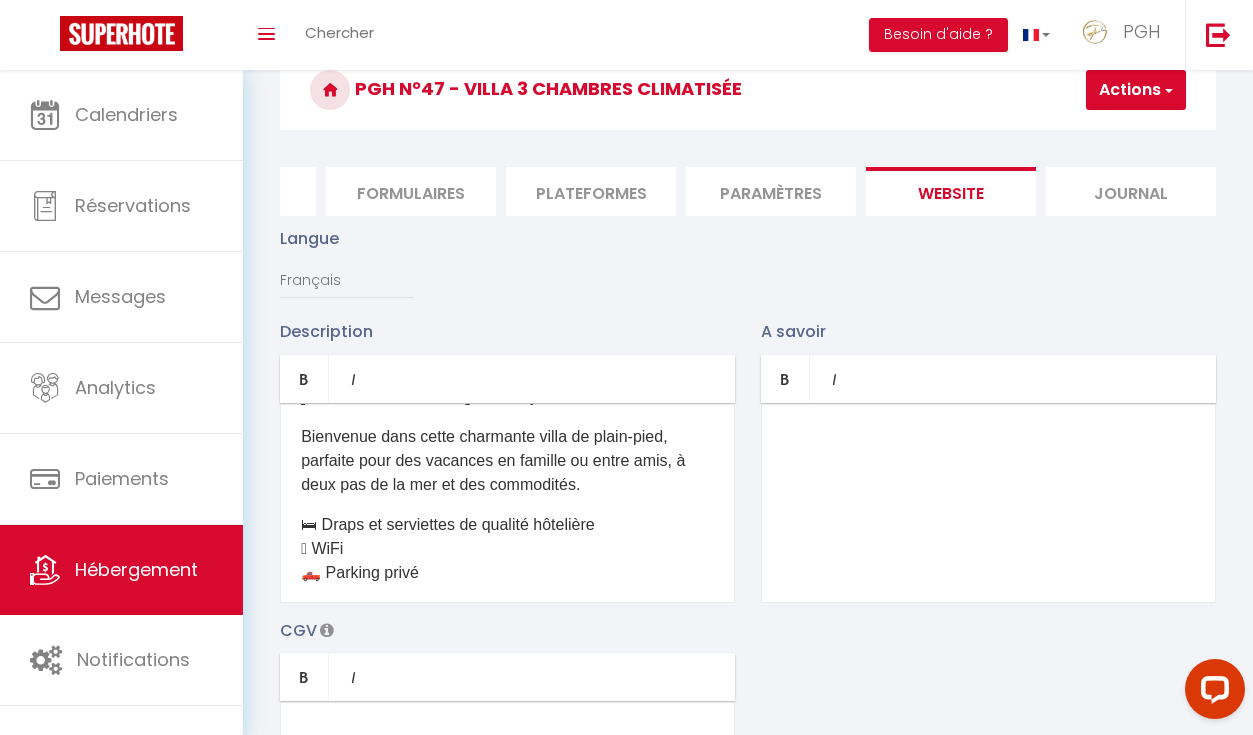 scroll, scrollTop: 126, scrollLeft: 0, axis: vertical 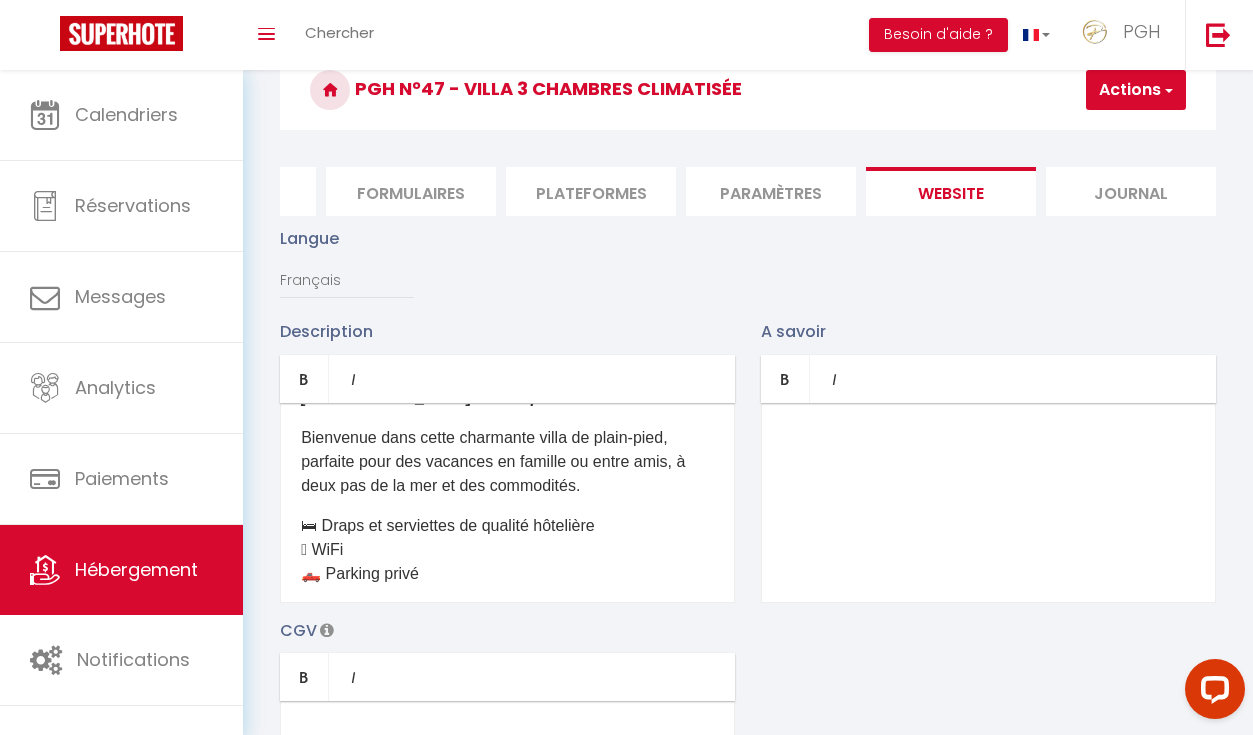click on "​ ​ 🏡 [GEOGRAPHIC_DATA]-pied avec jardin, 3 chambres et 2 salles de bains – [GEOGRAPHIC_DATA] et tranquillité assurés
Bienvenue dans cette charmante villa de plain-pied, parfaite pour des vacances en famille ou entre amis, à deux pas de la mer et des commodités.
🛏 Draps et serviettes de qualité hôtelière 🛜 WiFi  🛻 Parking privé" at bounding box center (507, 503) 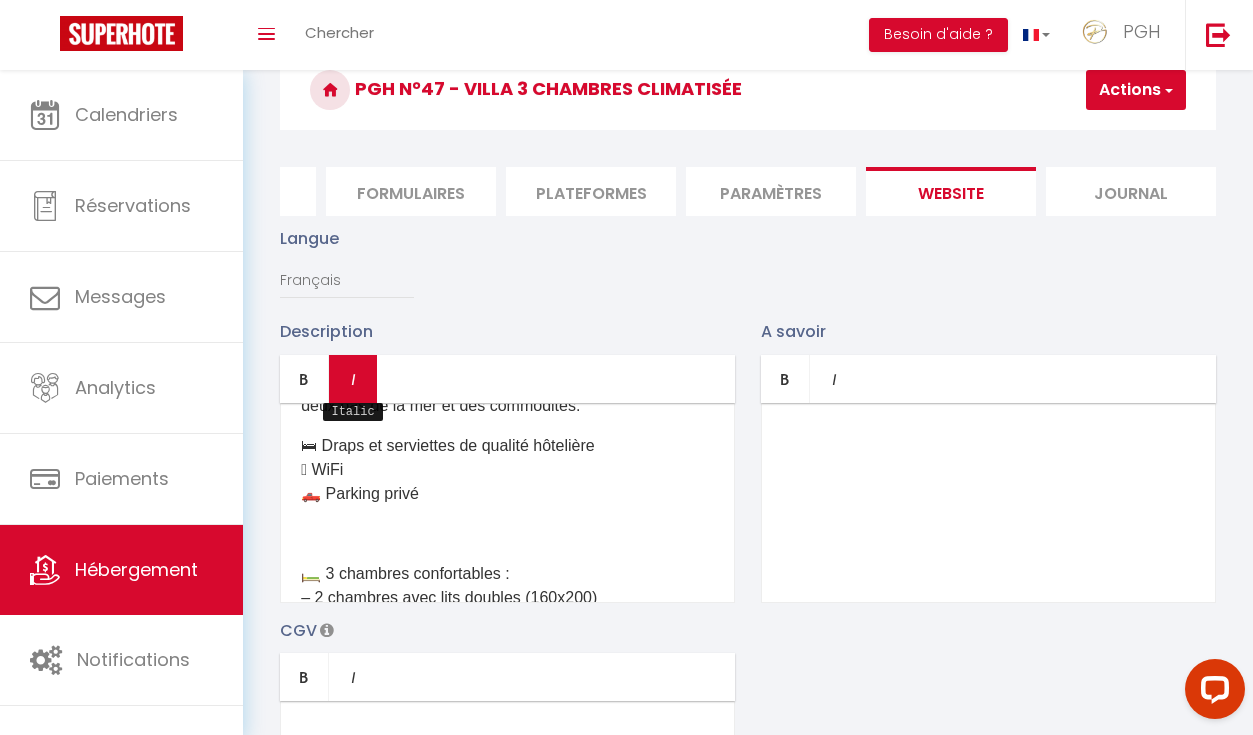 scroll, scrollTop: 822, scrollLeft: 0, axis: vertical 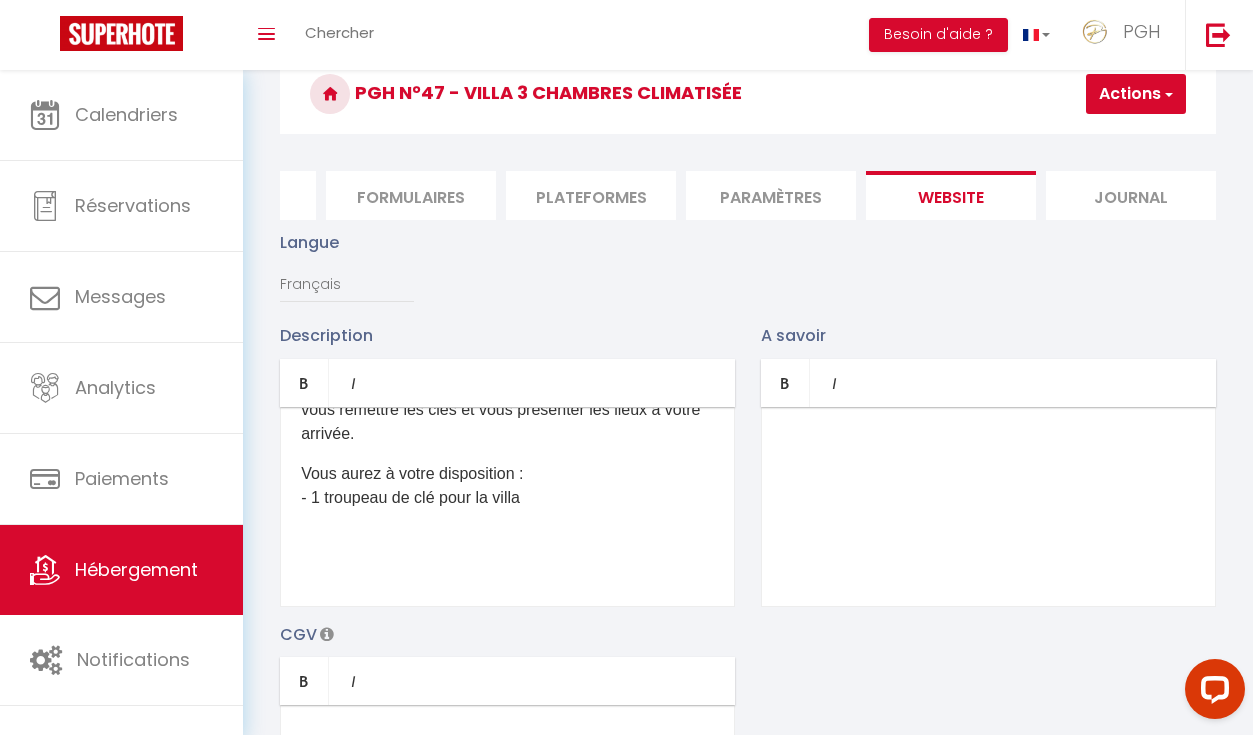 click on "​ ​ 🏡 [GEOGRAPHIC_DATA]-pied avec jardin, 3 chambres et 2 salles de bains – [GEOGRAPHIC_DATA] et tranquillité assurés
Bienvenue dans cette charmante villa de plain-pied, parfaite pour des vacances en famille ou entre amis, à deux pas de la mer et des commodités.
🛏 Draps et serviettes de qualité hôtelière 🛜 WiFi  🛻 Parking privé 🛏️ 3 chambres confortables : – 2 chambres avec lits doubles (160x200) – 1 chambre avec deux lits simples (90x200) ❄️ Climatisation réversible dans chaque pièce pour un confort optimal en toute saison 🛁 2 salles de bains modernes, toutes deux équipées de douches + WC séparé 🍽️ Cuisine entièrement équipée : four, micro-ondes, lave-vaisselle, cafetière, ustensiles de cuisine 🌳 Grand jardin privatif pour profiter du soleil, lire ou jouer avec les enfants 🚗 Stationnement gratuit devant la villa ou à proximité
LE PLUS : un room service est disponible (commande sur le website pgh-conciergerie) La conciergerie vous propose :" at bounding box center (507, 507) 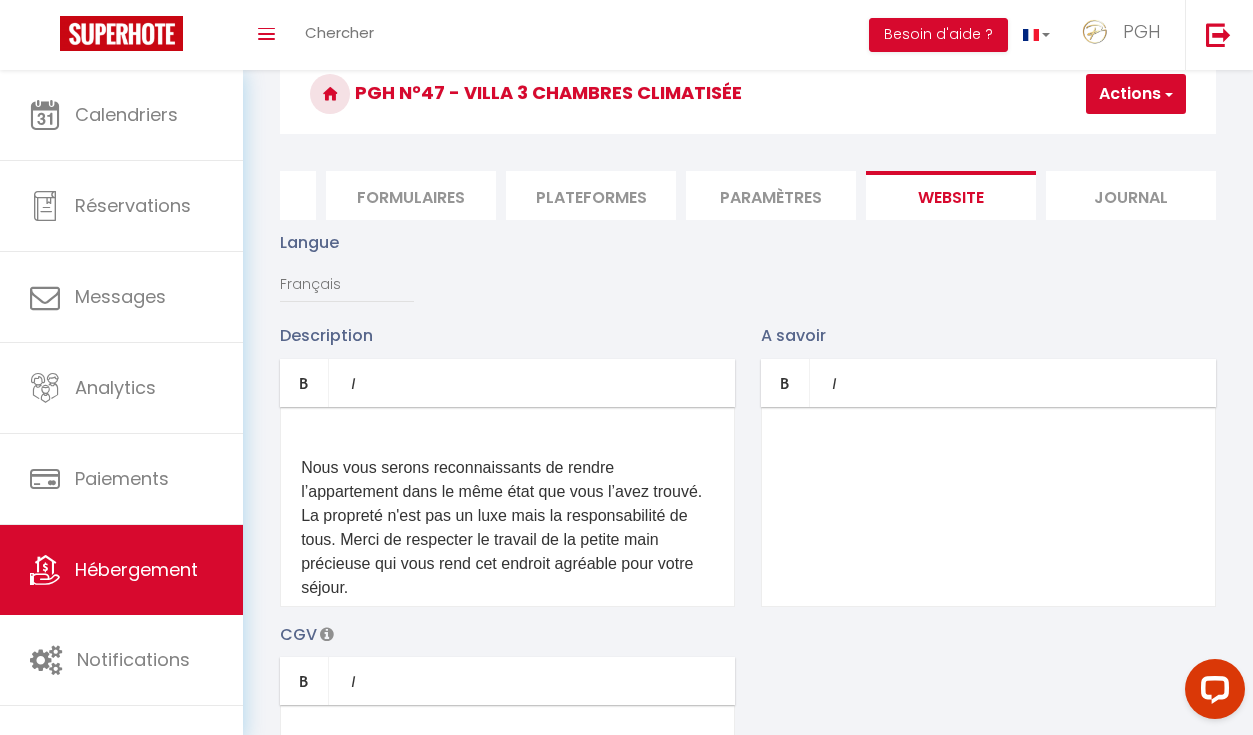 scroll, scrollTop: 1219, scrollLeft: 0, axis: vertical 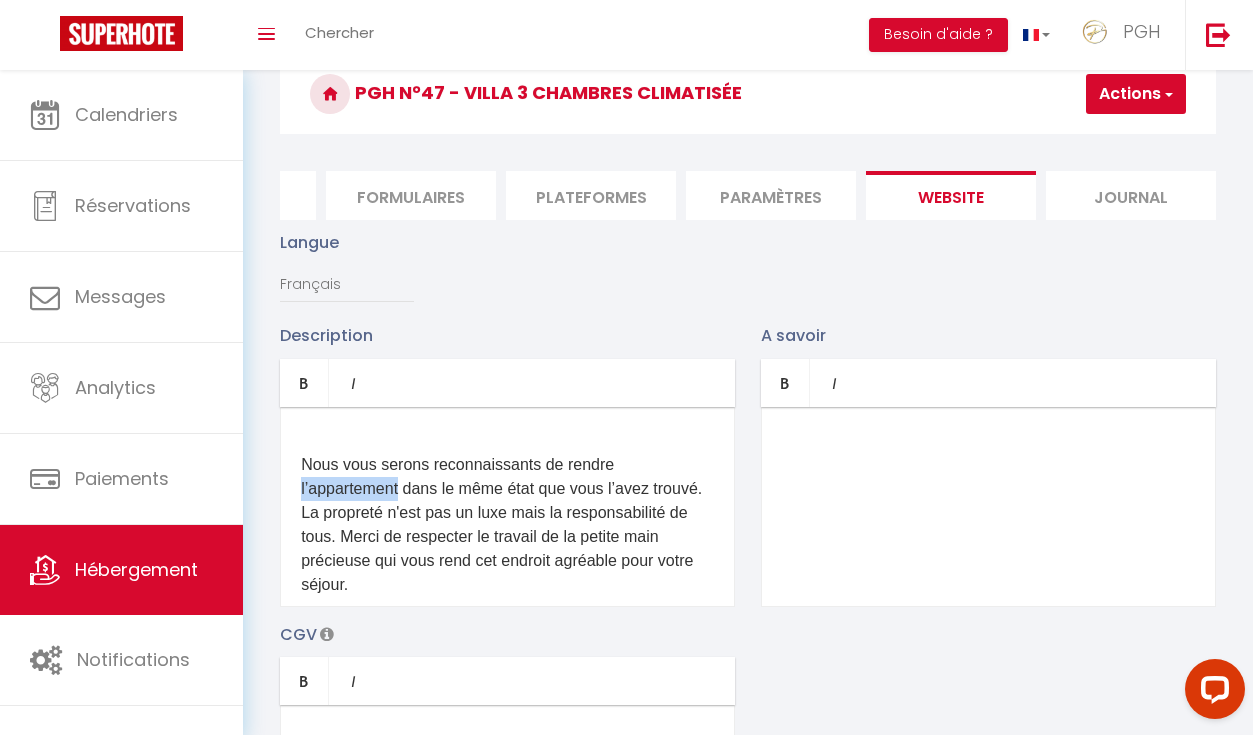 drag, startPoint x: 404, startPoint y: 468, endPoint x: 299, endPoint y: 462, distance: 105.17129 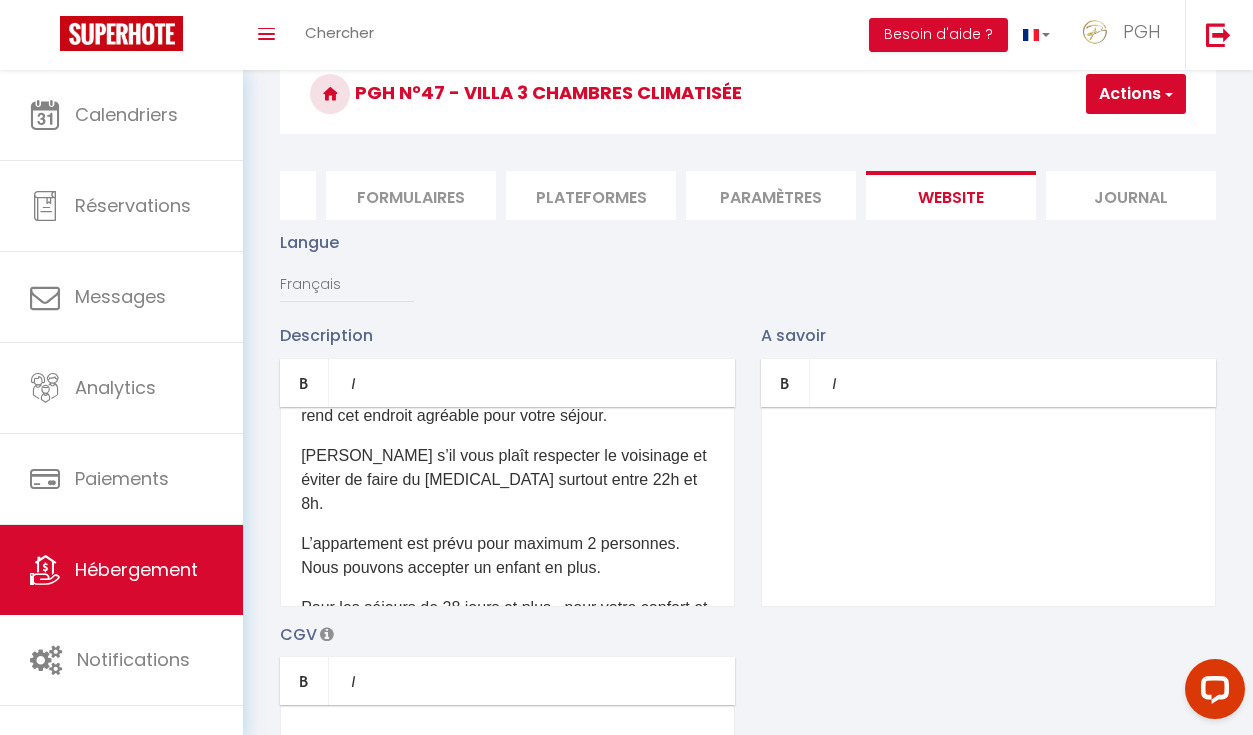 scroll, scrollTop: 1365, scrollLeft: 0, axis: vertical 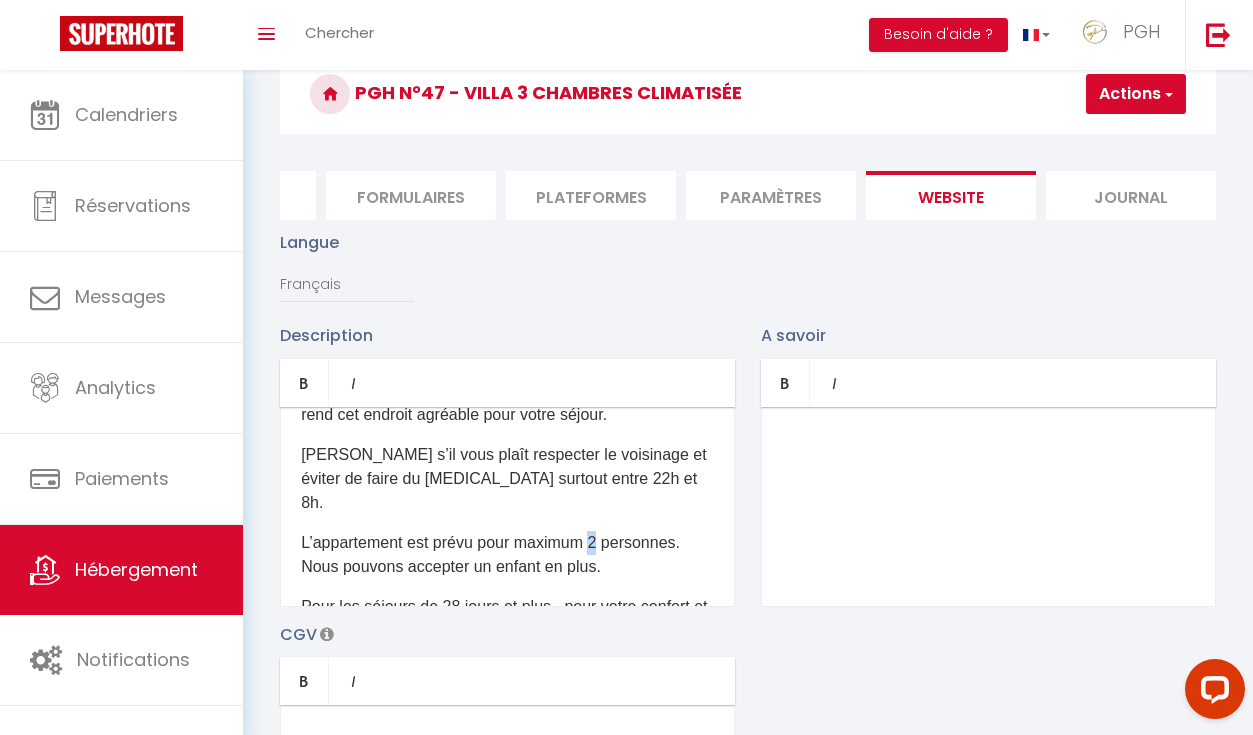 click on "L’appartement est prévu pour maximum 2 personnes. Nous pouvons accepter un enfant en plus." at bounding box center [507, 555] 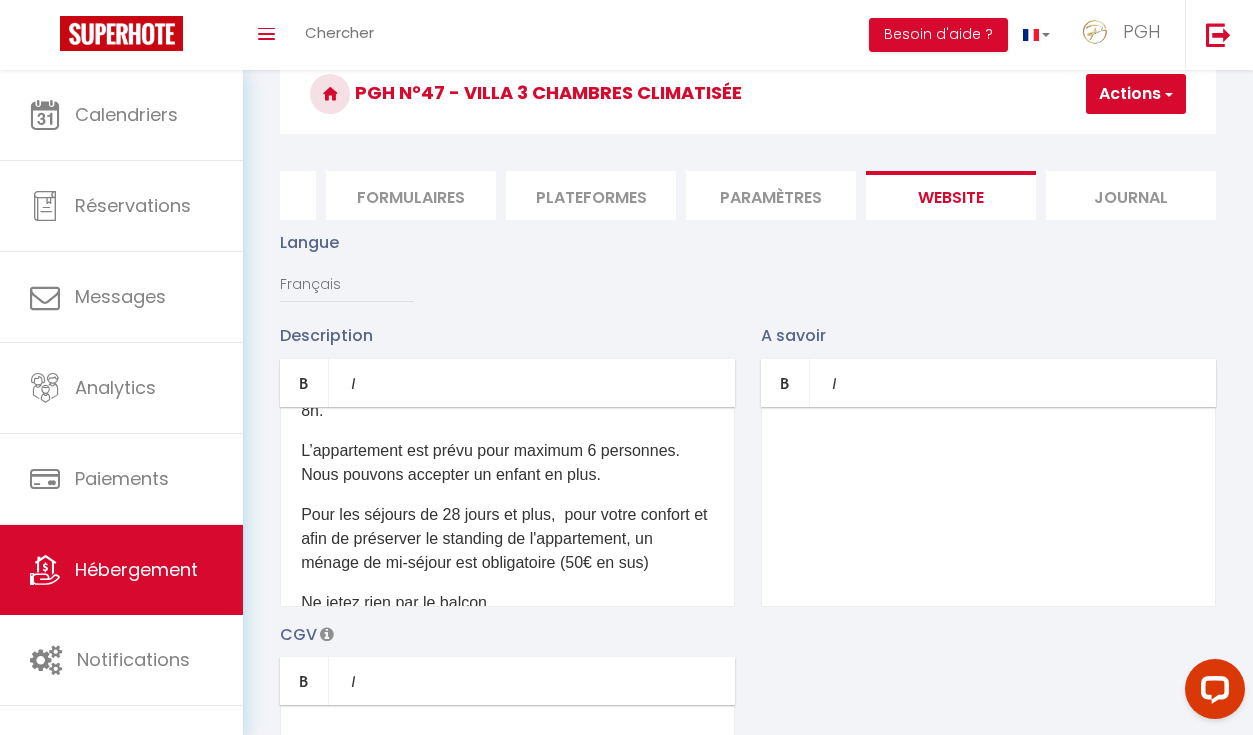 scroll, scrollTop: 1444, scrollLeft: 0, axis: vertical 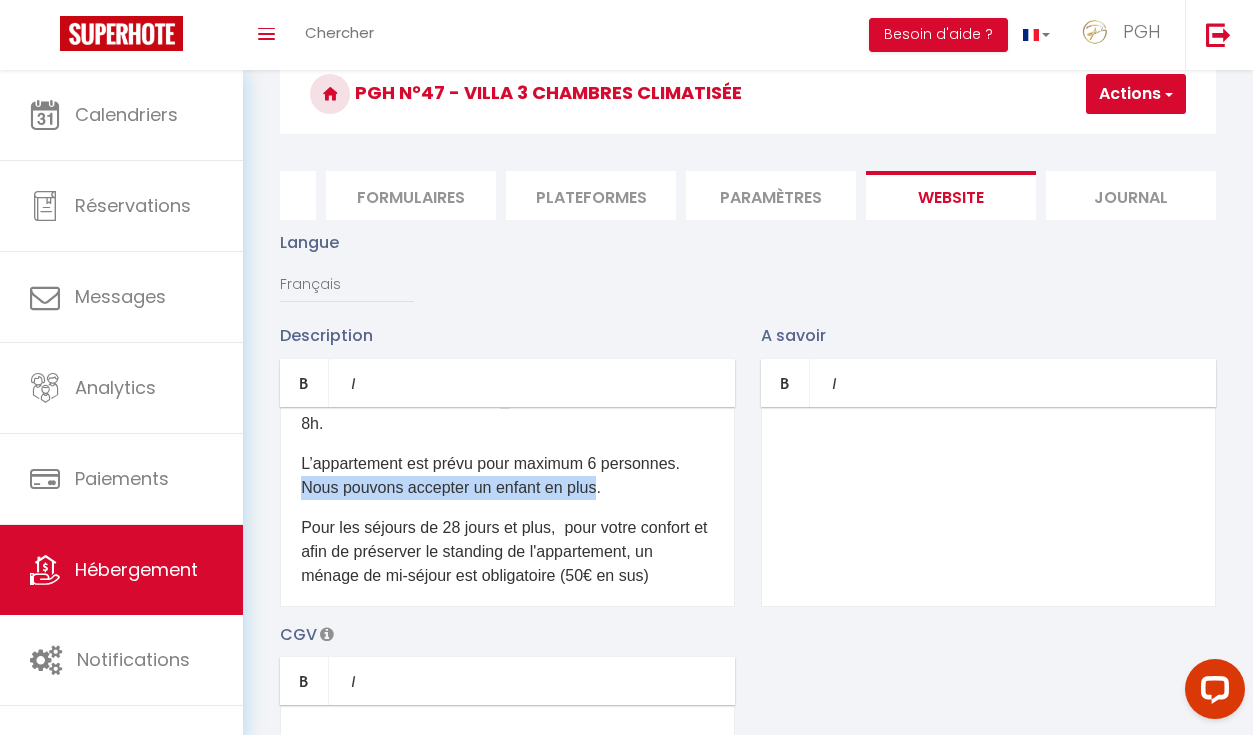 drag, startPoint x: 598, startPoint y: 441, endPoint x: 281, endPoint y: 436, distance: 317.03943 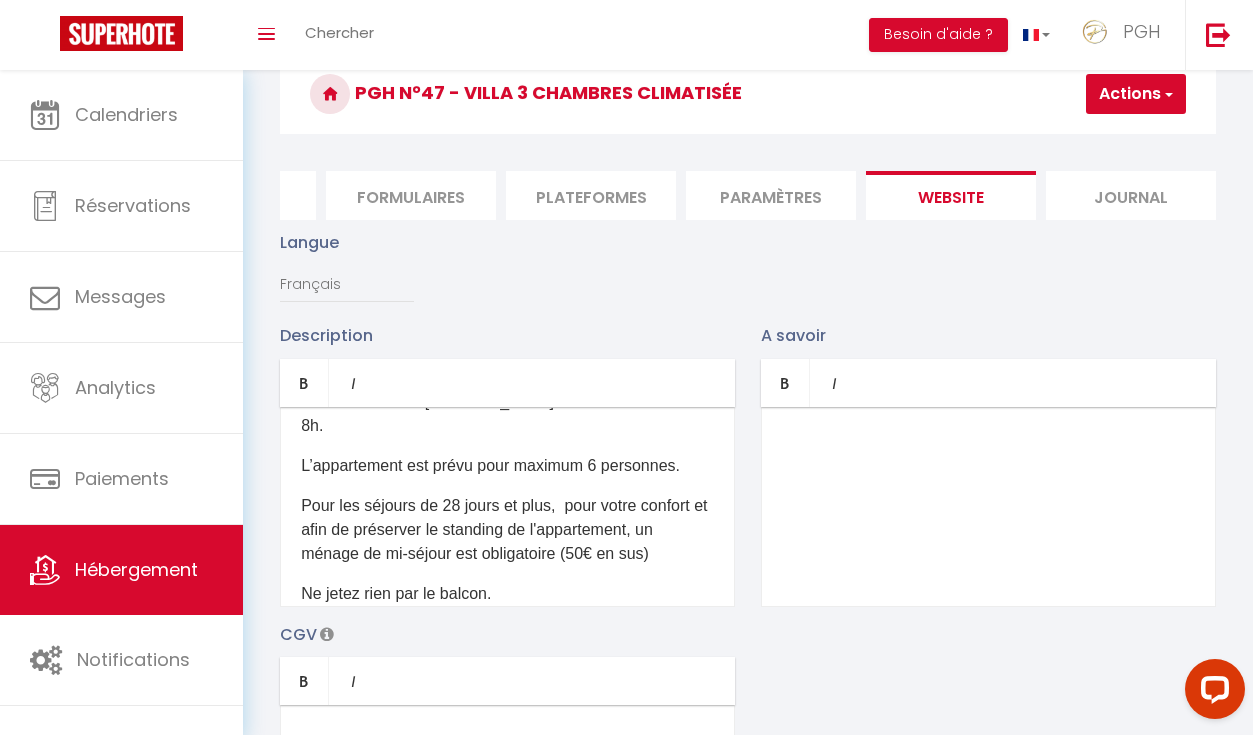 scroll, scrollTop: 1477, scrollLeft: 0, axis: vertical 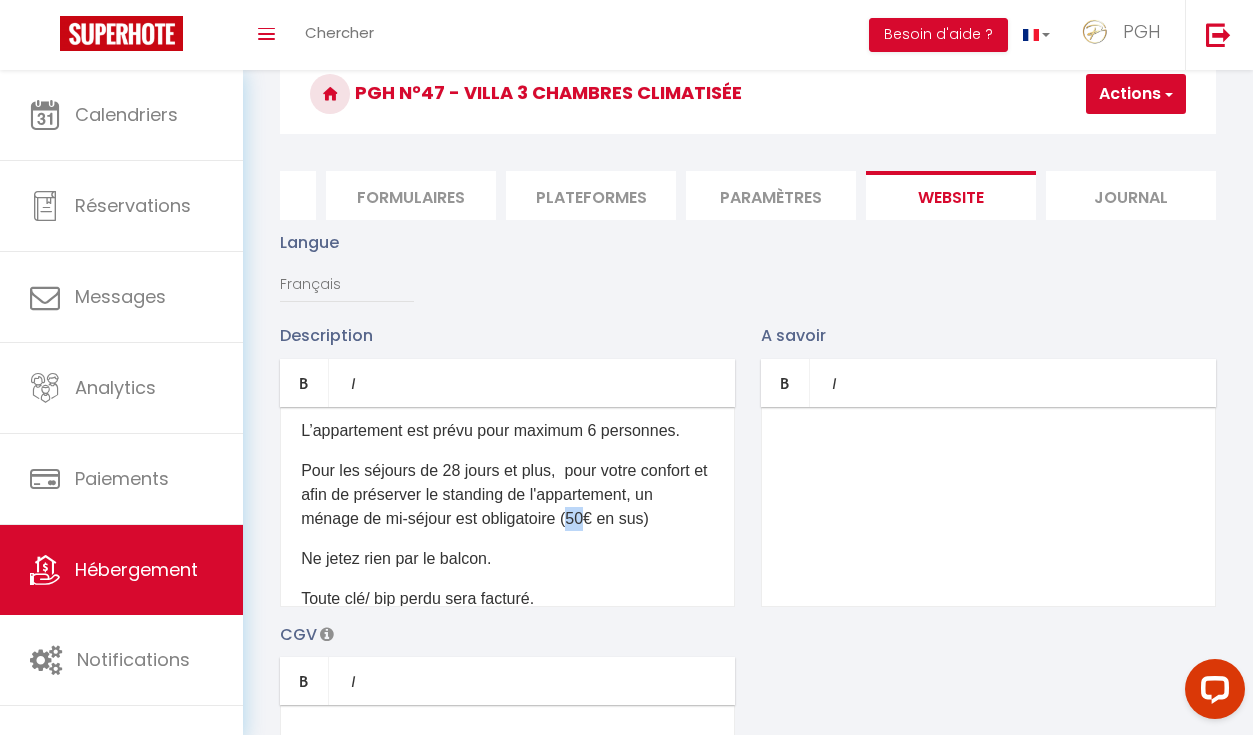 drag, startPoint x: 585, startPoint y: 468, endPoint x: 574, endPoint y: 468, distance: 11 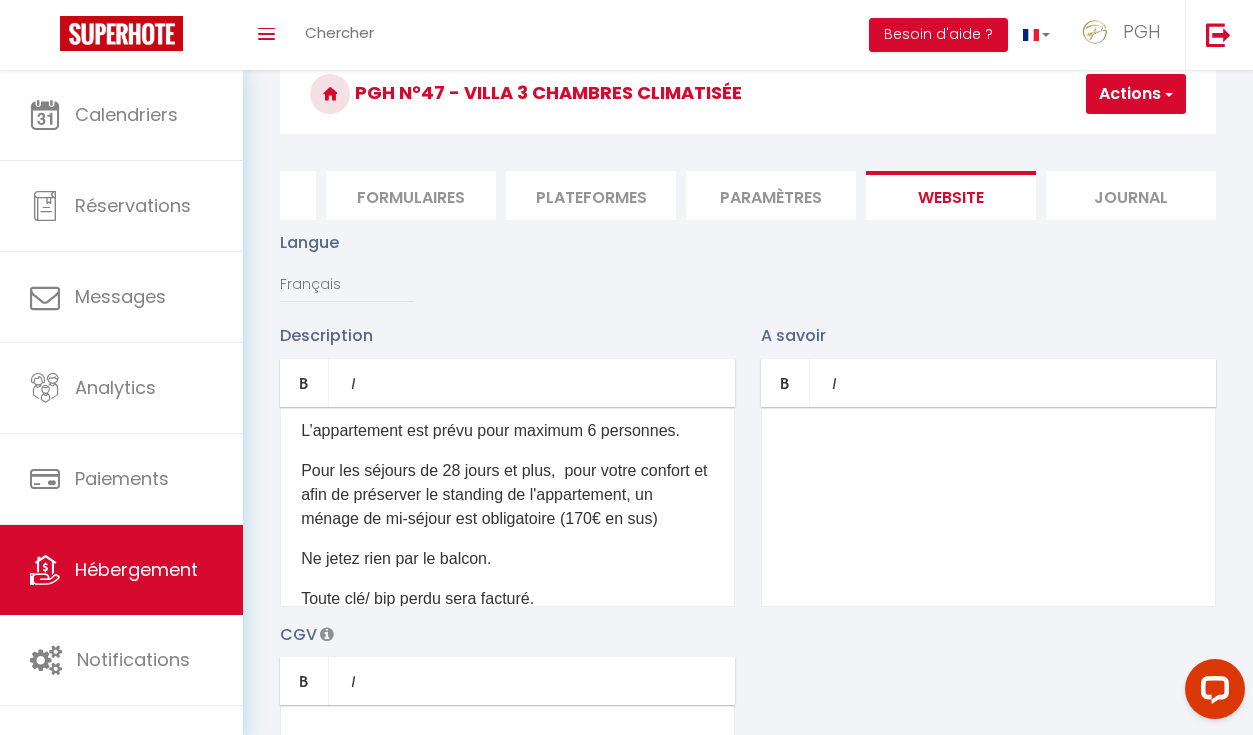 click on "​ ​ 🏡 [GEOGRAPHIC_DATA]-pied avec jardin, 3 chambres et 2 salles de bains – [GEOGRAPHIC_DATA] et tranquillité assurés
Bienvenue dans cette charmante villa de plain-pied, parfaite pour des vacances en famille ou entre amis, à deux pas de la mer et des commodités.
🛏 Draps et serviettes de qualité hôtelière 🛜 WiFi  🛻 Parking privé 🛏️ 3 chambres confortables : – 2 chambres avec lits doubles (160x200) – 1 chambre avec deux lits simples (90x200) ❄️ Climatisation réversible dans chaque pièce pour un confort optimal en toute saison 🛁 2 salles de bains modernes, toutes deux équipées de douches + WC séparé 🍽️ Cuisine entièrement équipée : four, micro-ondes, lave-vaisselle, cafetière, ustensiles de cuisine 🌳 Grand jardin privatif pour profiter du soleil, lire ou jouer avec les enfants 🚗 Stationnement gratuit devant la villa ou à proximité
LE PLUS : un room service est disponible (commande sur le website pgh-conciergerie) La conciergerie vous propose :" at bounding box center (507, 507) 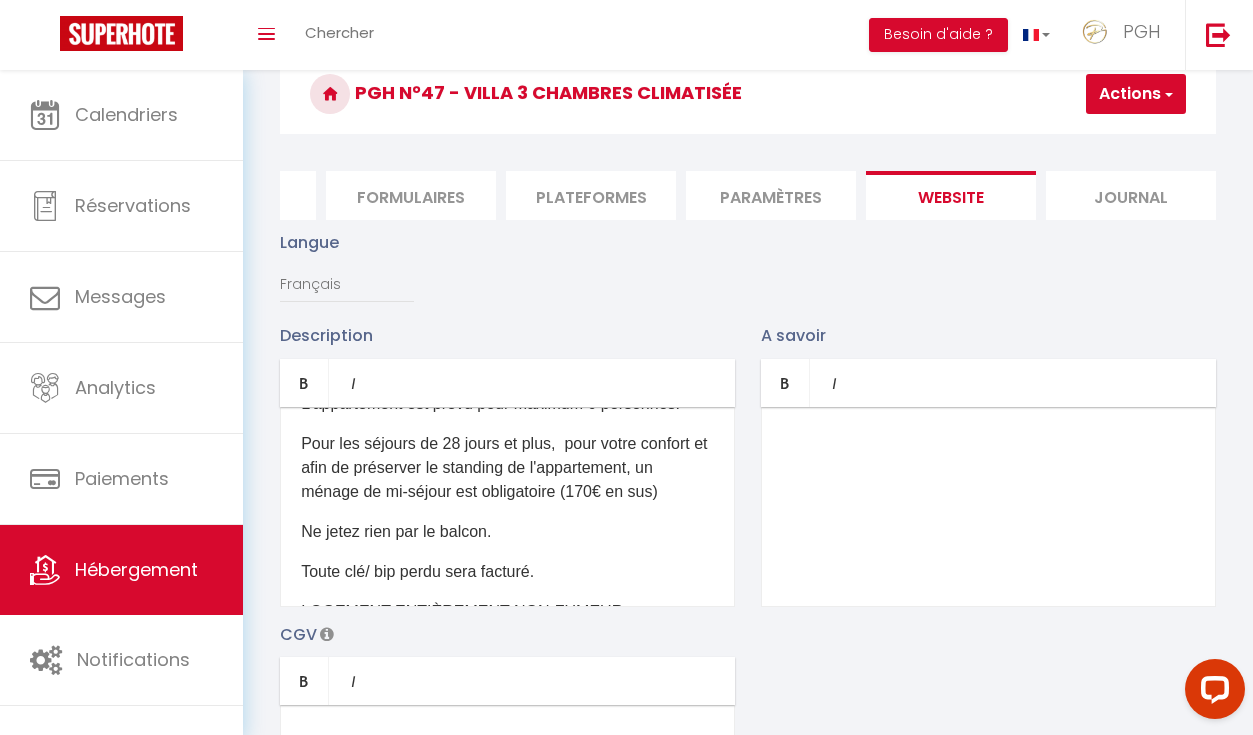 scroll, scrollTop: 1524, scrollLeft: 0, axis: vertical 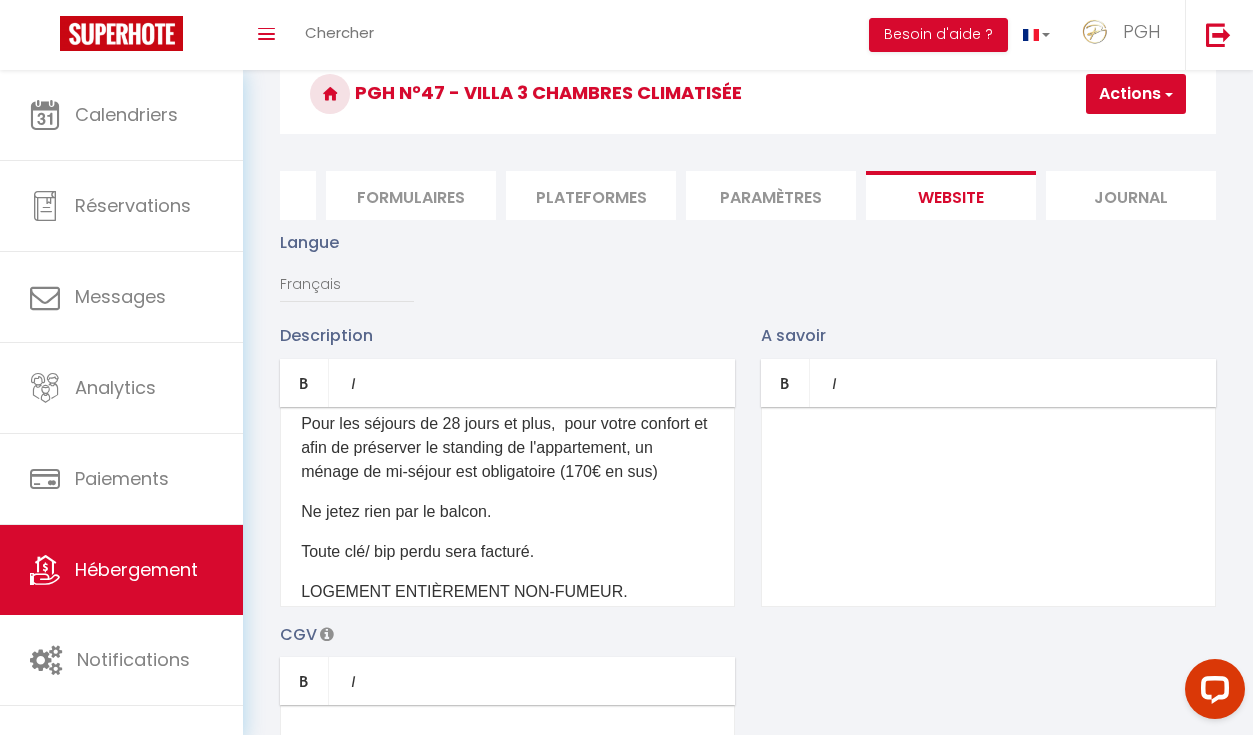 drag, startPoint x: 517, startPoint y: 473, endPoint x: 279, endPoint y: 466, distance: 238.10292 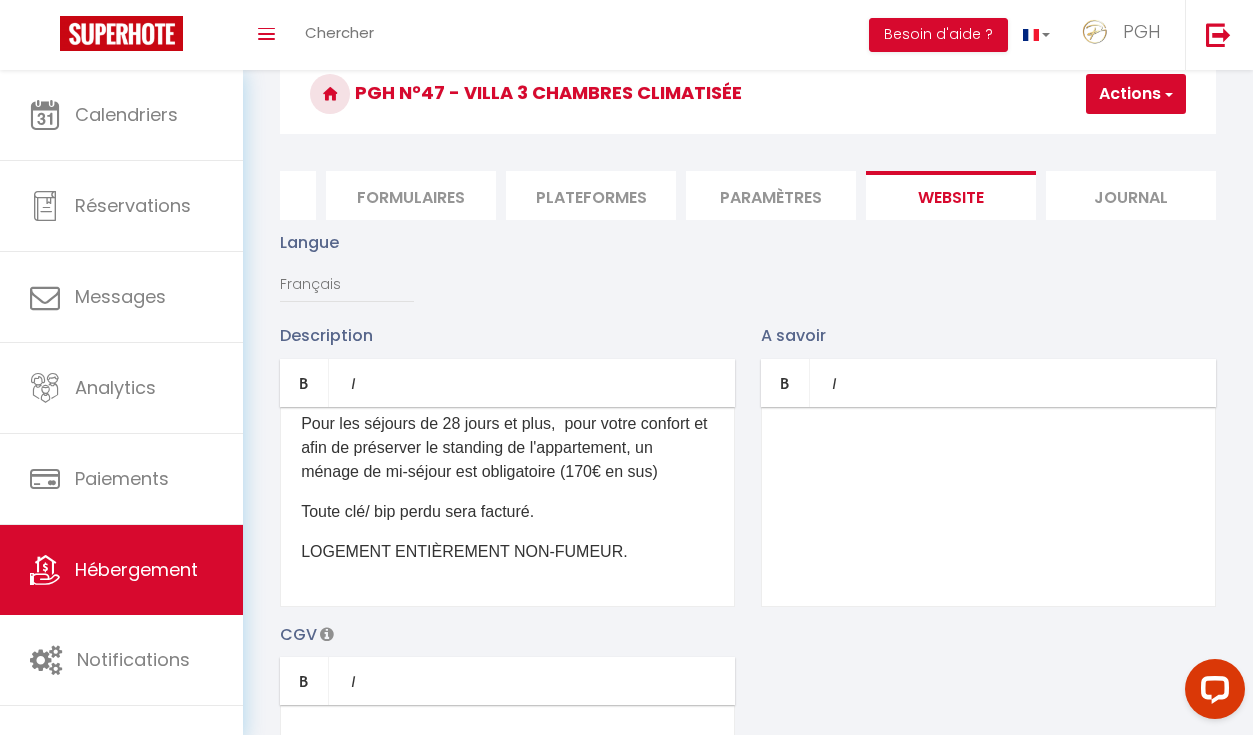 scroll, scrollTop: 1514, scrollLeft: 0, axis: vertical 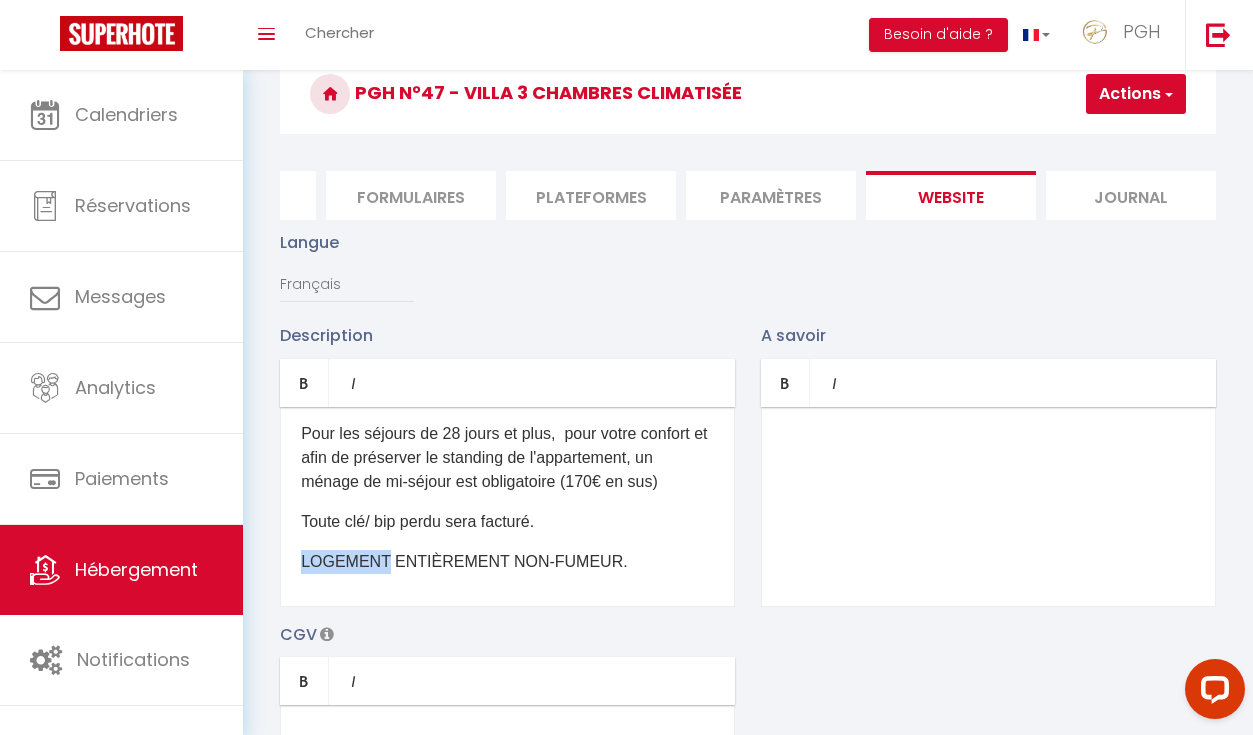 drag, startPoint x: 377, startPoint y: 512, endPoint x: 302, endPoint y: 508, distance: 75.10659 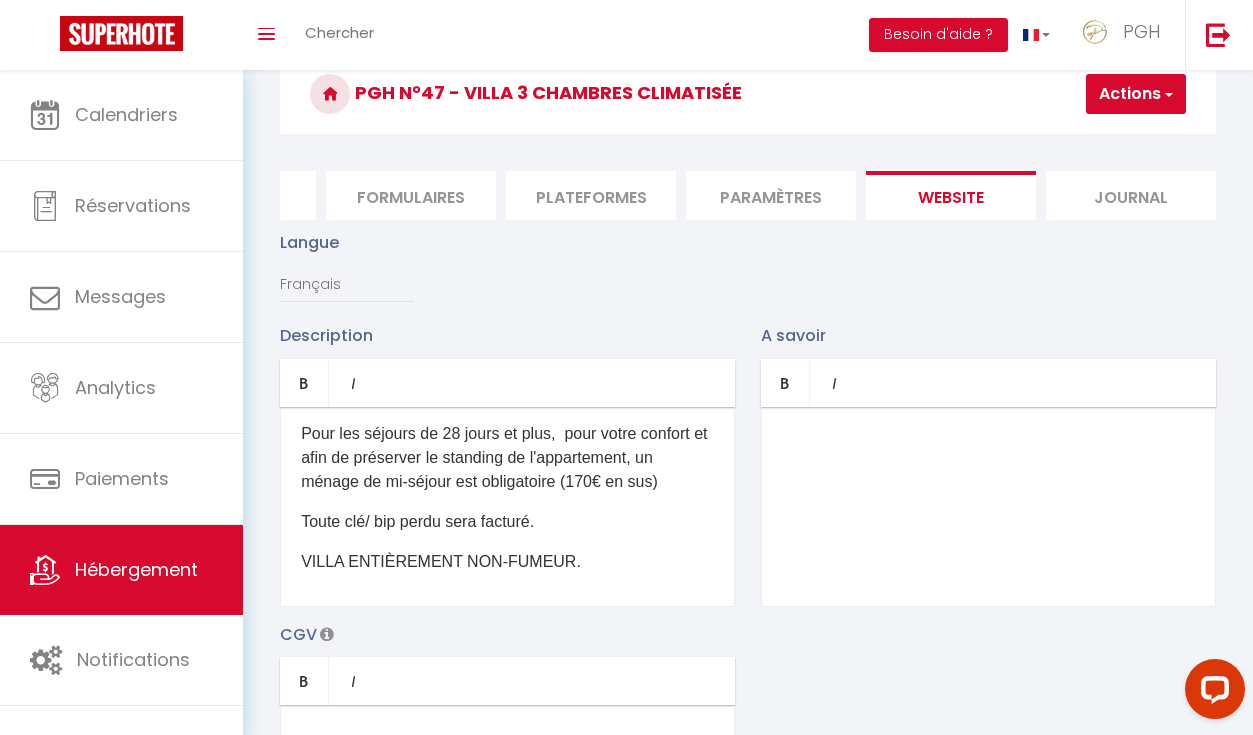 click on "​" at bounding box center [988, 507] 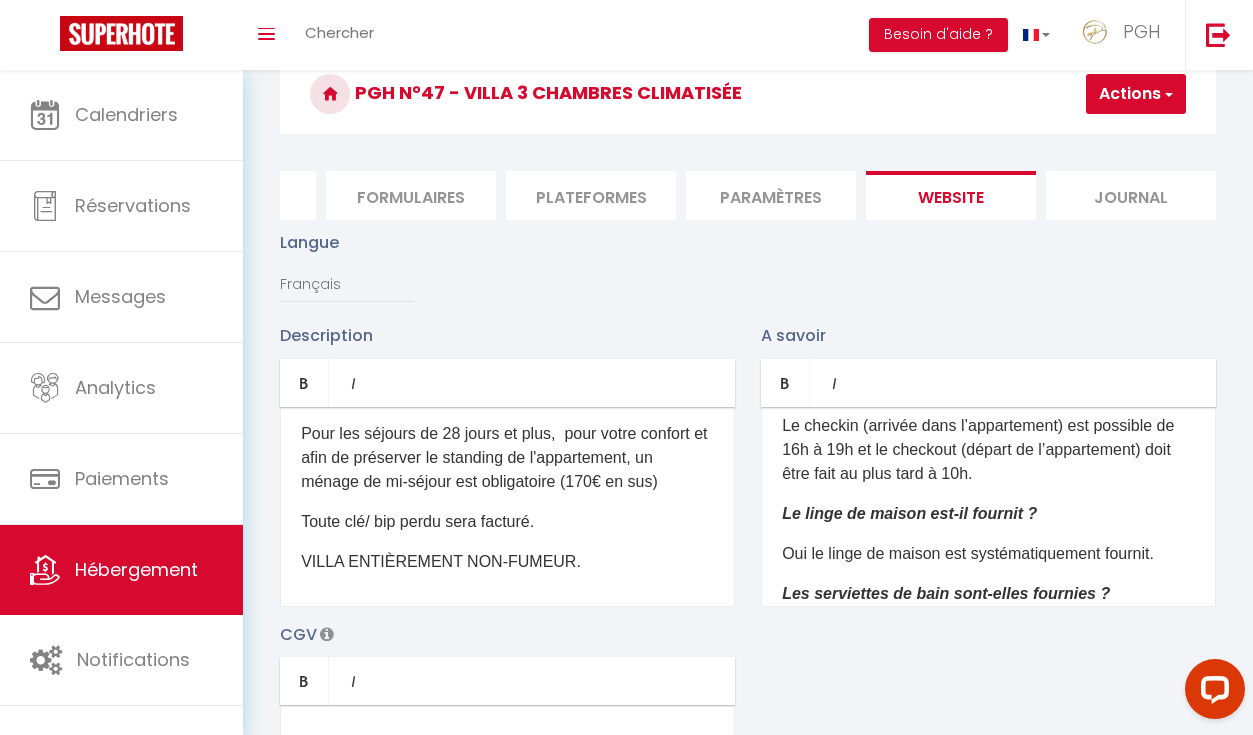 scroll, scrollTop: 95, scrollLeft: 0, axis: vertical 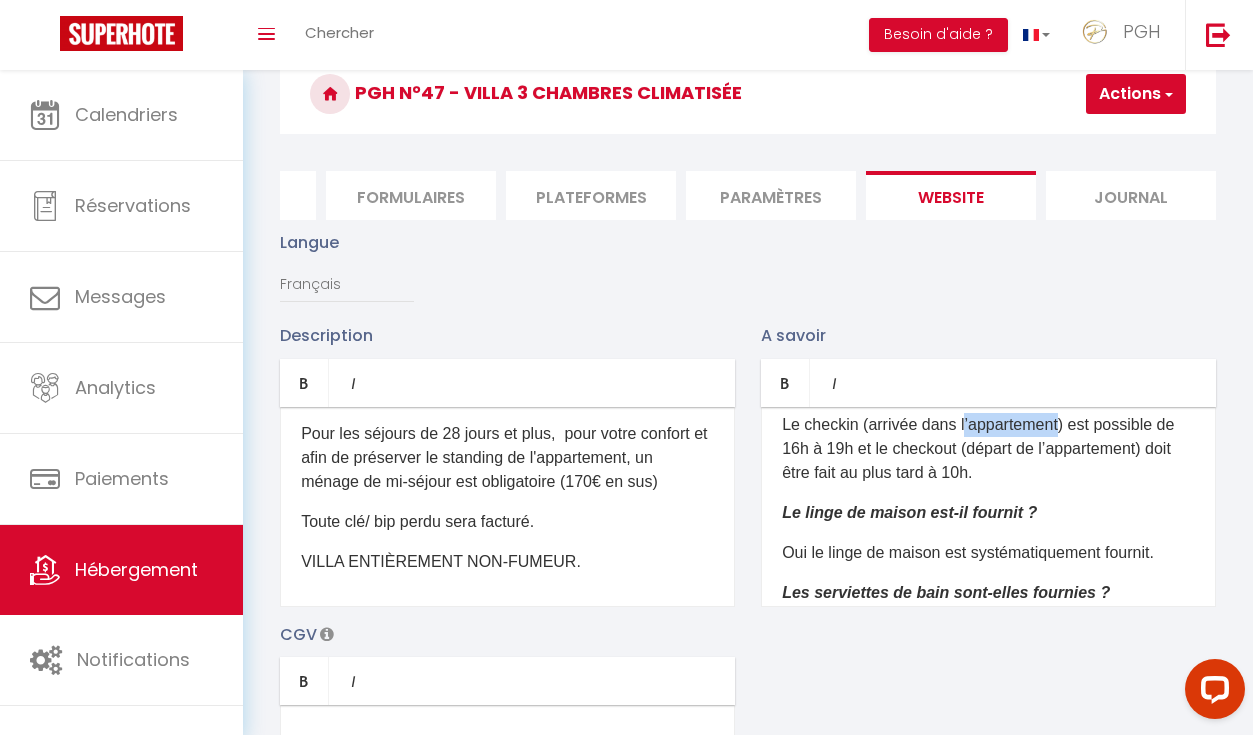 drag, startPoint x: 968, startPoint y: 423, endPoint x: 1063, endPoint y: 425, distance: 95.02105 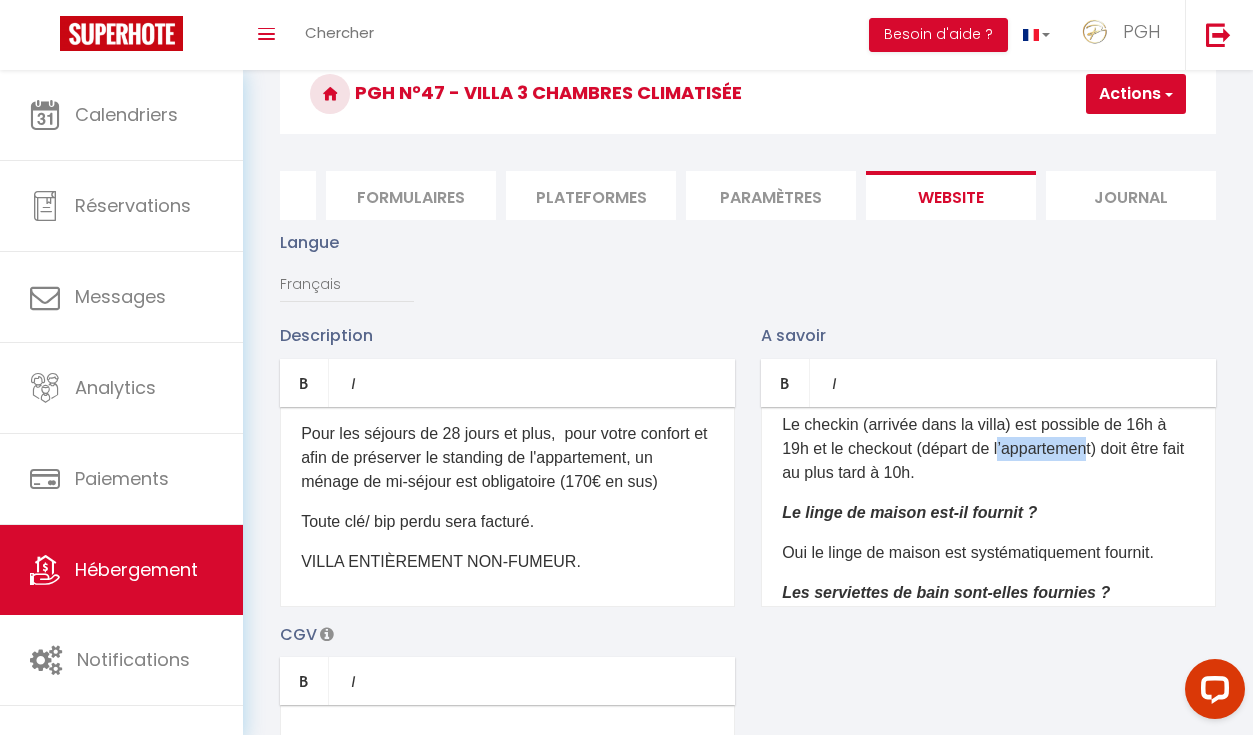 drag, startPoint x: 1006, startPoint y: 449, endPoint x: 1099, endPoint y: 446, distance: 93.04838 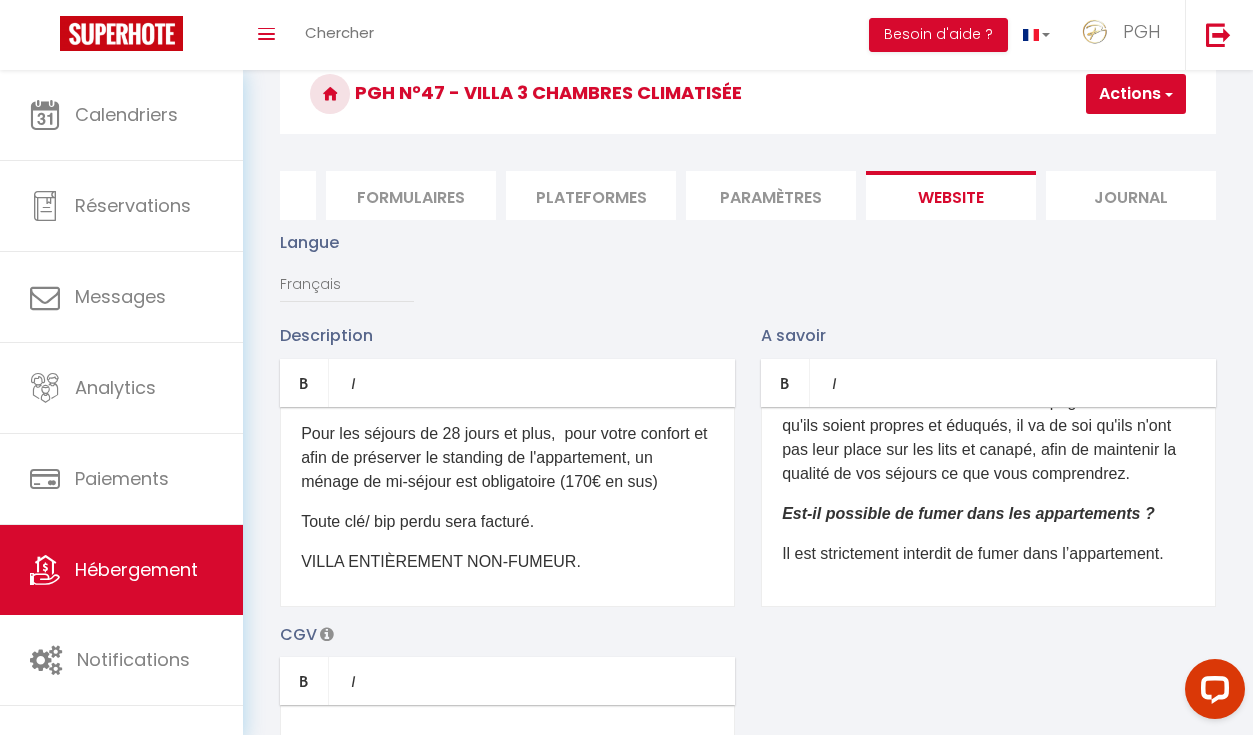 scroll, scrollTop: 430, scrollLeft: 0, axis: vertical 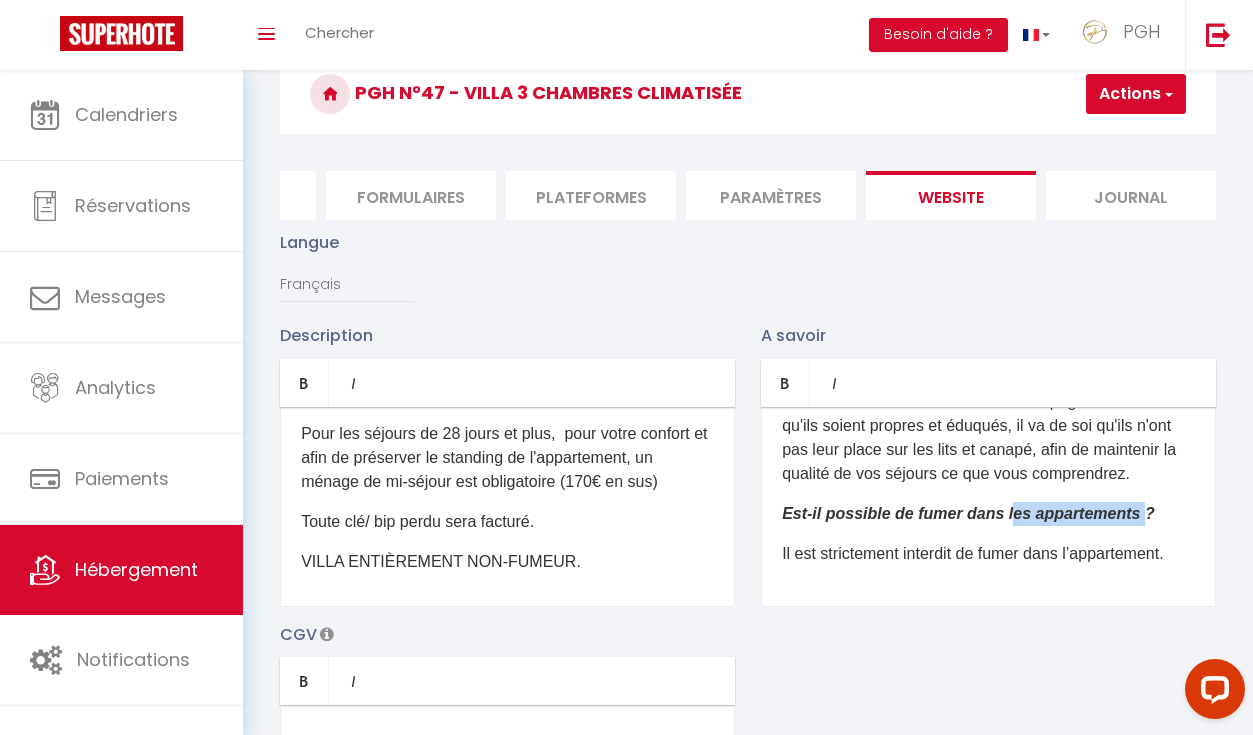 drag, startPoint x: 1142, startPoint y: 513, endPoint x: 1014, endPoint y: 514, distance: 128.0039 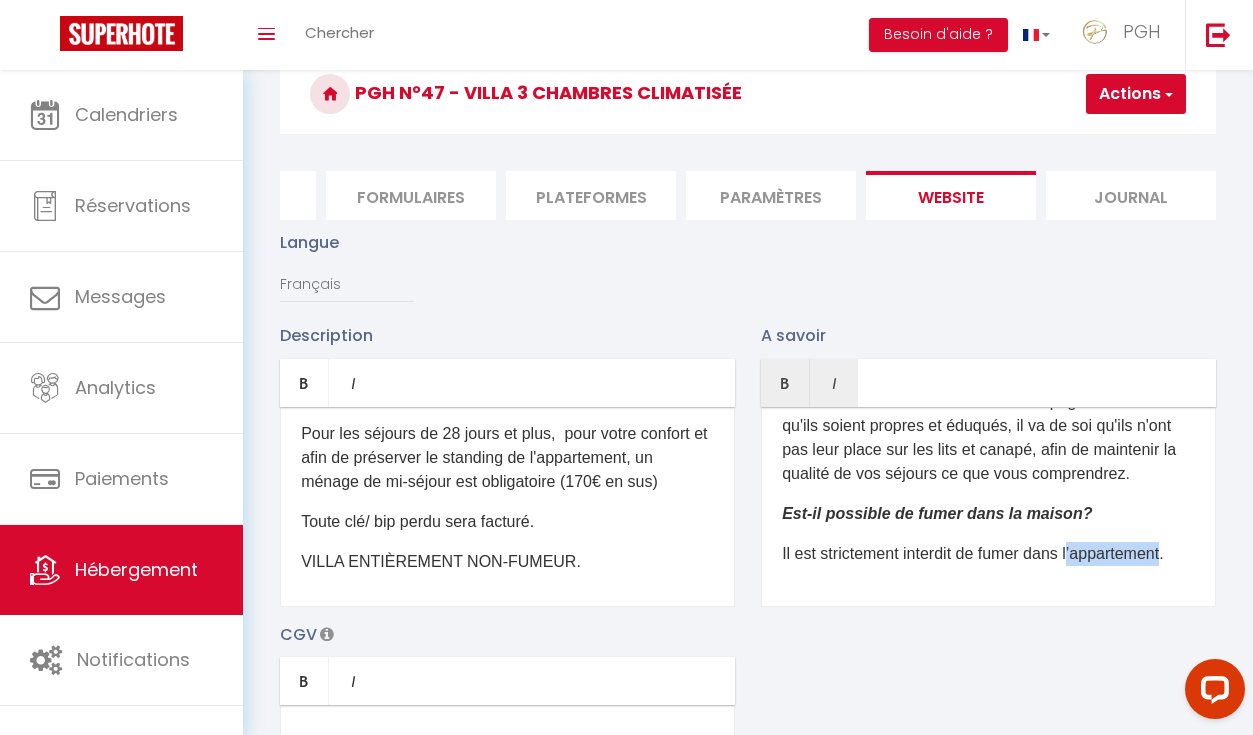 drag, startPoint x: 1182, startPoint y: 556, endPoint x: 1082, endPoint y: 551, distance: 100.12492 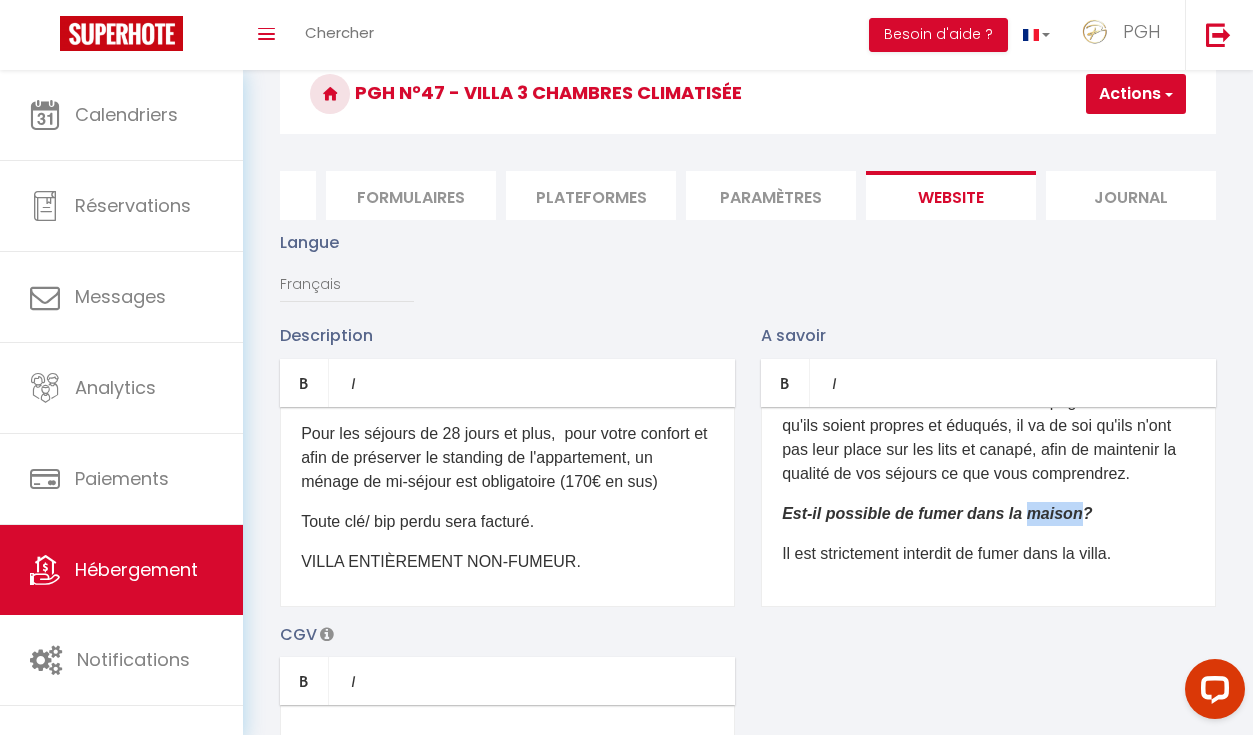 drag, startPoint x: 1078, startPoint y: 507, endPoint x: 1028, endPoint y: 507, distance: 50 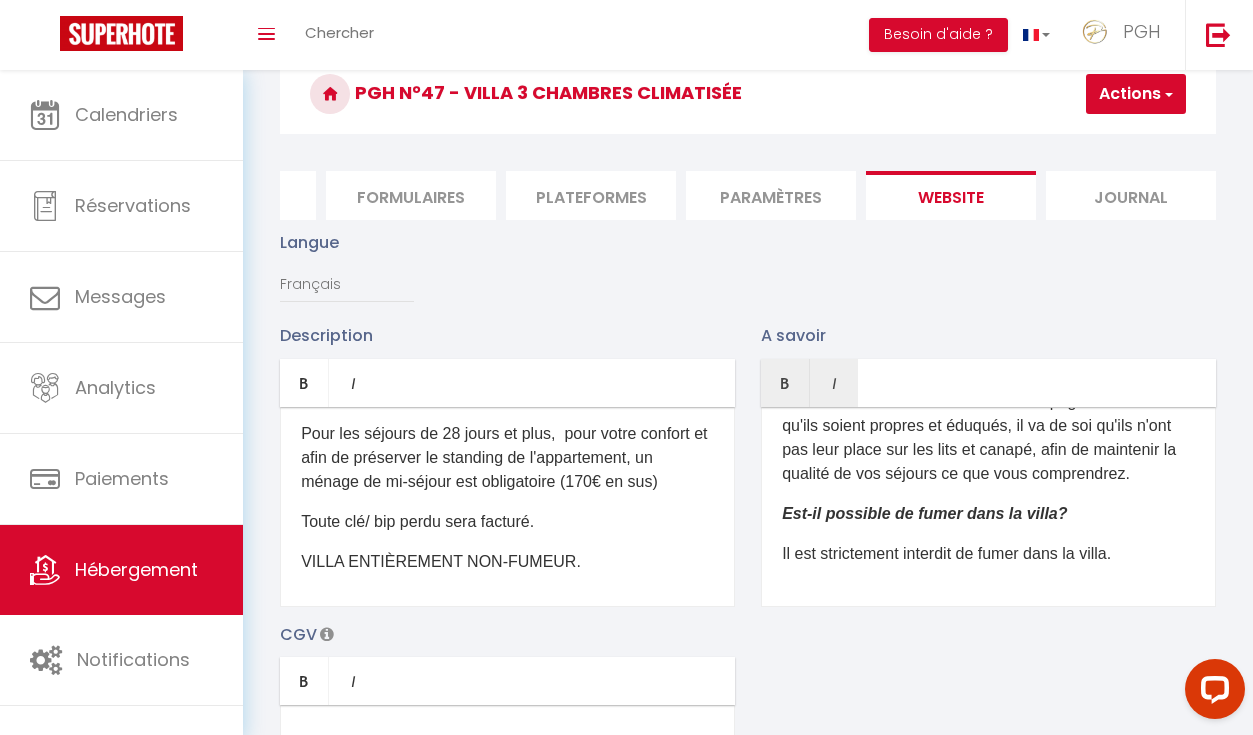 click on "Description   Bold Italic Rich text editor ​ ​ 🏡 [GEOGRAPHIC_DATA]-pied avec jardin, 3 chambres et 2 salles de bains – [GEOGRAPHIC_DATA] et tranquillité assurés
Bienvenue dans cette charmante villa de plain-pied, parfaite pour des vacances en famille ou entre amis, à deux pas de la mer et des commodités.
🛏 Draps et serviettes de qualité hôtelière 🛜 WiFi  🛻 Parking privé 🛏️ 3 chambres confortables : – 2 chambres avec lits doubles (160x200) – 1 chambre avec deux lits simples (90x200) ❄️ Climatisation réversible dans chaque pièce pour un confort optimal en toute saison 🛁 2 salles de bains modernes, toutes deux équipées de douches + WC séparé 🍽️ Cuisine entièrement équipée : four, micro-ondes, lave-vaisselle, cafetière, ustensiles de cuisine 🌳 Grand jardin privatif pour profiter du soleil, lire ou jouer avec les enfants 🚗 Stationnement gratuit devant la villa ou à proximité
La conciergerie vous propose :  - petits déjeuners - planche fromages" at bounding box center [748, 613] 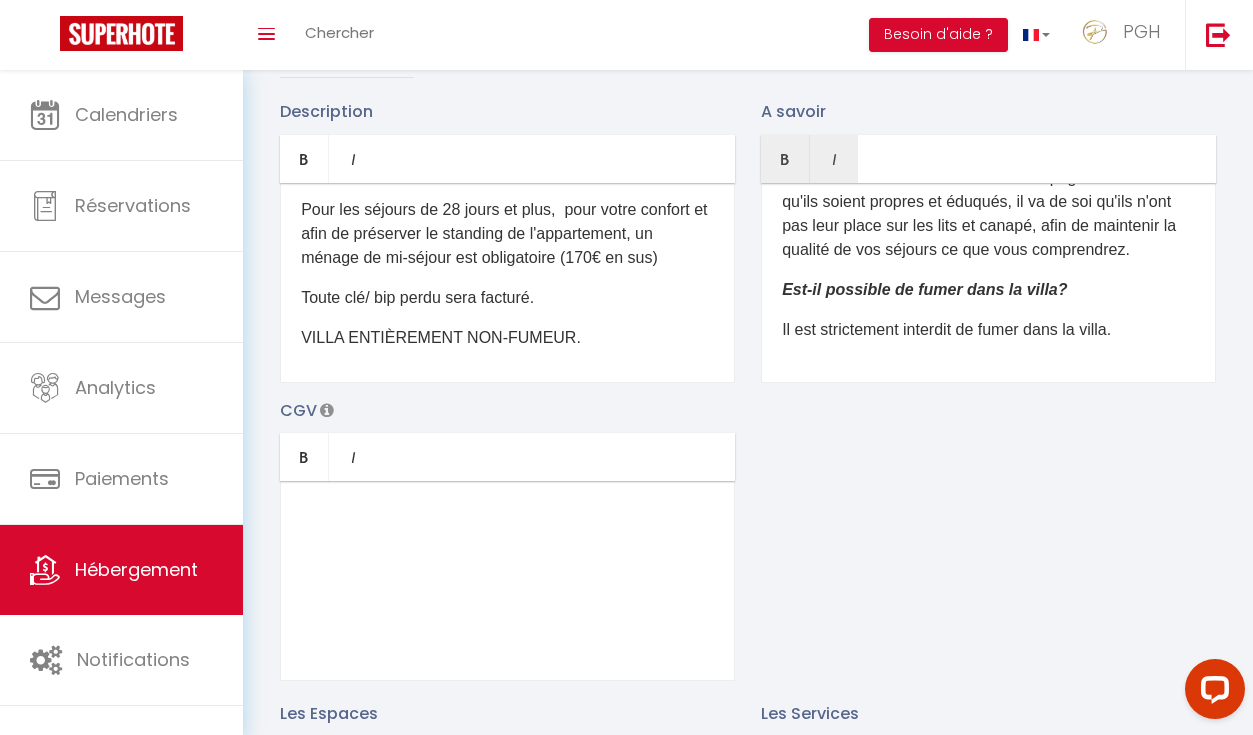 scroll, scrollTop: 316, scrollLeft: 0, axis: vertical 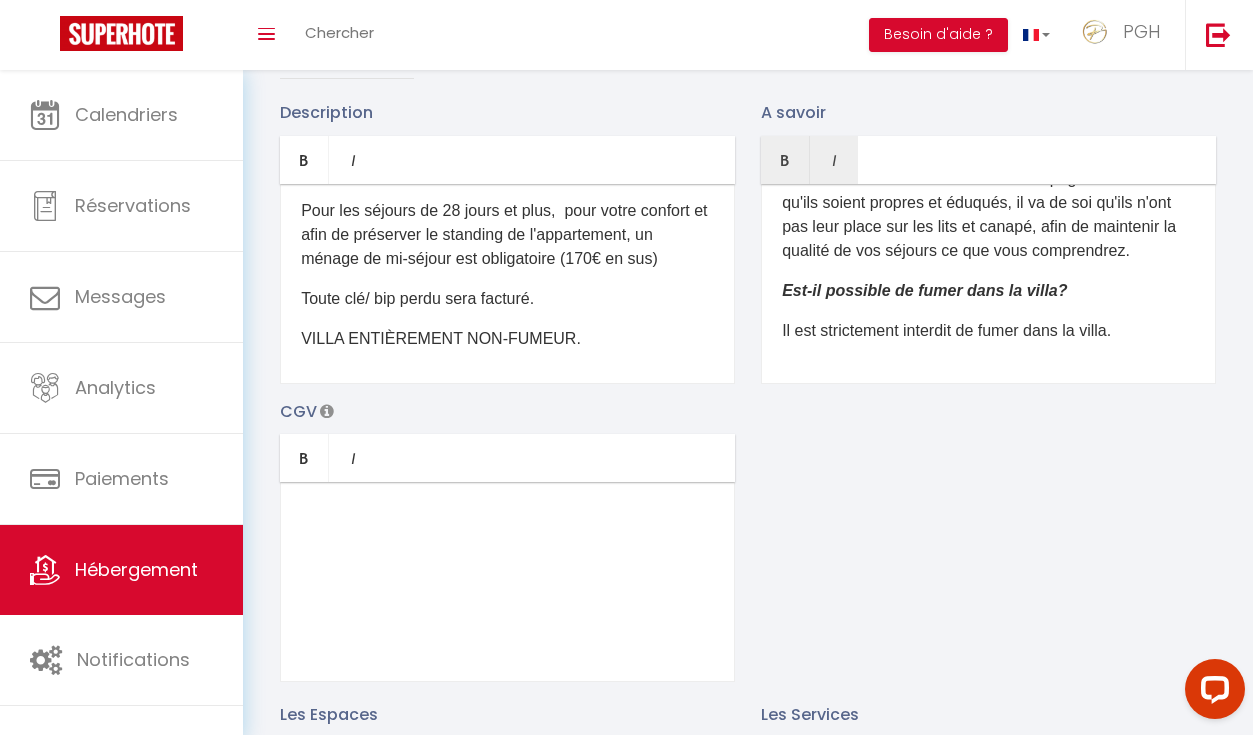 click on "​" at bounding box center [507, 582] 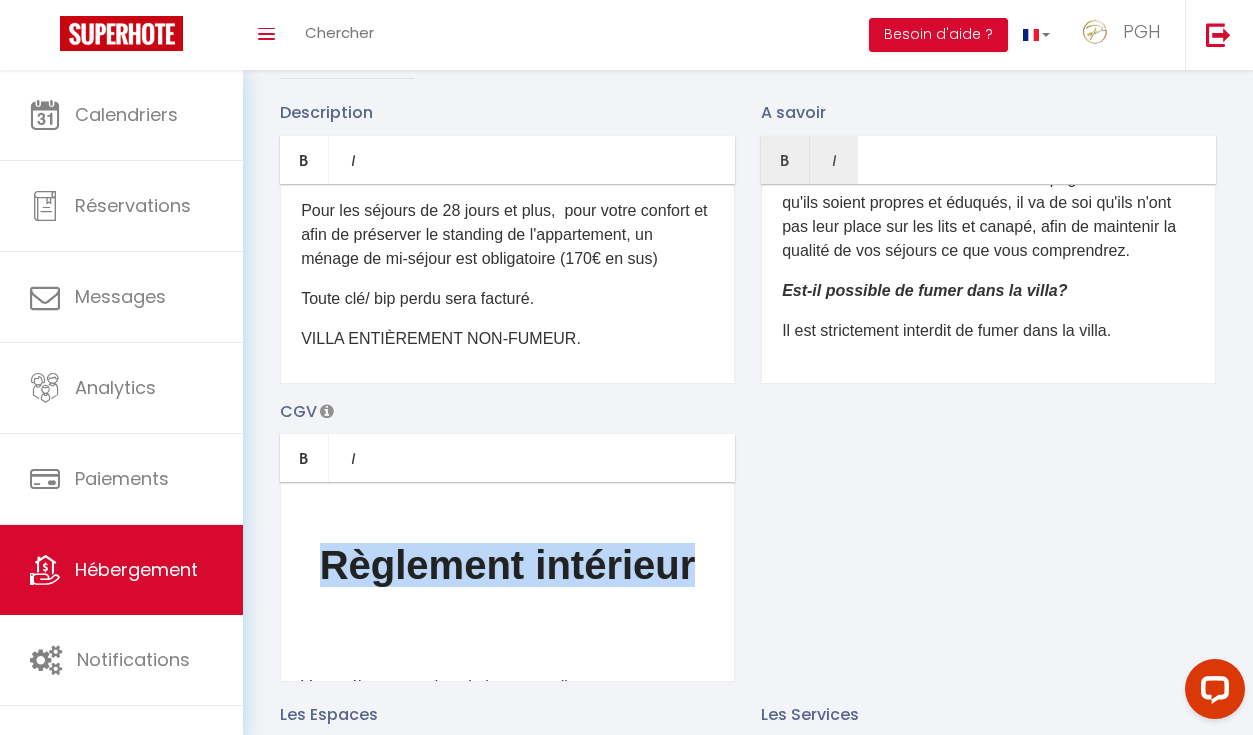 drag, startPoint x: 694, startPoint y: 561, endPoint x: 228, endPoint y: 558, distance: 466.00964 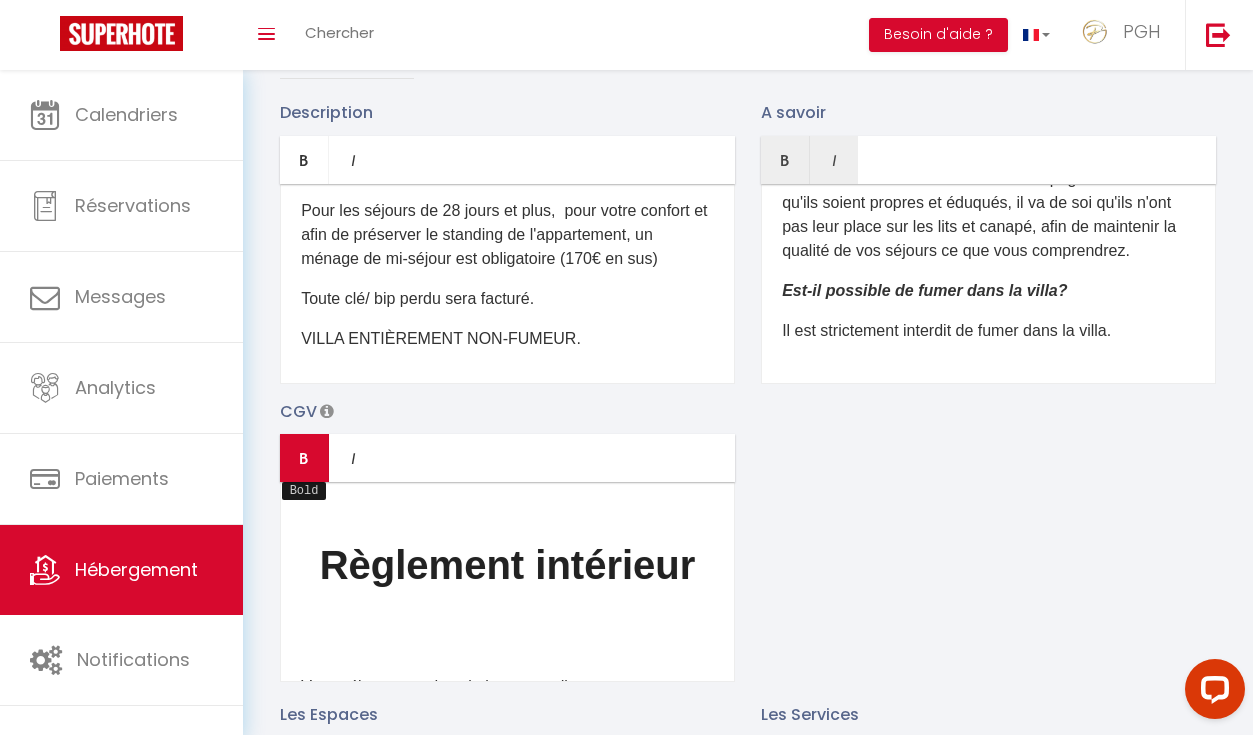 click at bounding box center [304, 458] 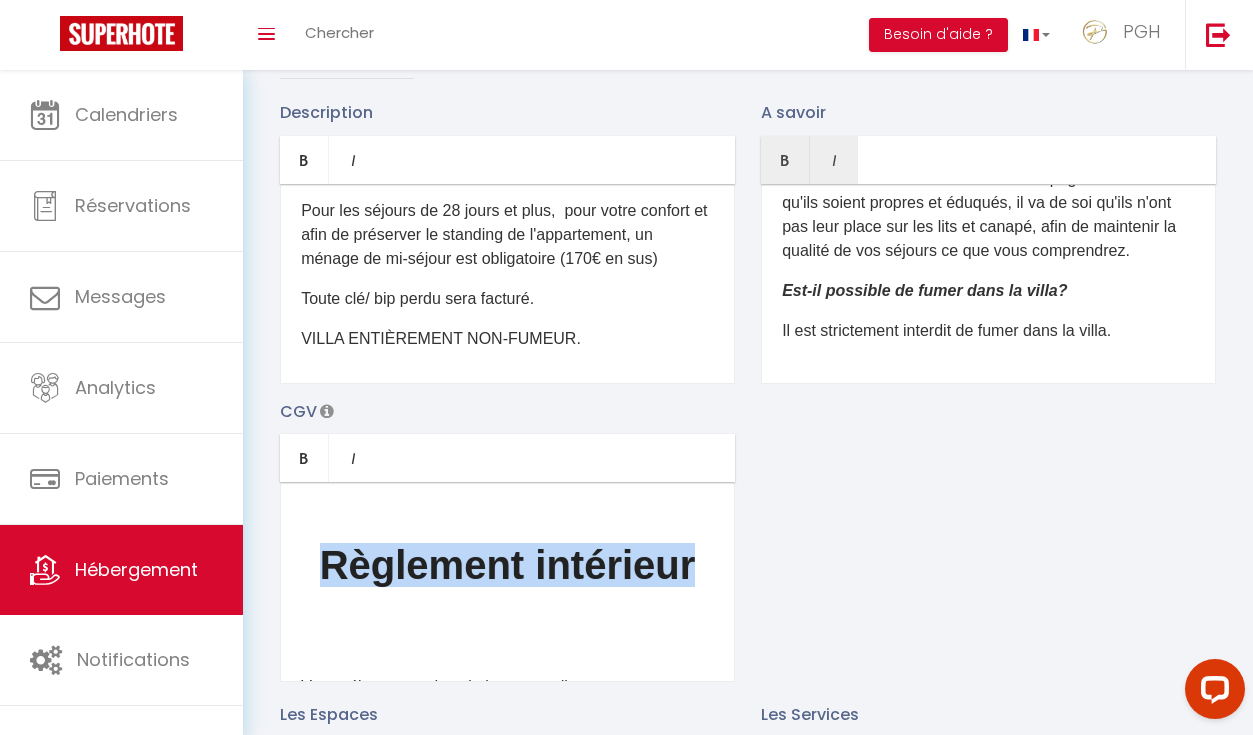 drag, startPoint x: 312, startPoint y: 565, endPoint x: 745, endPoint y: 575, distance: 433.11545 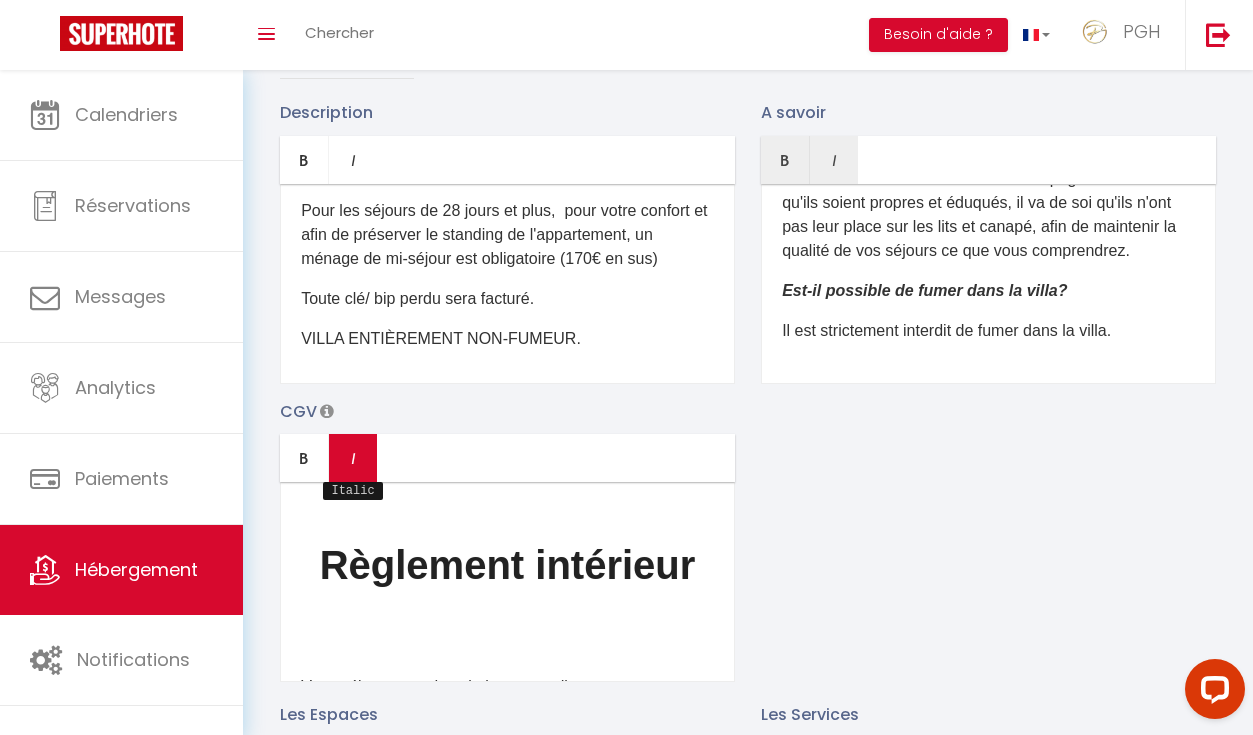 click on "Italic" at bounding box center (353, 458) 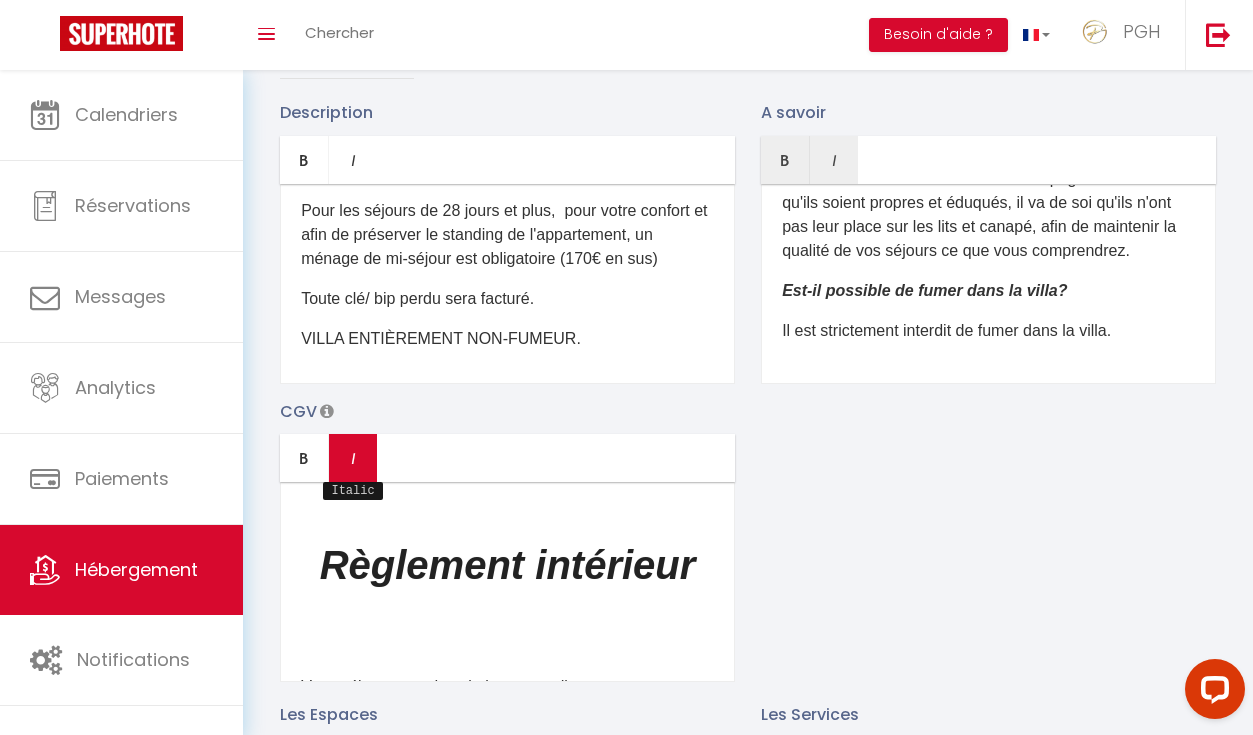 click on "Italic" at bounding box center [353, 458] 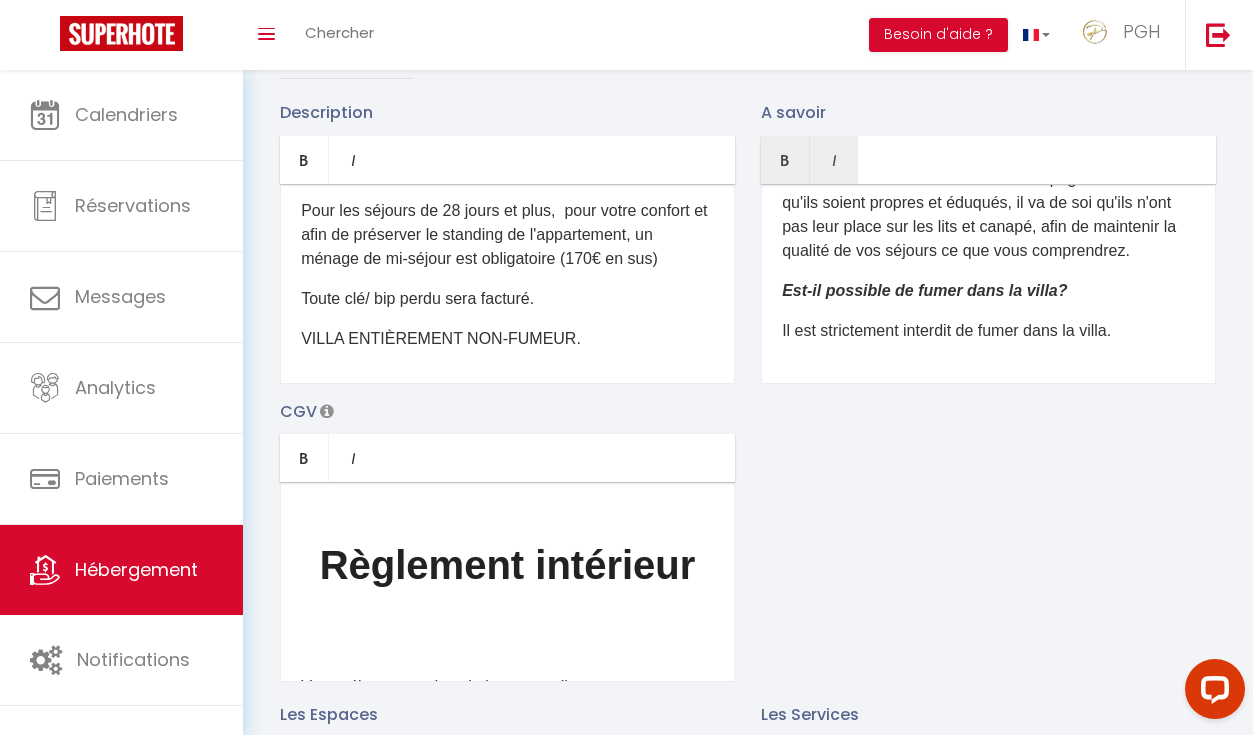 click on "Règlement intérieur" at bounding box center (507, 603) 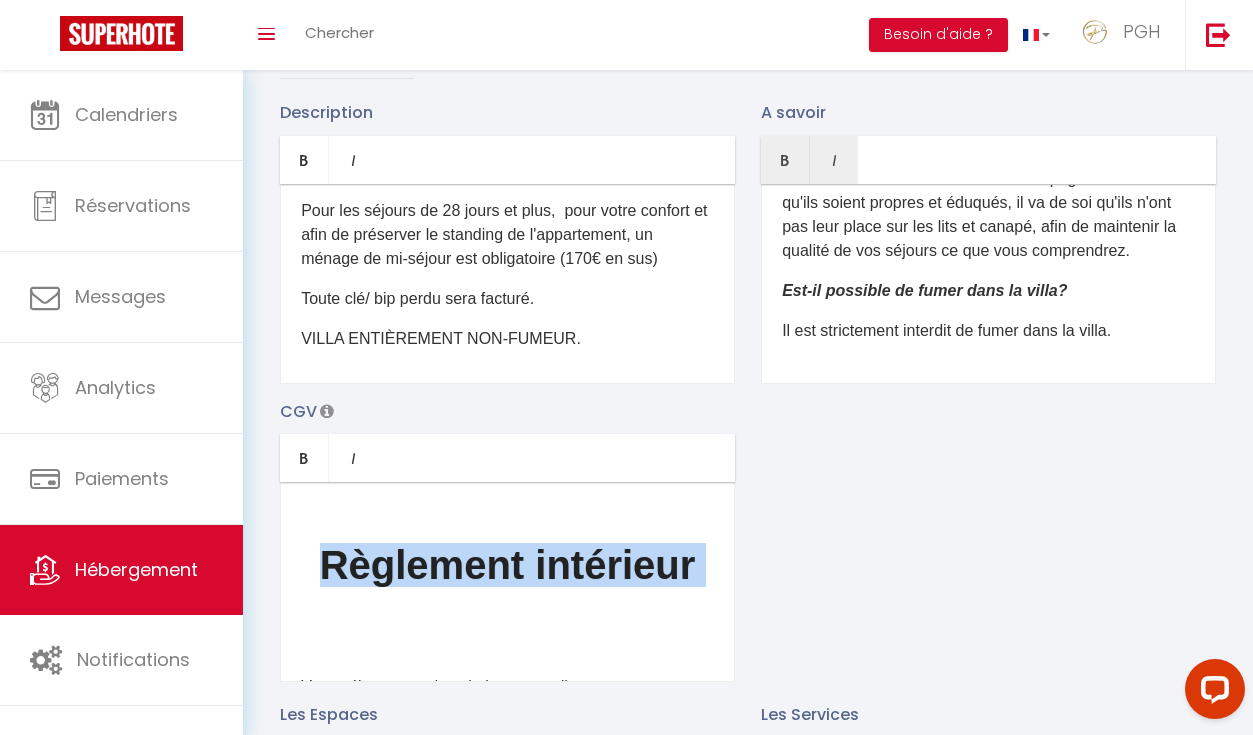 drag, startPoint x: 316, startPoint y: 557, endPoint x: 717, endPoint y: 580, distance: 401.65906 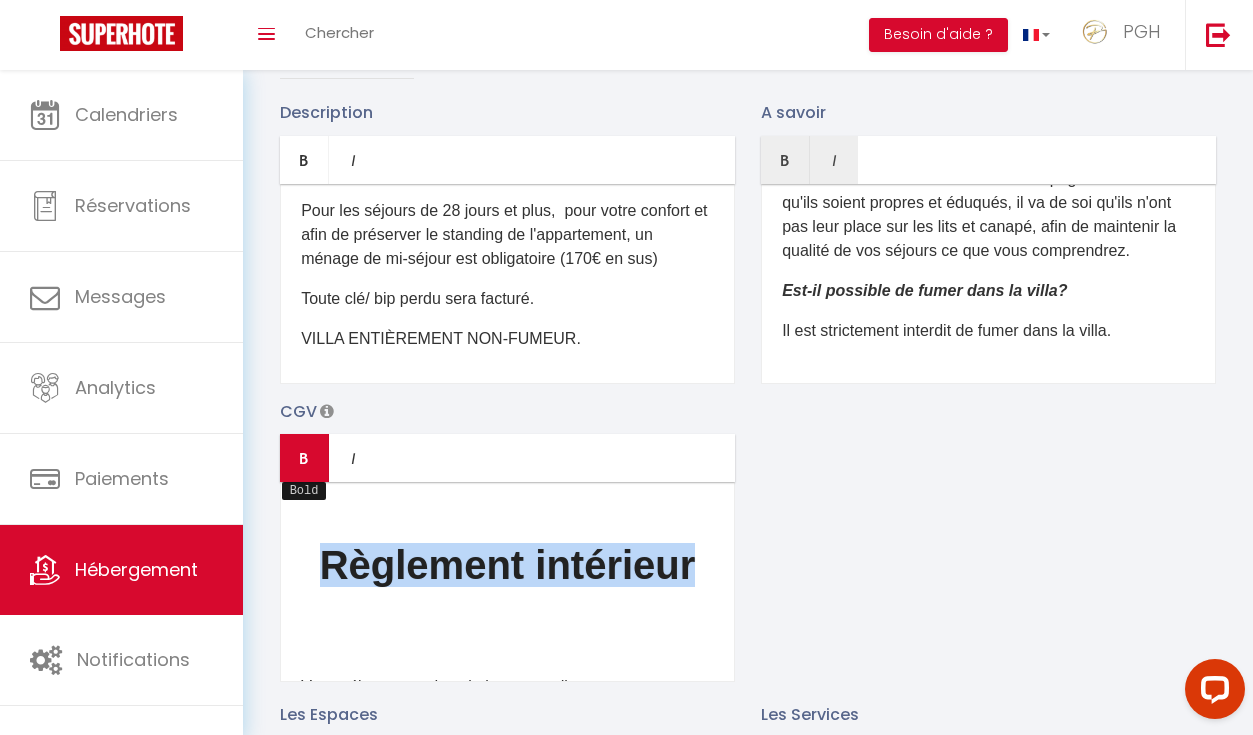 click on "Bold" at bounding box center (304, 458) 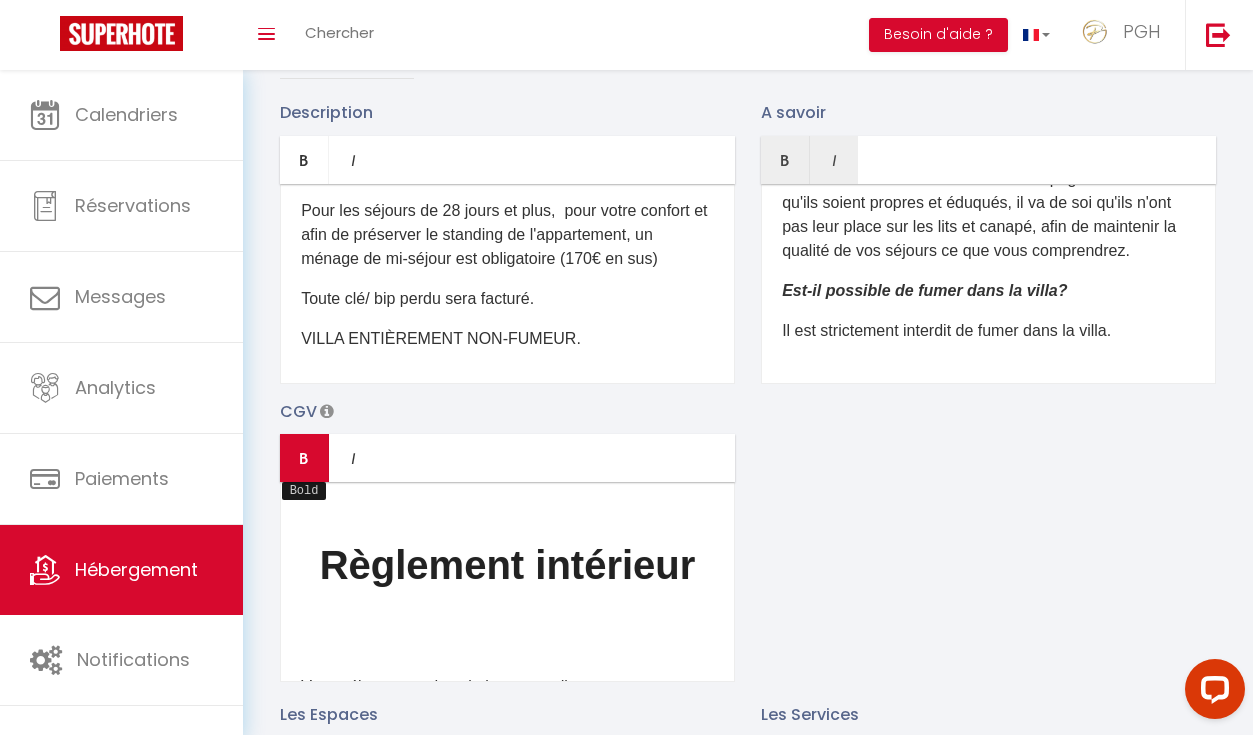 click on "Bold" at bounding box center [304, 458] 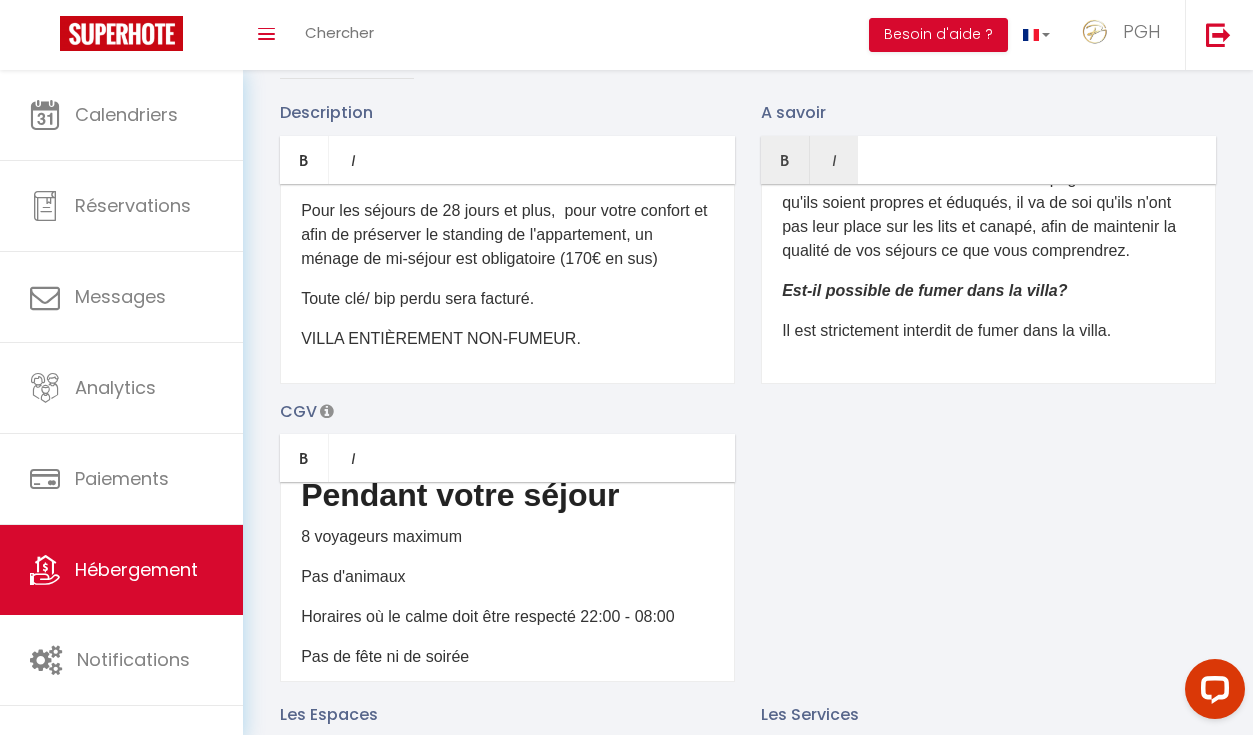 scroll, scrollTop: 415, scrollLeft: 0, axis: vertical 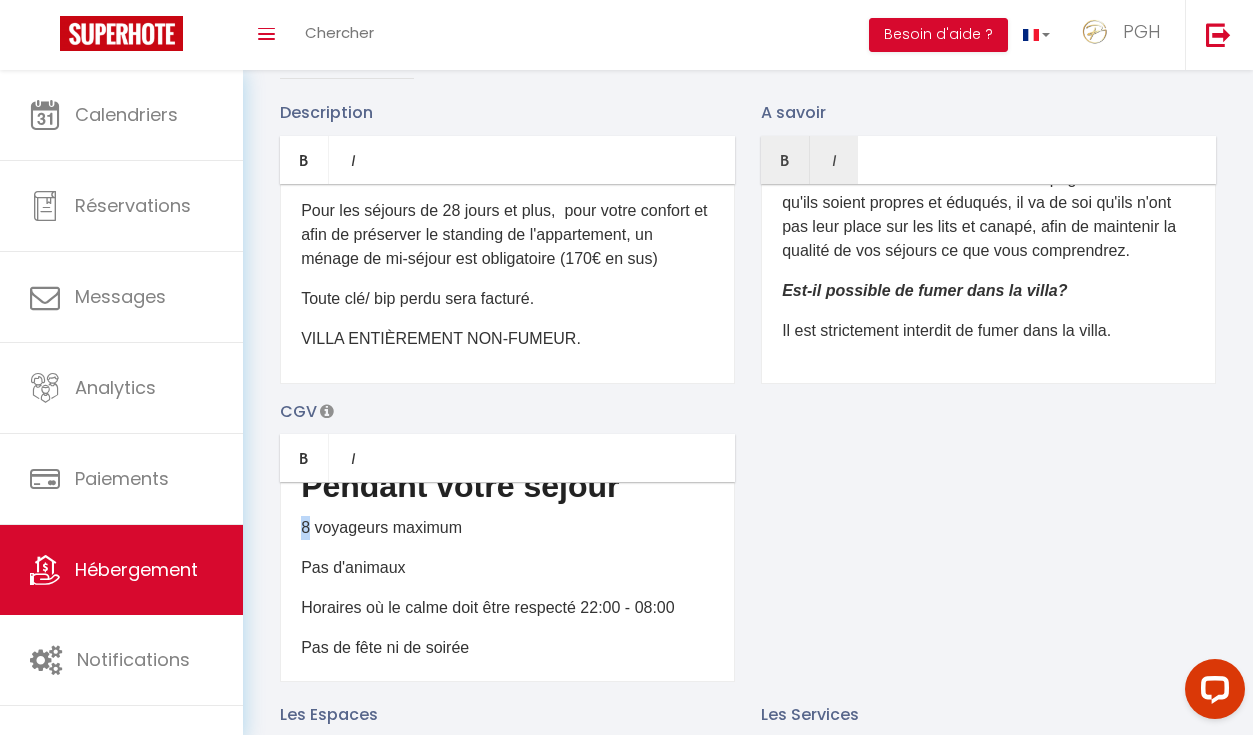 drag, startPoint x: 308, startPoint y: 525, endPoint x: 289, endPoint y: 524, distance: 19.026299 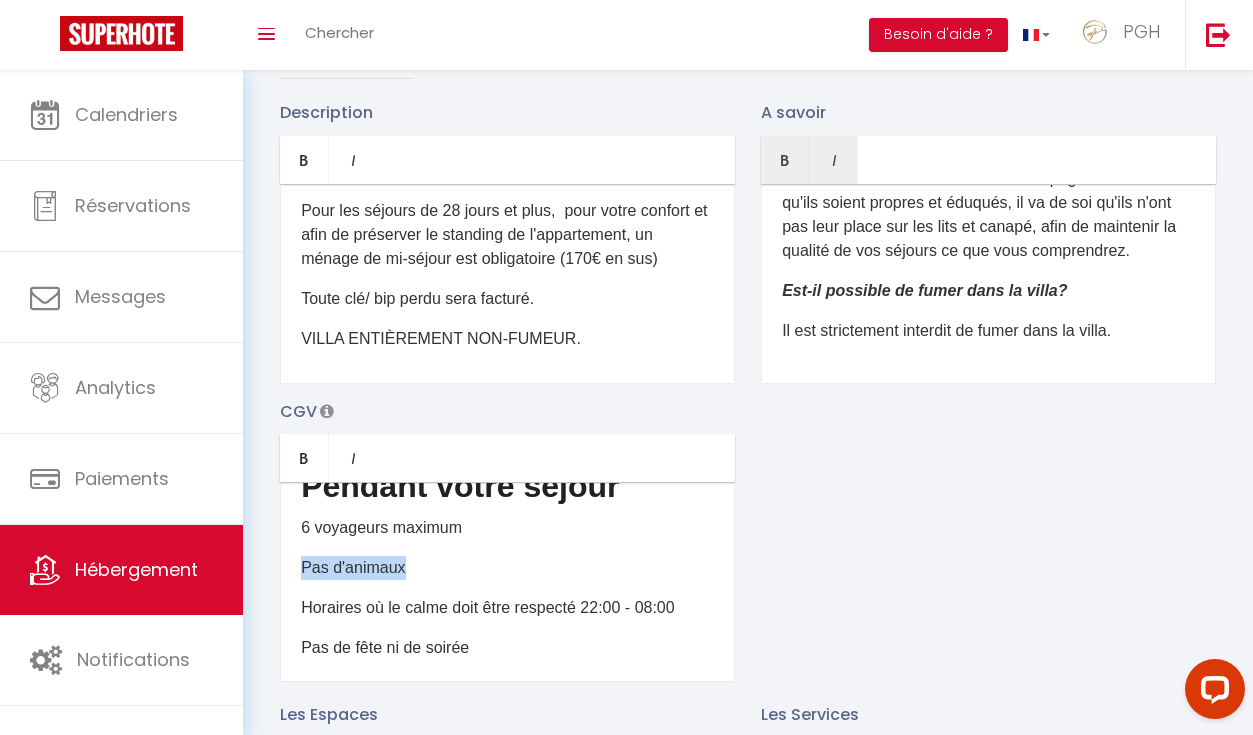 drag, startPoint x: 410, startPoint y: 566, endPoint x: 271, endPoint y: 571, distance: 139.0899 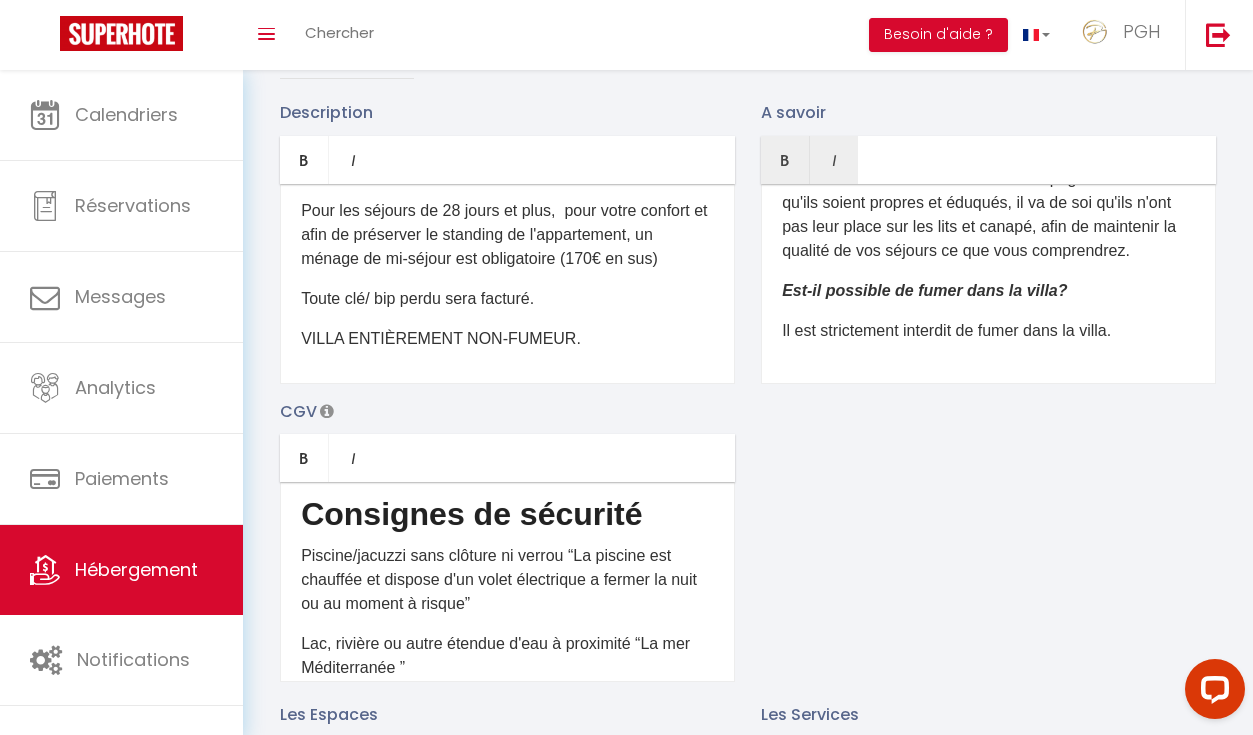 scroll, scrollTop: 1742, scrollLeft: 0, axis: vertical 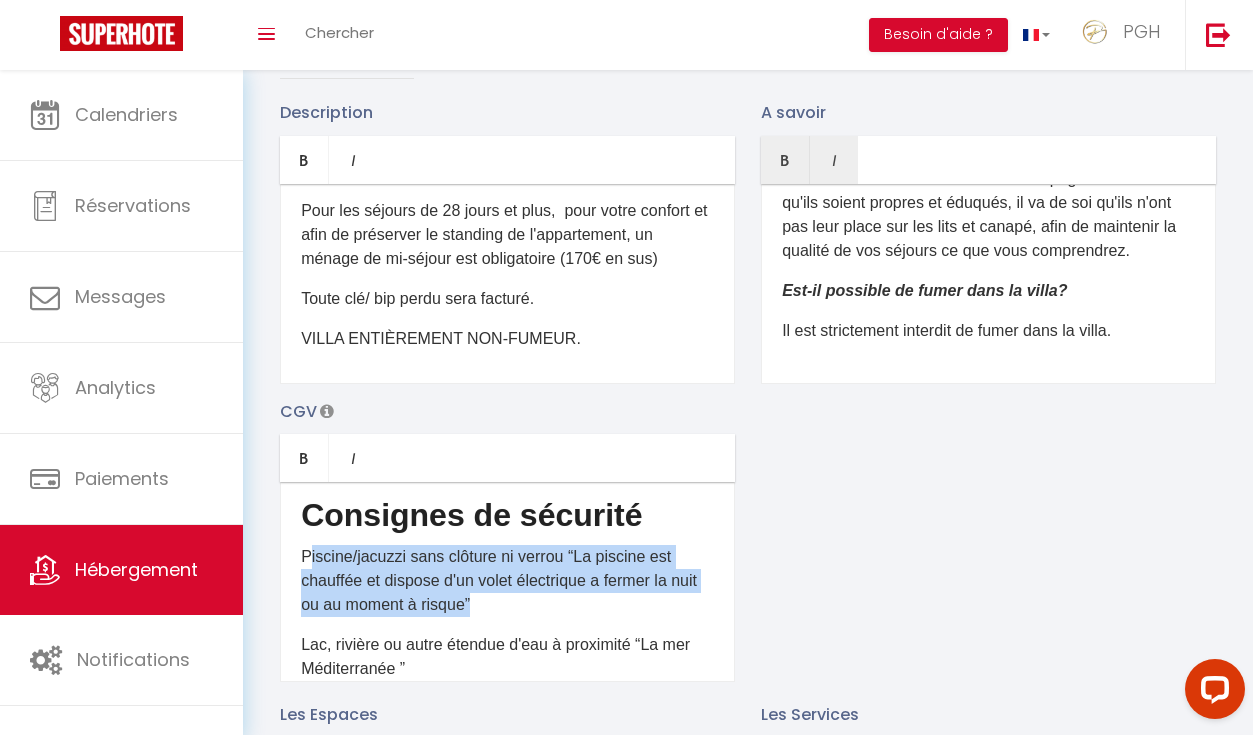 drag, startPoint x: 484, startPoint y: 604, endPoint x: 306, endPoint y: 554, distance: 184.88916 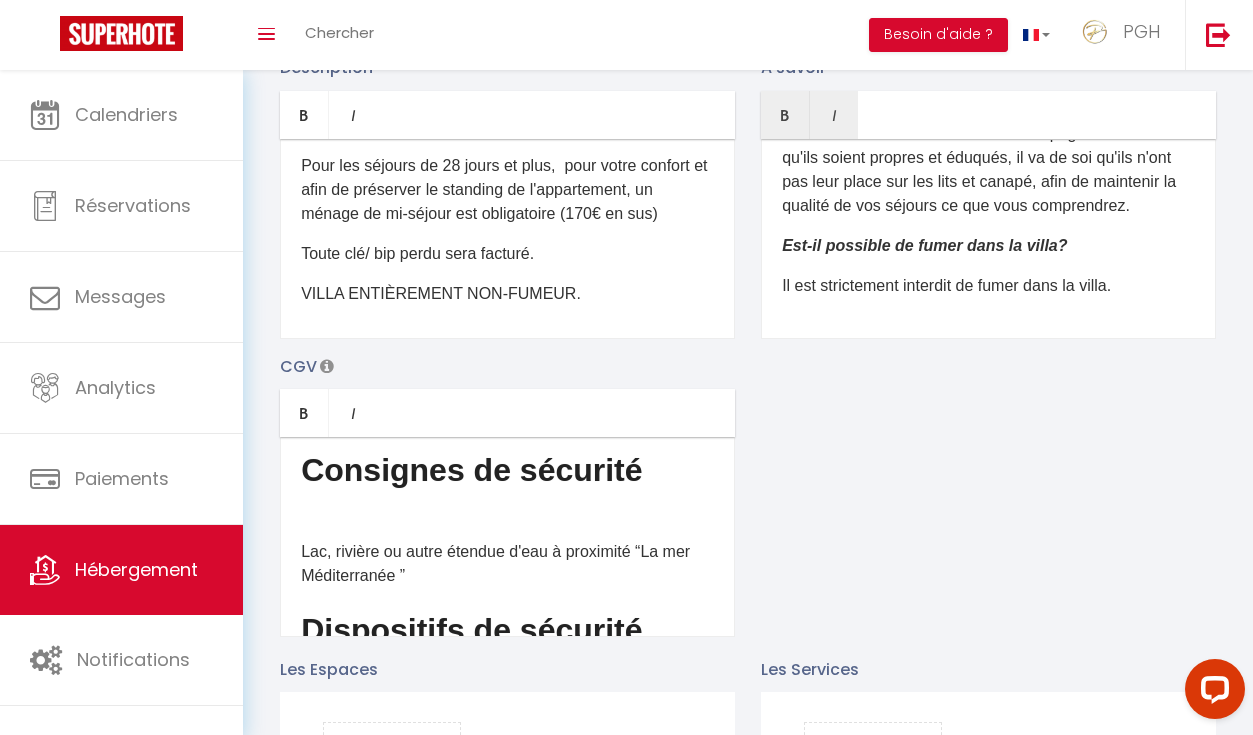 scroll, scrollTop: 361, scrollLeft: 0, axis: vertical 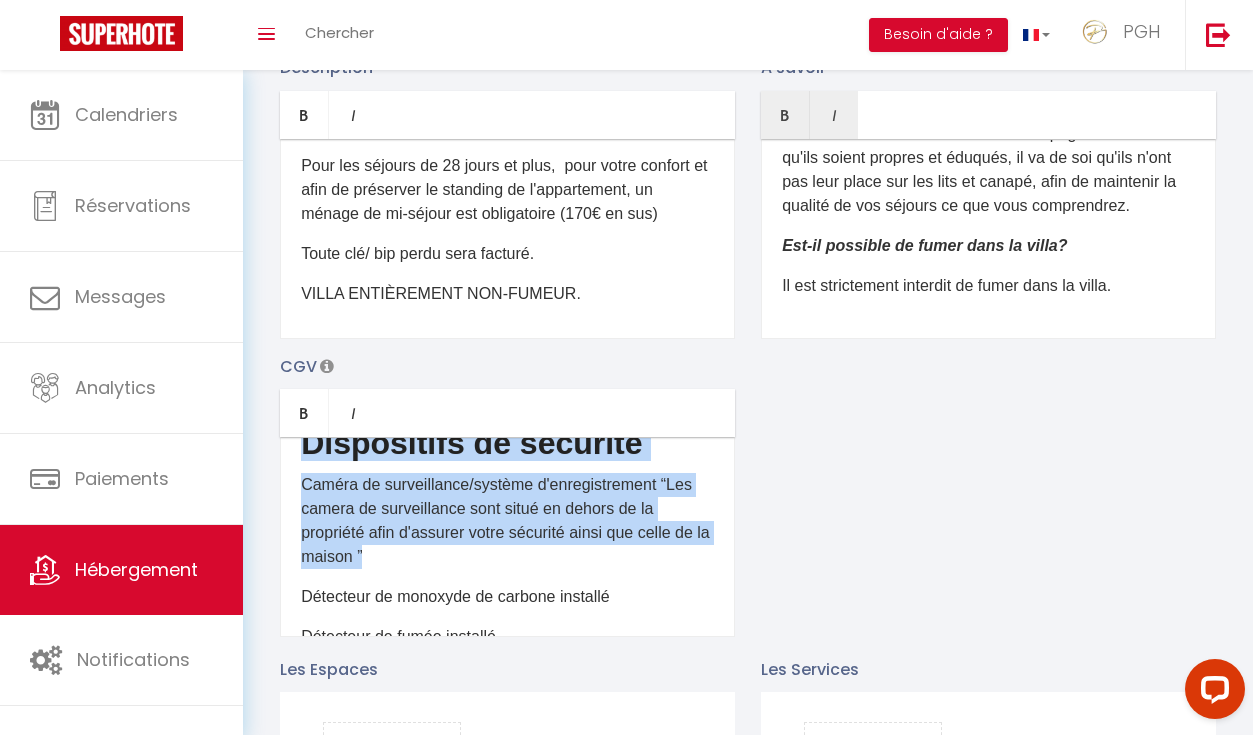 drag, startPoint x: 384, startPoint y: 559, endPoint x: 290, endPoint y: 449, distance: 144.69278 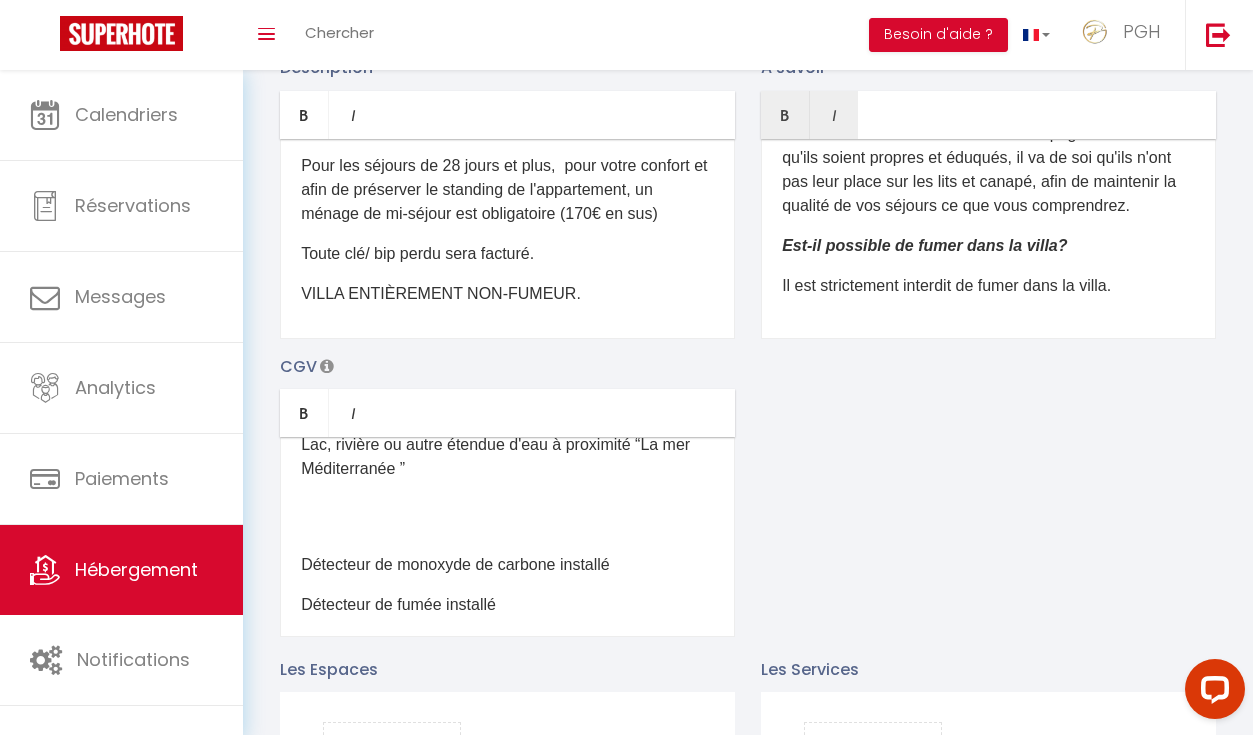 scroll, scrollTop: 1824, scrollLeft: 0, axis: vertical 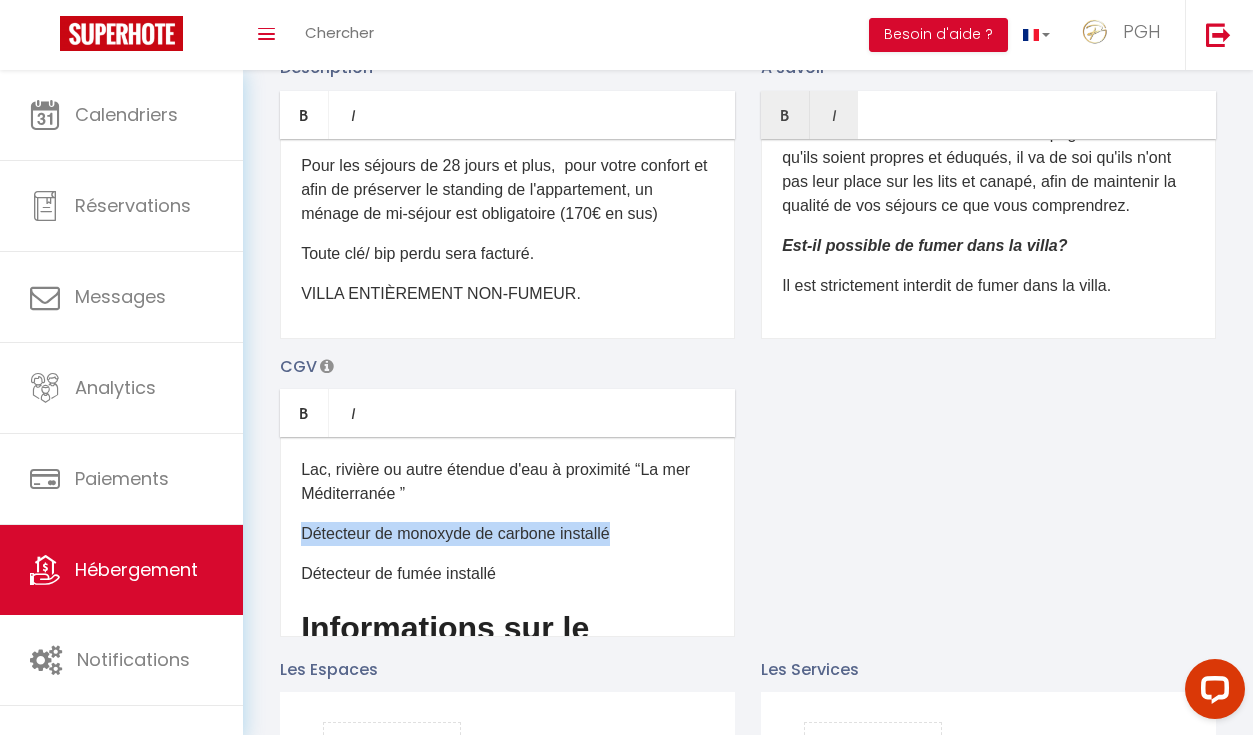 drag, startPoint x: 625, startPoint y: 533, endPoint x: 240, endPoint y: 534, distance: 385.0013 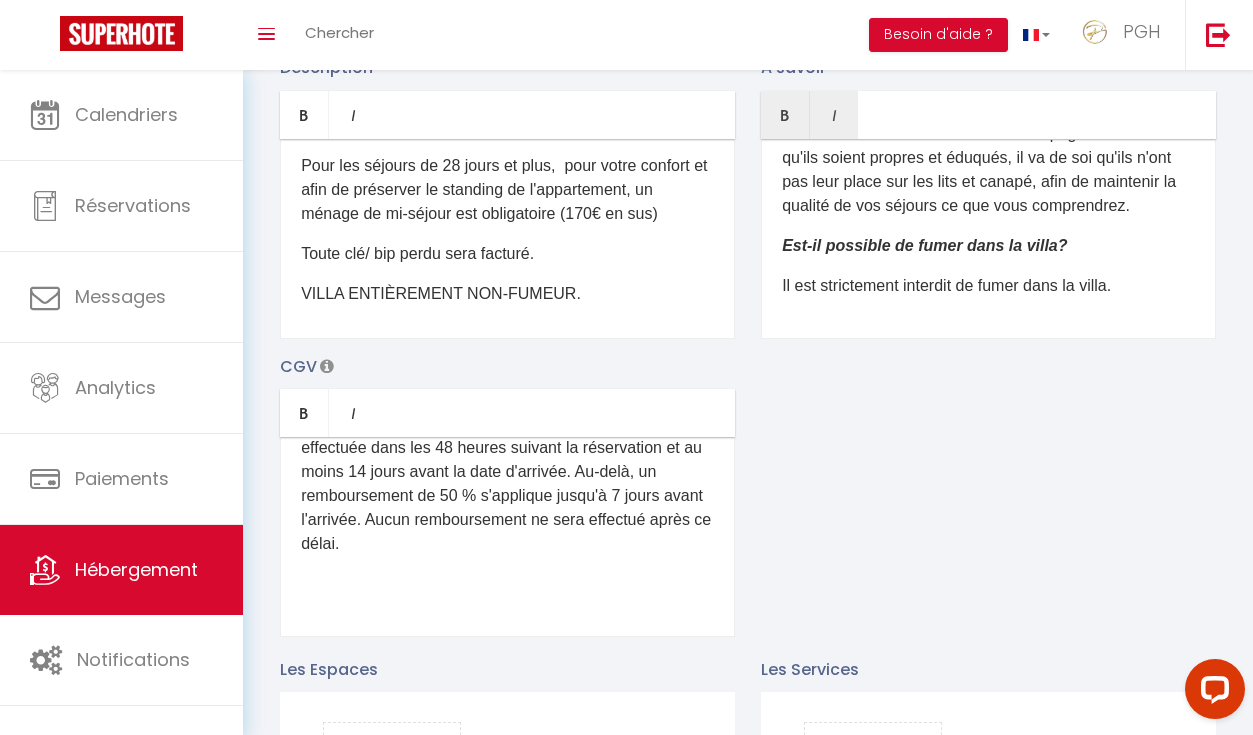 scroll, scrollTop: 2322, scrollLeft: 0, axis: vertical 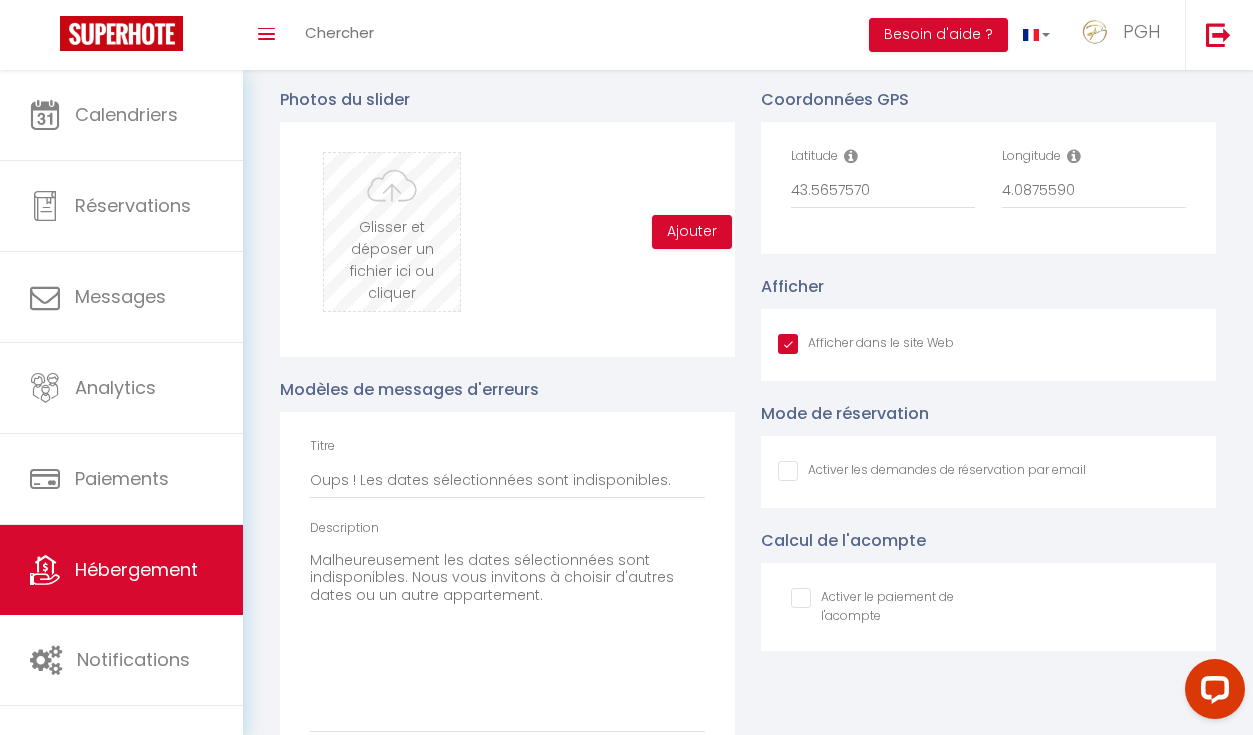 click at bounding box center (392, 232) 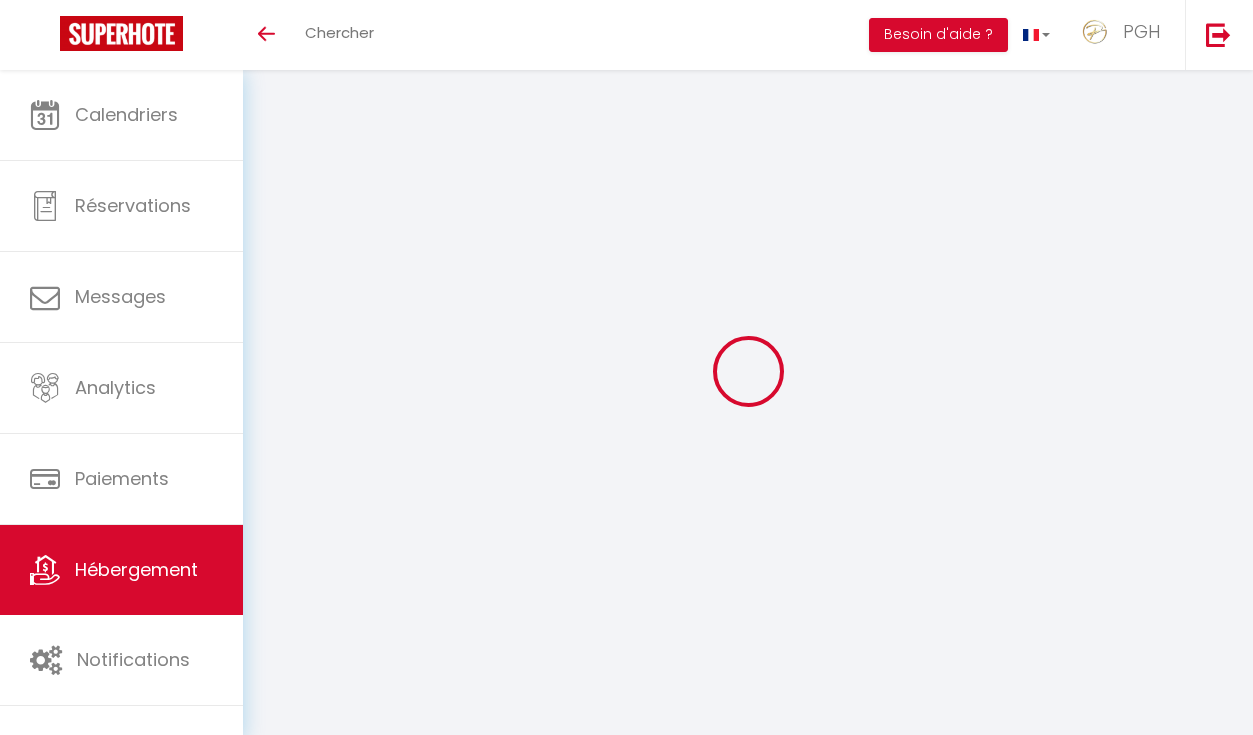 scroll, scrollTop: 0, scrollLeft: 0, axis: both 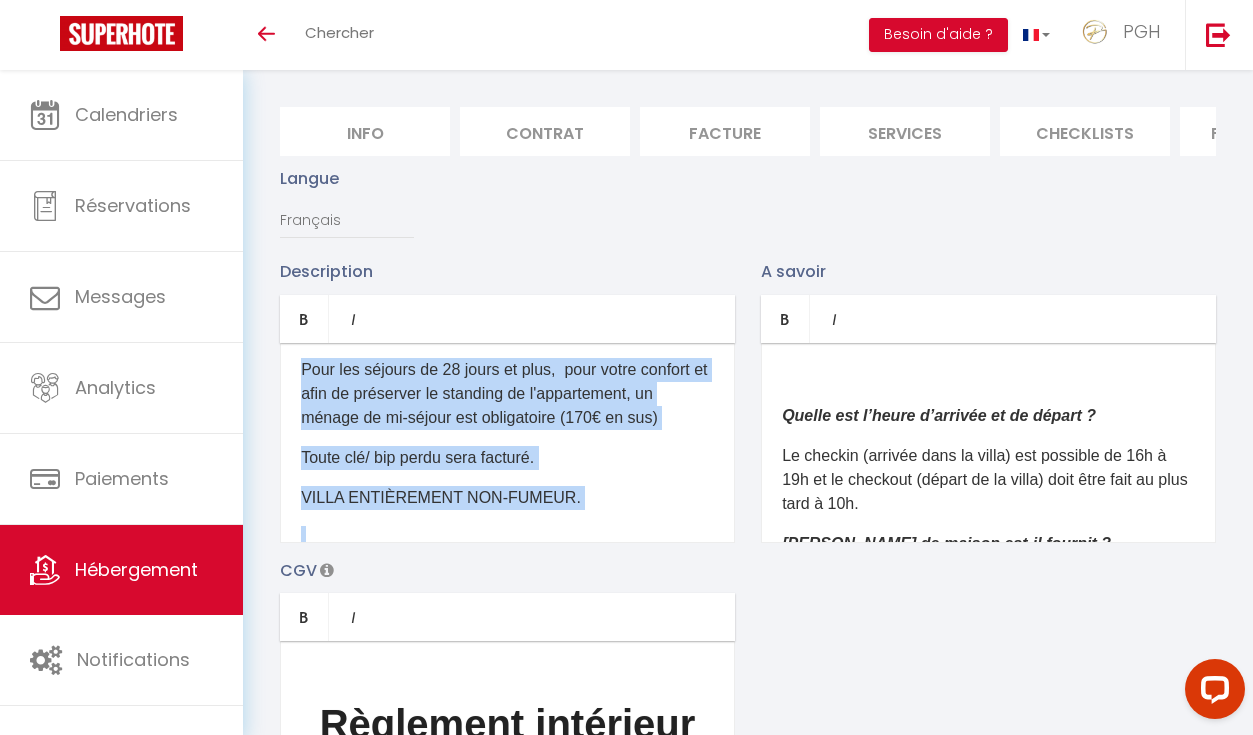 drag, startPoint x: 303, startPoint y: 389, endPoint x: 497, endPoint y: 582, distance: 273.65125 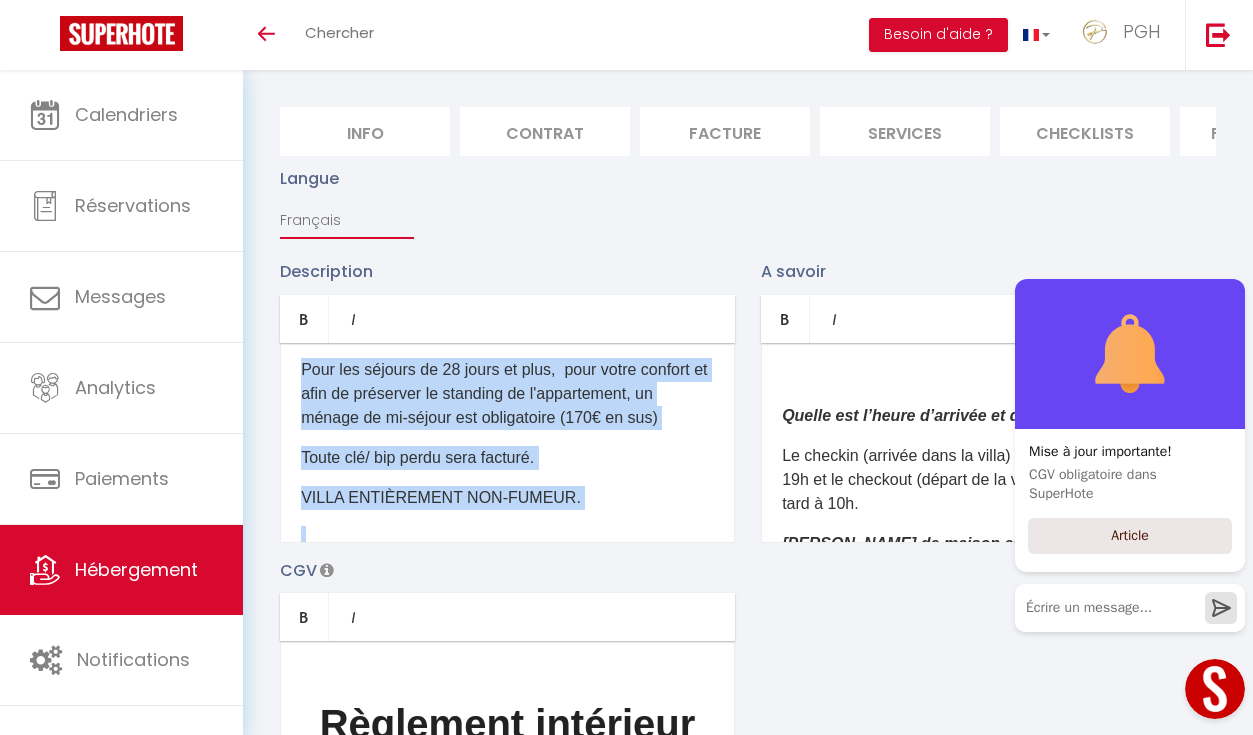 select on "en" 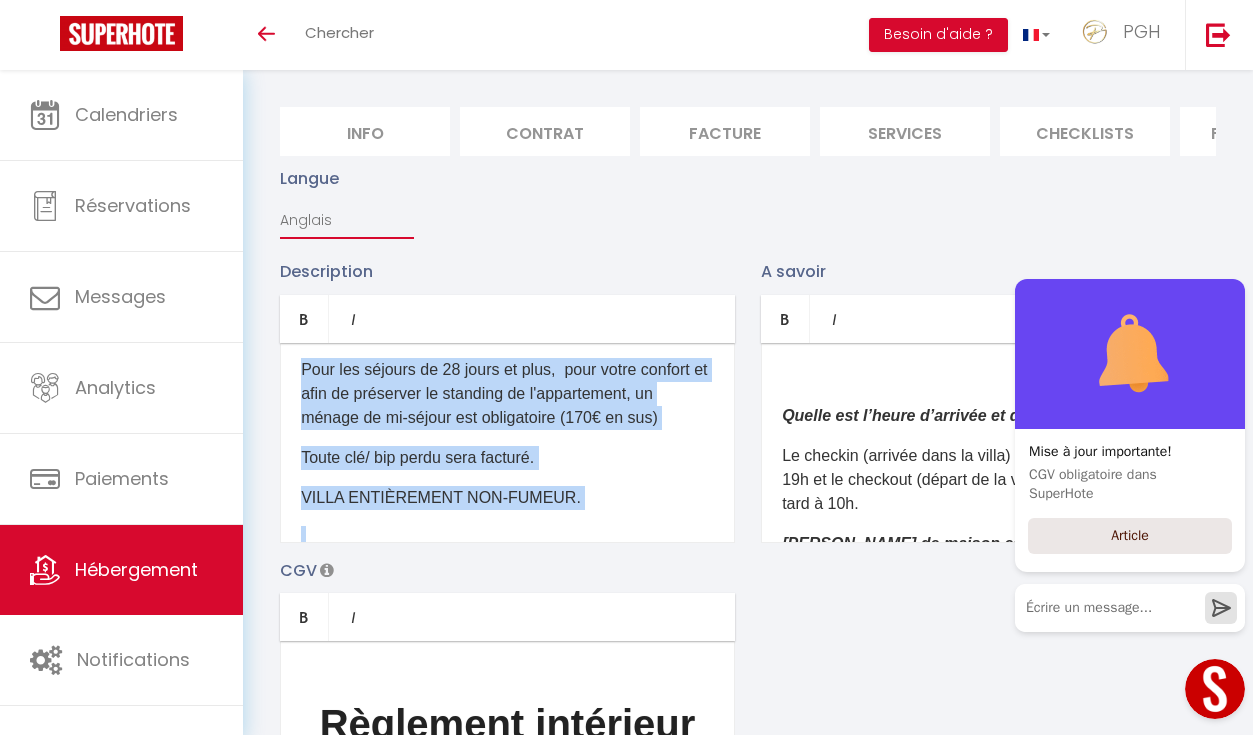 type on "Oops! The selected dates are unavailable." 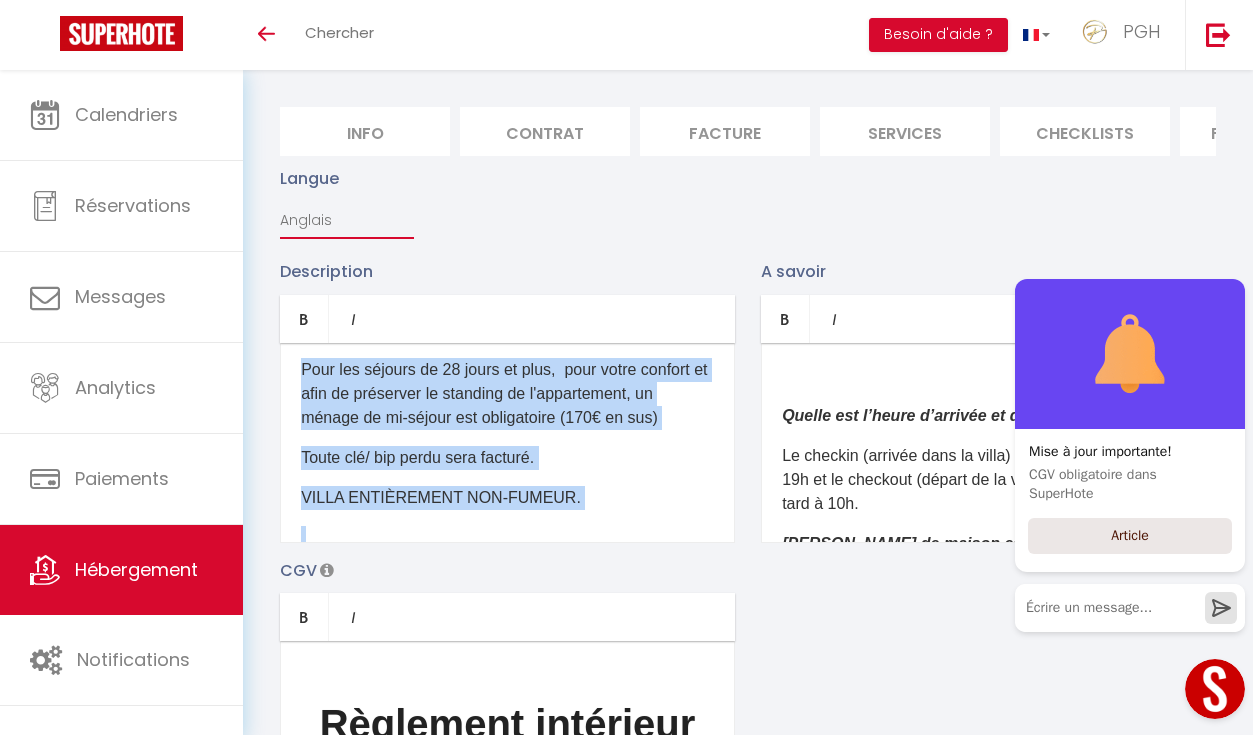 type on "Unfortunately the selected dates are not available. We invite you to choose other dates or another apartment." 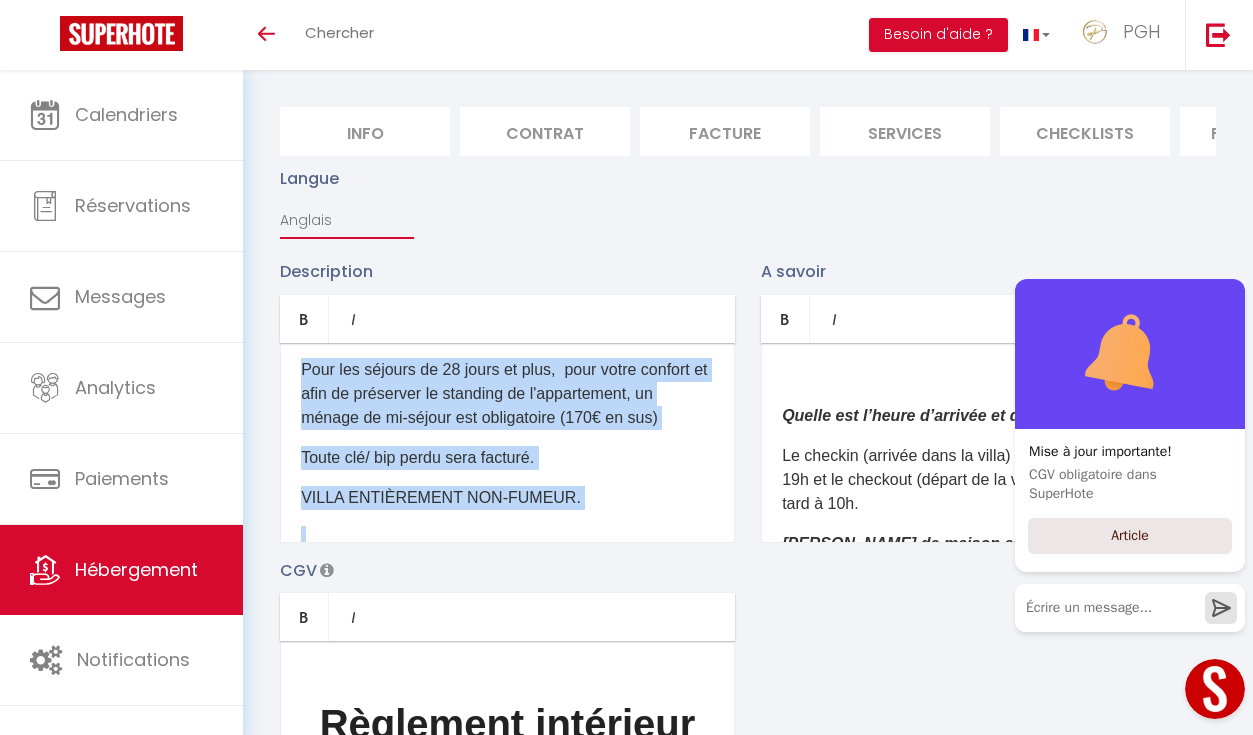 checkbox on "true" 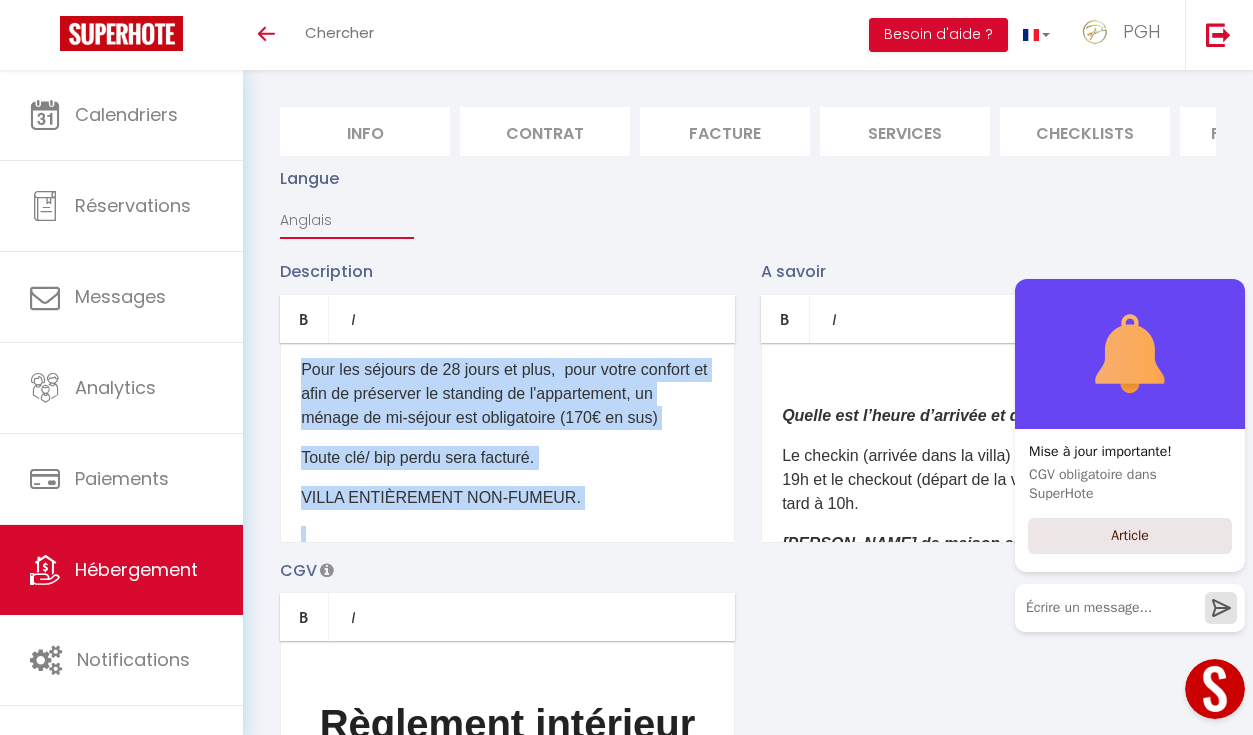 checkbox on "false" 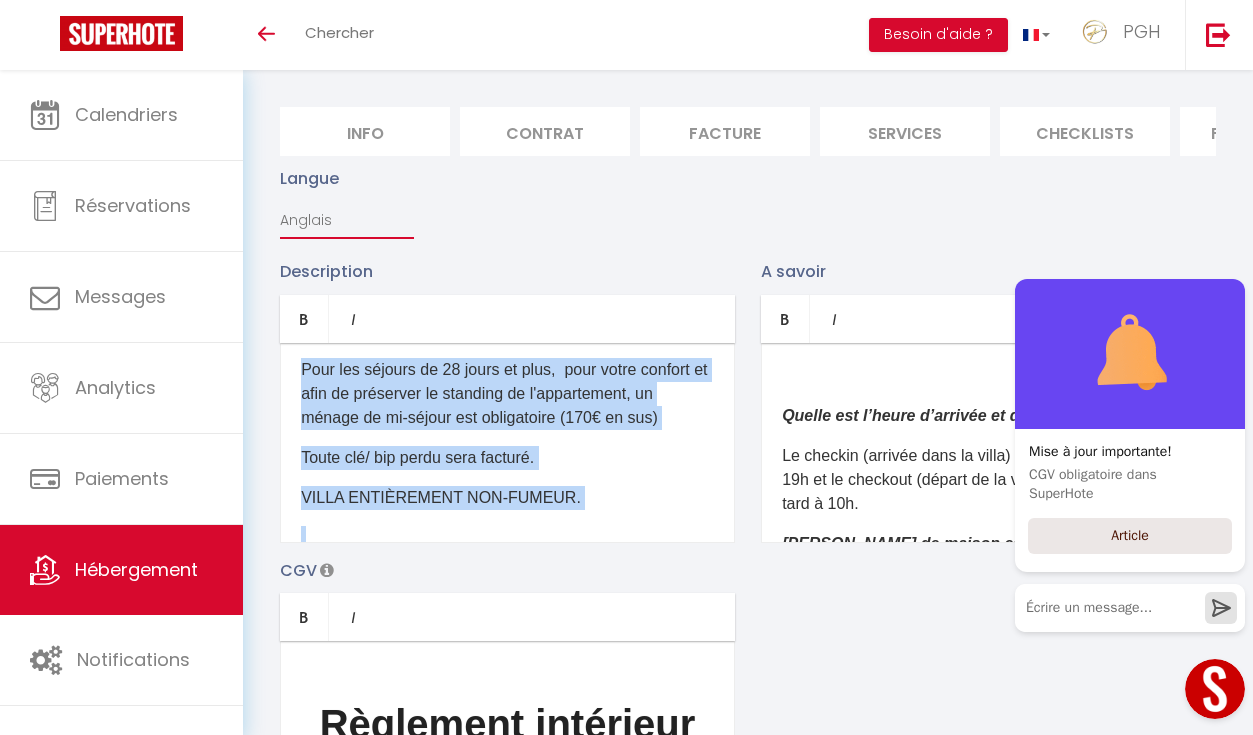 checkbox on "false" 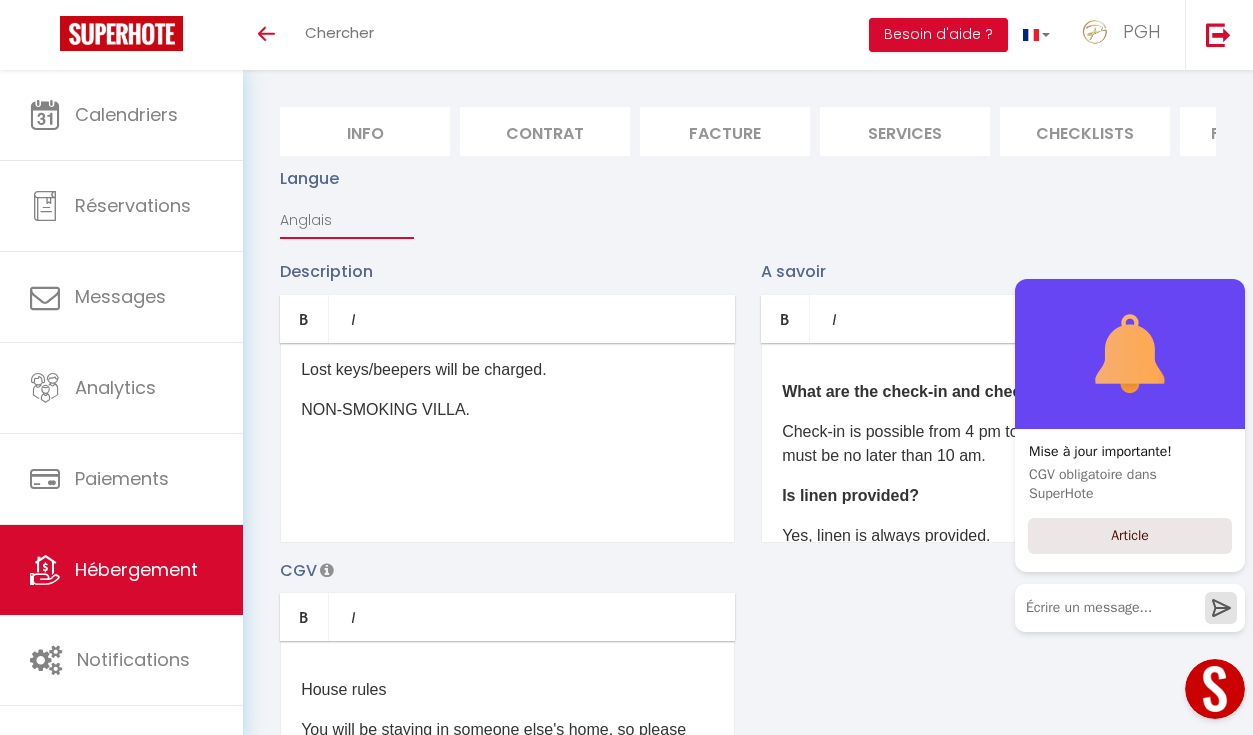 scroll, scrollTop: 1638, scrollLeft: 0, axis: vertical 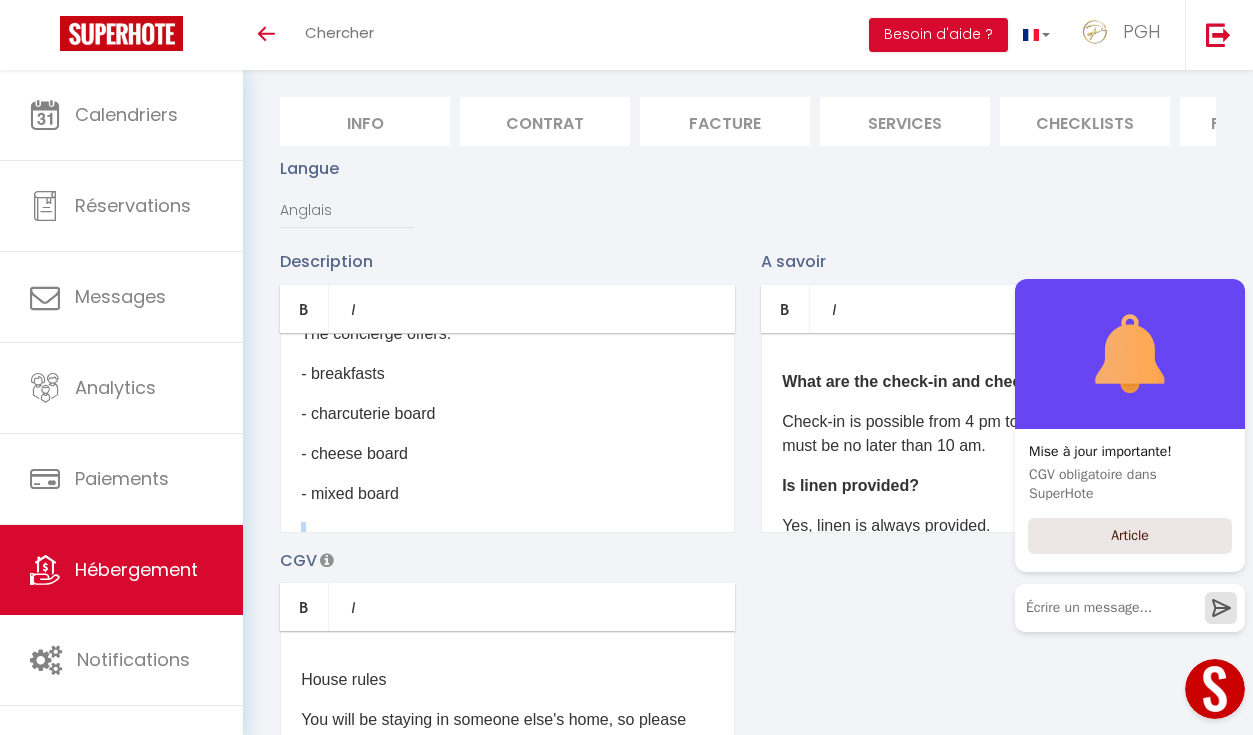 drag, startPoint x: 474, startPoint y: 401, endPoint x: 282, endPoint y: 513, distance: 222.2791 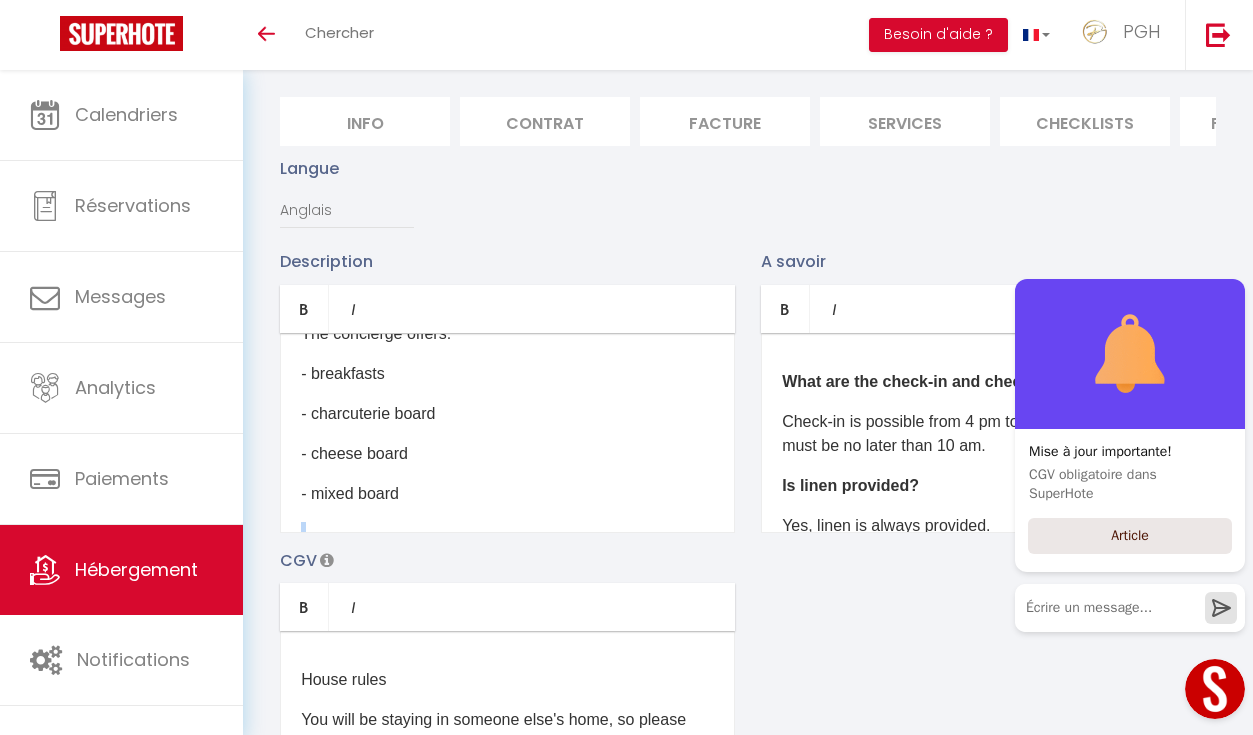 copy on "Access to the house is secure.
The PGH concierge will be on hand to welcome you, hand over the keys and show you around on your arrival.
You will have at your disposal :
- 1 set of keys for the villa
Other remarks
We would be grateful if you could return the villa in the same condition as you found it. Cleanliness is not a luxury but everyone's responsibility. Thank you for respecting the work of the precious little hand that makes this a pleasant place for you to stay.
Please respect the neighborhood and avoid making noise, especially between 10 pm and 8 am.
The apartment is designed for a maximum of 6 people.
For stays of 28 days or more, for your comfort and to preserve the apartment's standing, a mid-stay cleaning is compulsory (170€ extra).
Lost keys/beepers will be charged.
NON-SMOKING VILLA." 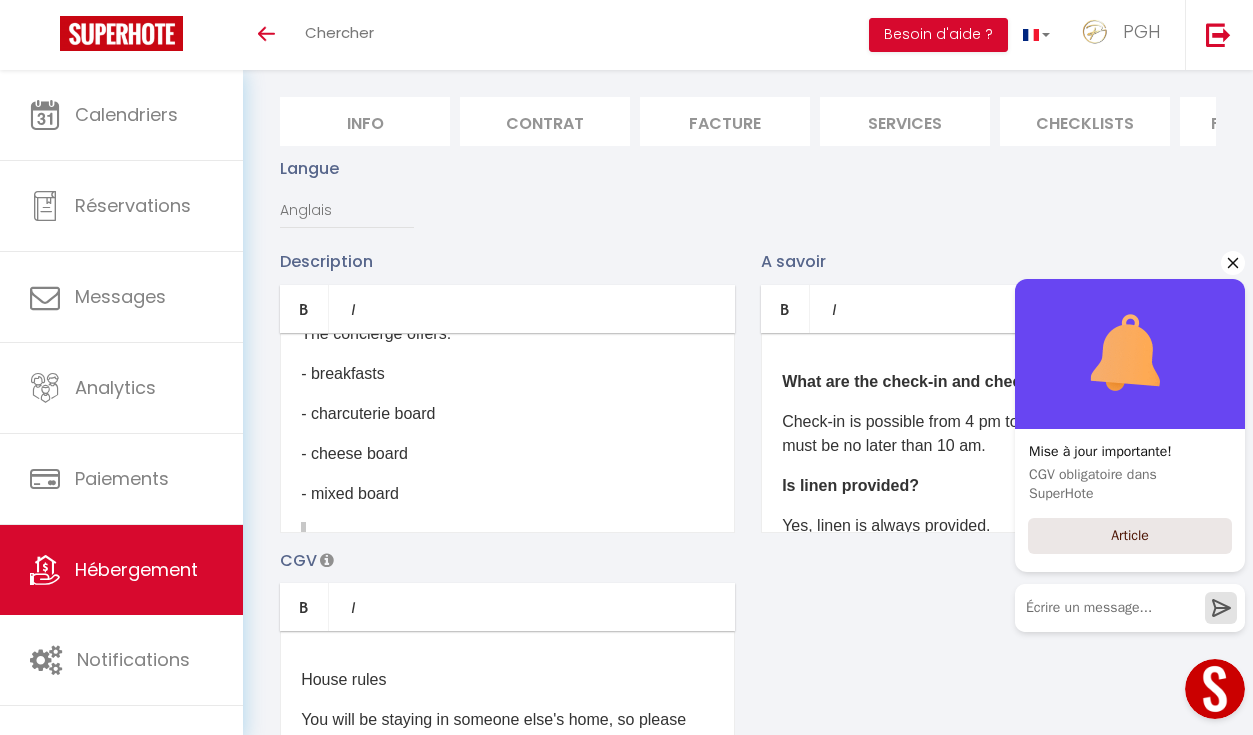 click 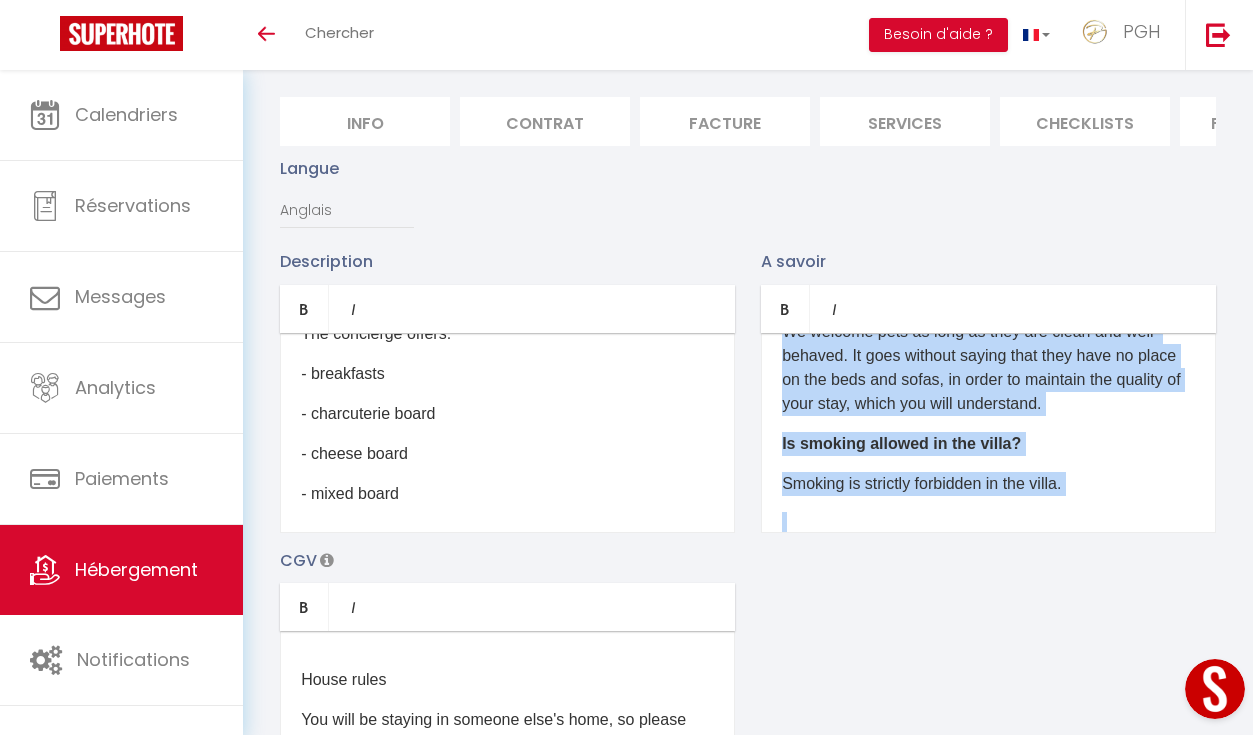 scroll, scrollTop: 422, scrollLeft: 0, axis: vertical 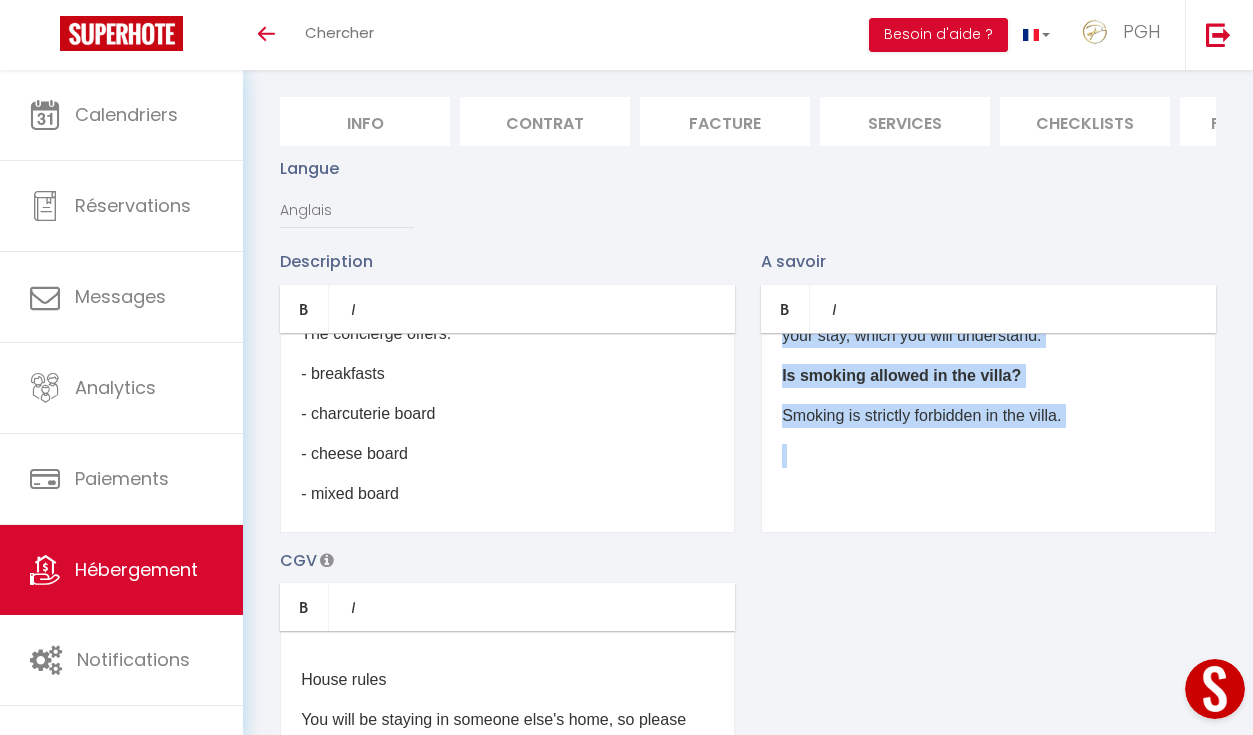 drag, startPoint x: 785, startPoint y: 379, endPoint x: 998, endPoint y: 579, distance: 292.17975 